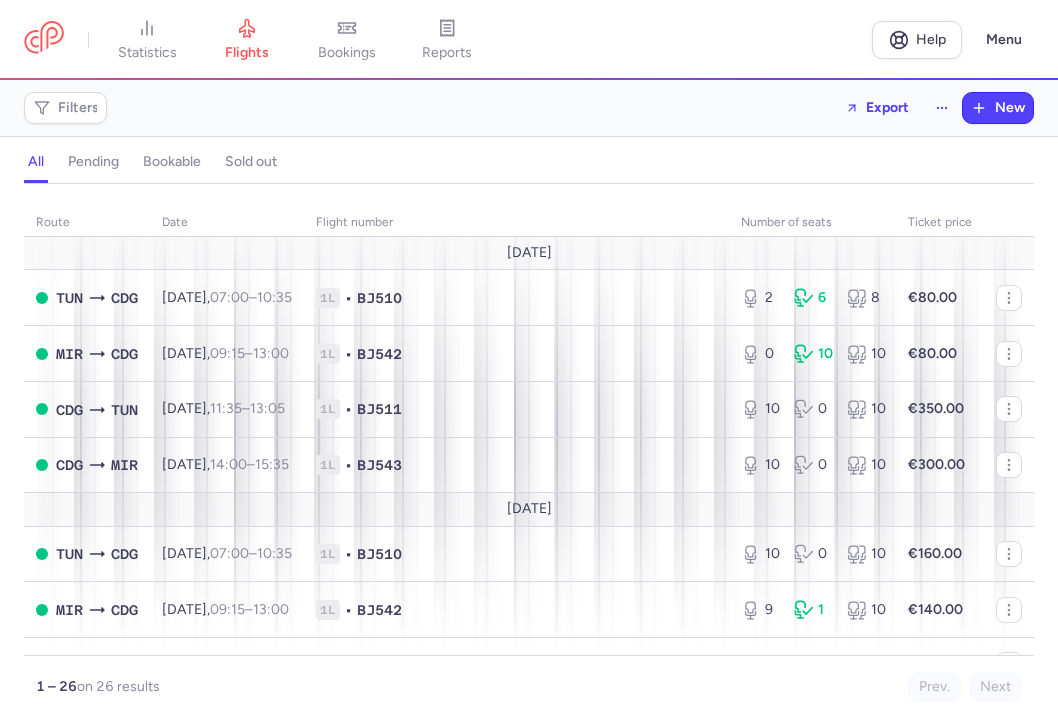scroll, scrollTop: 0, scrollLeft: 0, axis: both 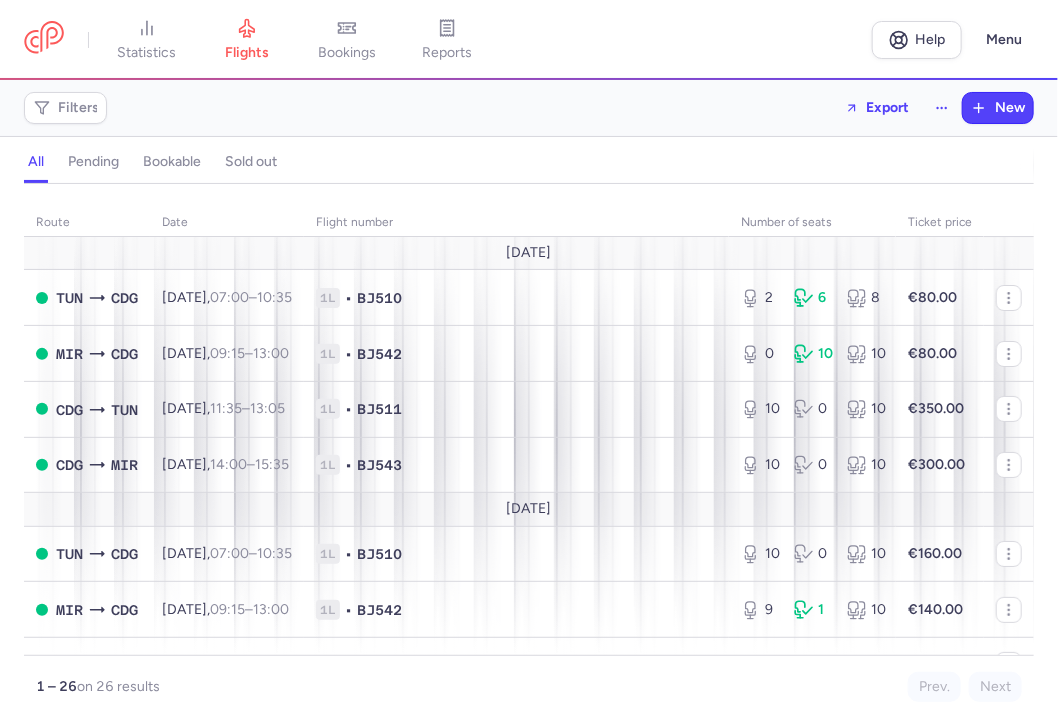 click on "all pending bookable sold out" at bounding box center [529, 162] 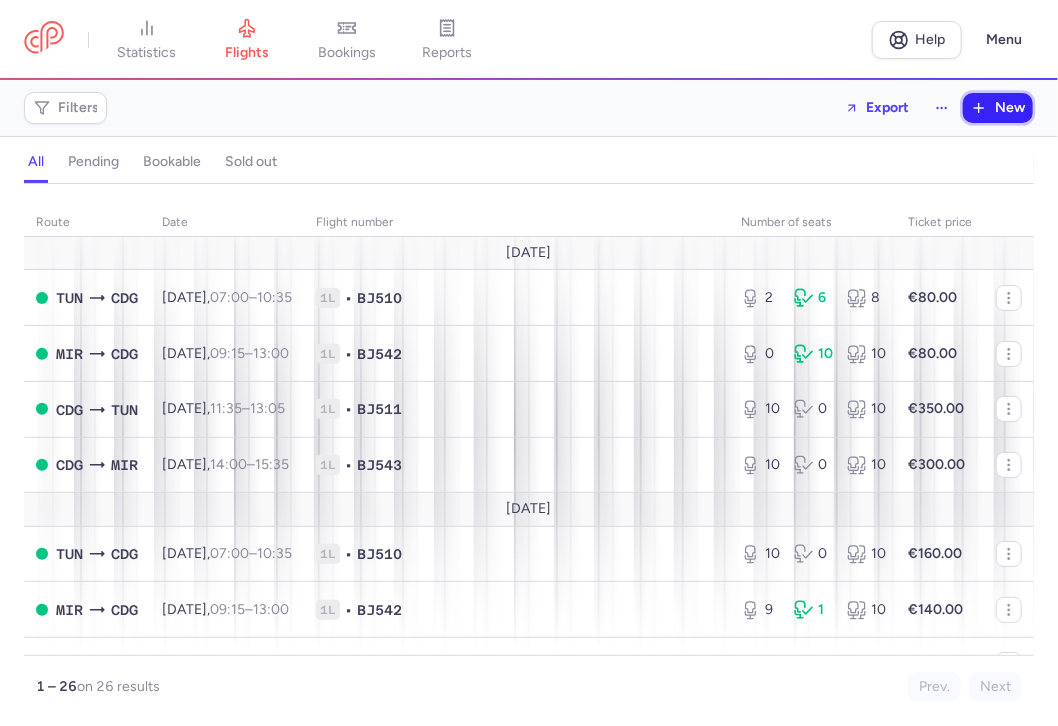 click on "New" at bounding box center [1010, 108] 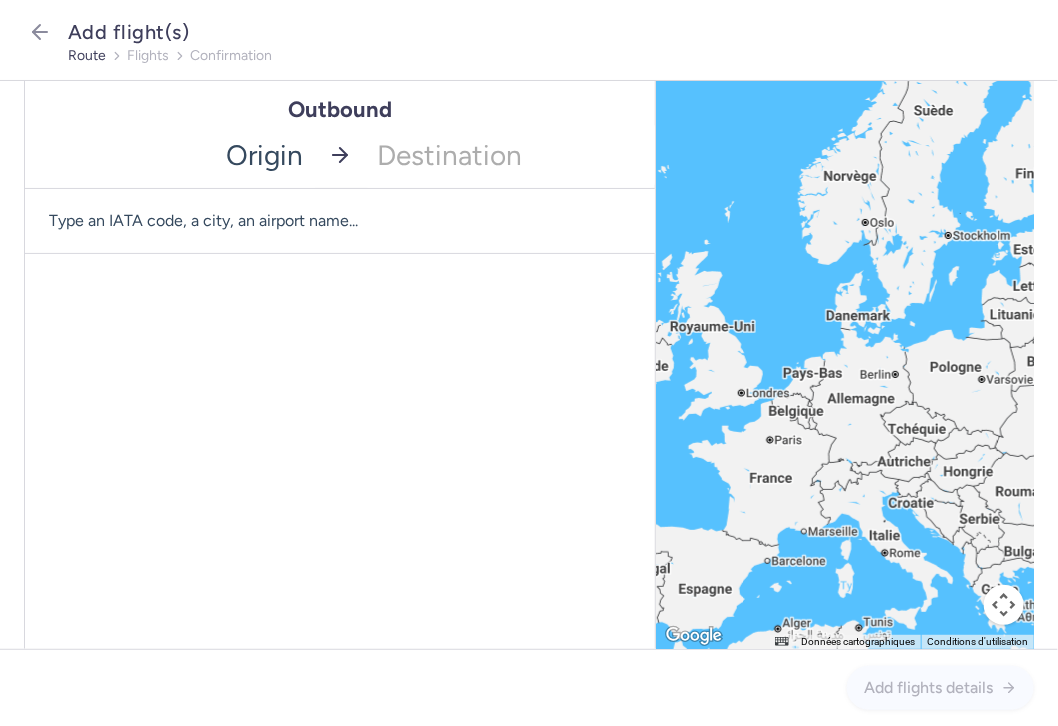 click 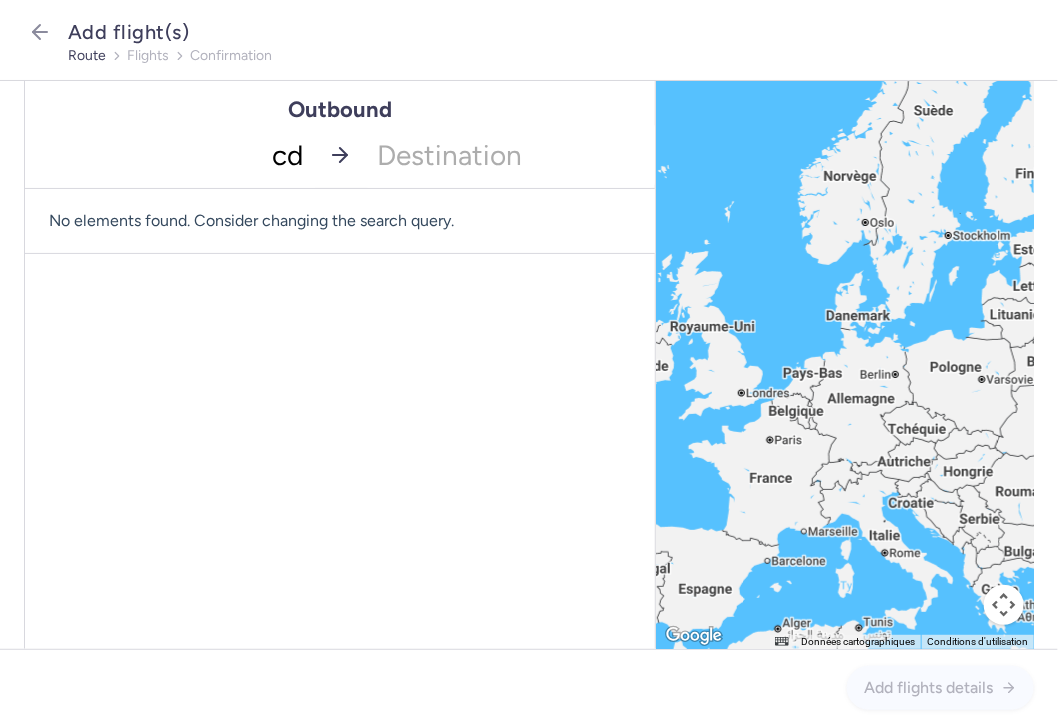 type on "cdg" 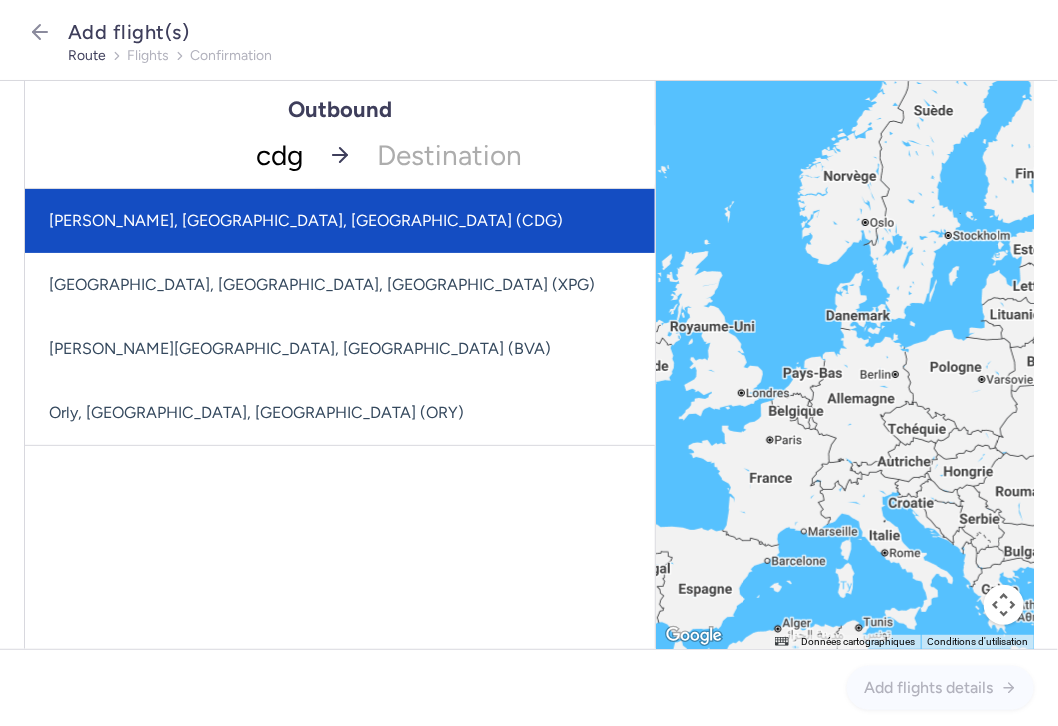 click on "[PERSON_NAME], [GEOGRAPHIC_DATA], [GEOGRAPHIC_DATA] (CDG)" 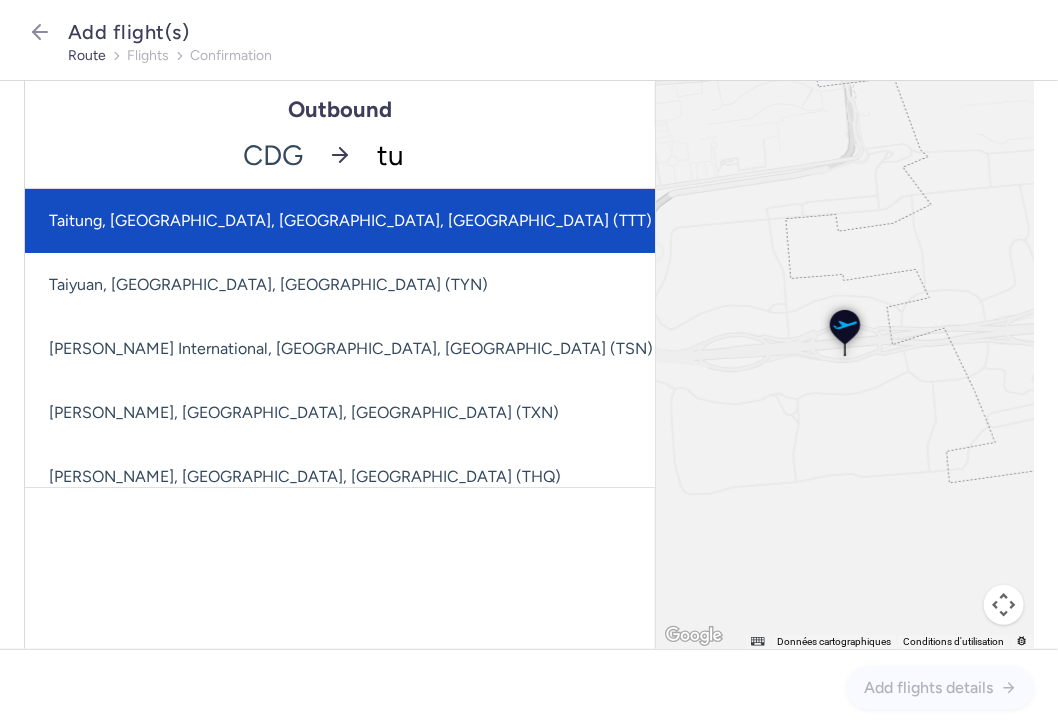type on "tun" 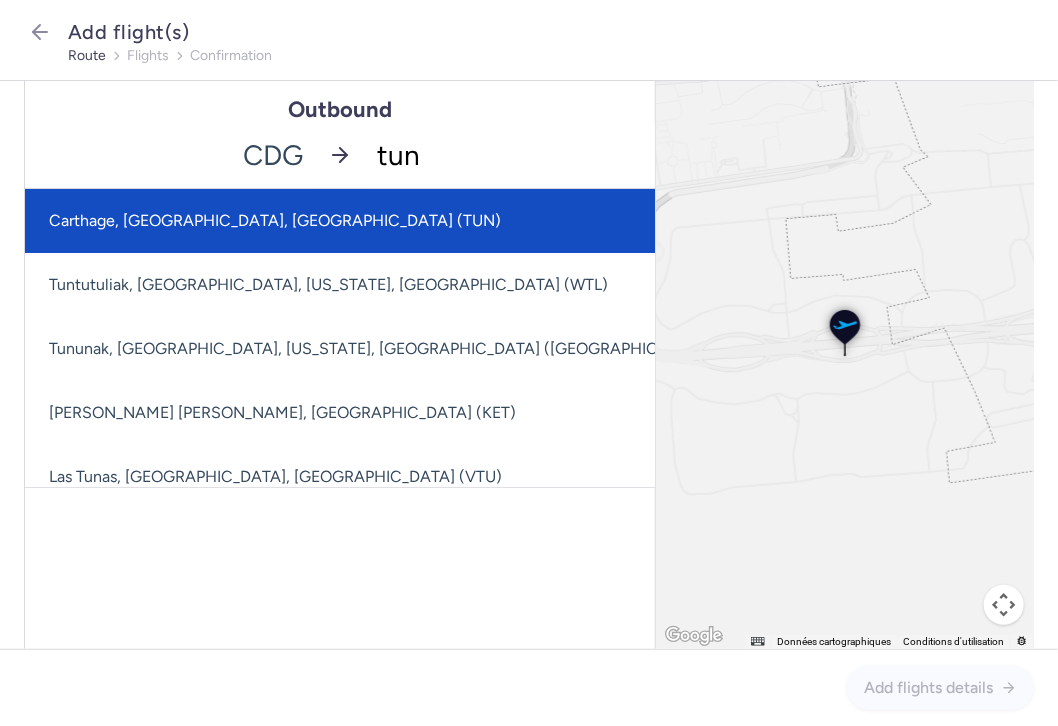 click on "Carthage, [GEOGRAPHIC_DATA], [GEOGRAPHIC_DATA] (TUN)" at bounding box center (449, 221) 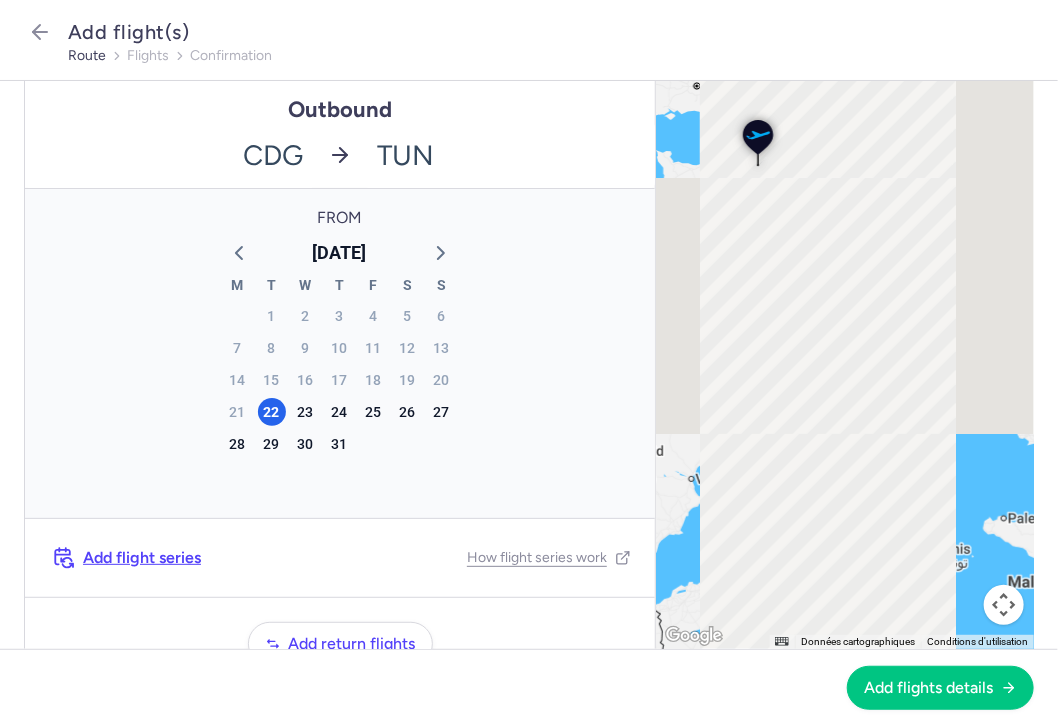 click on "From [DATE] M T W T F S S 30 1 2 3 4 5 6 7 8 9 10 11 12 13 14 15 16 17 18 19 20 21 22 23 24 25 26 27 28 29 30 31 1 2 3 4 5 6 7 8 9 10" at bounding box center (340, 353) 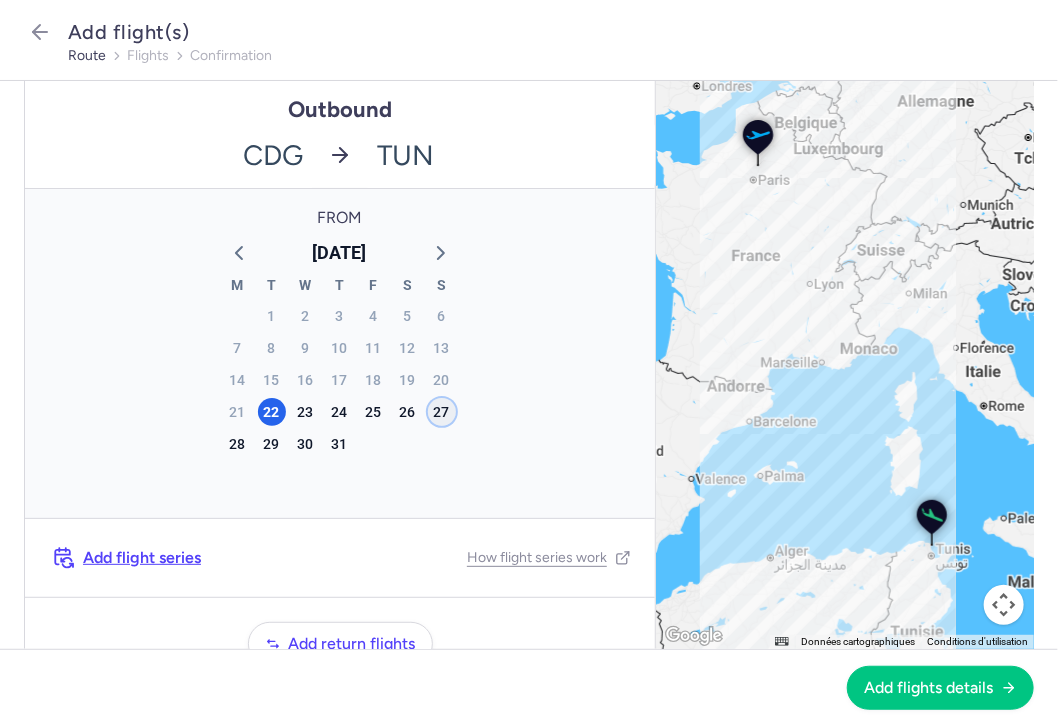 click on "27" 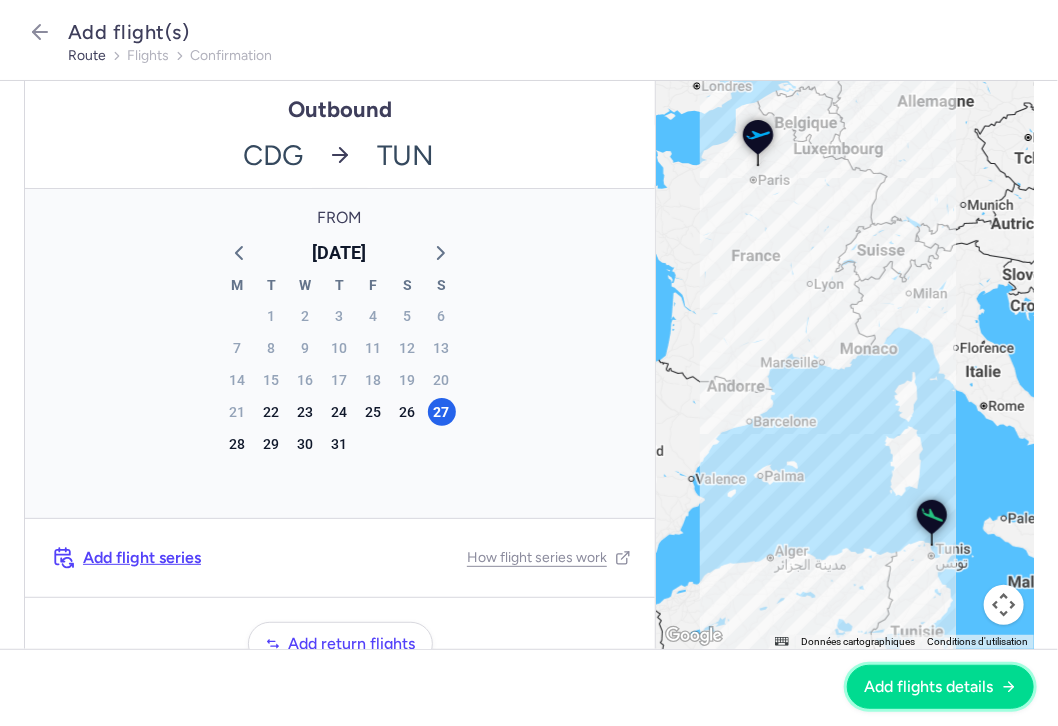 click on "Add flights details" at bounding box center (928, 687) 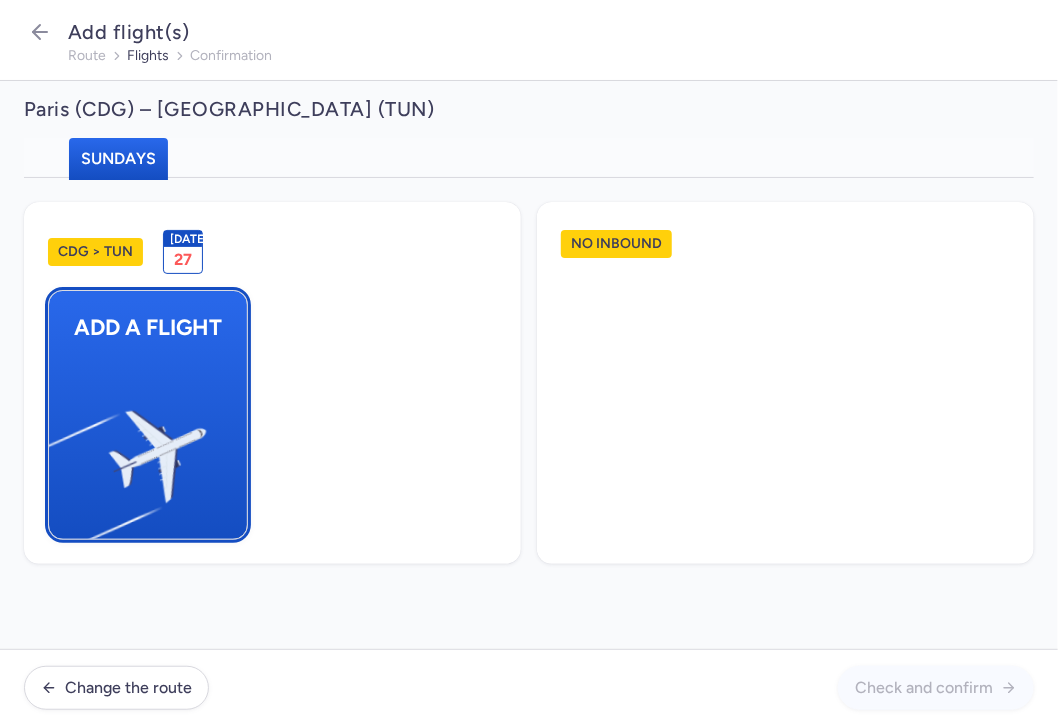 click on "Add a flight" at bounding box center (148, 327) 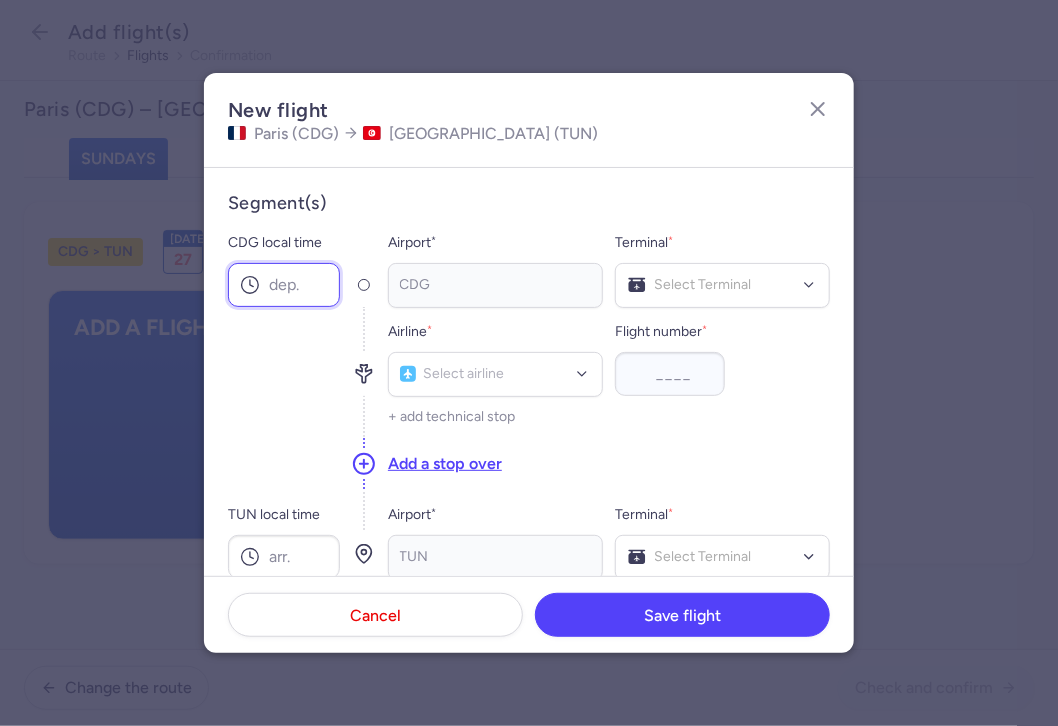 click on "CDG local time" at bounding box center (284, 285) 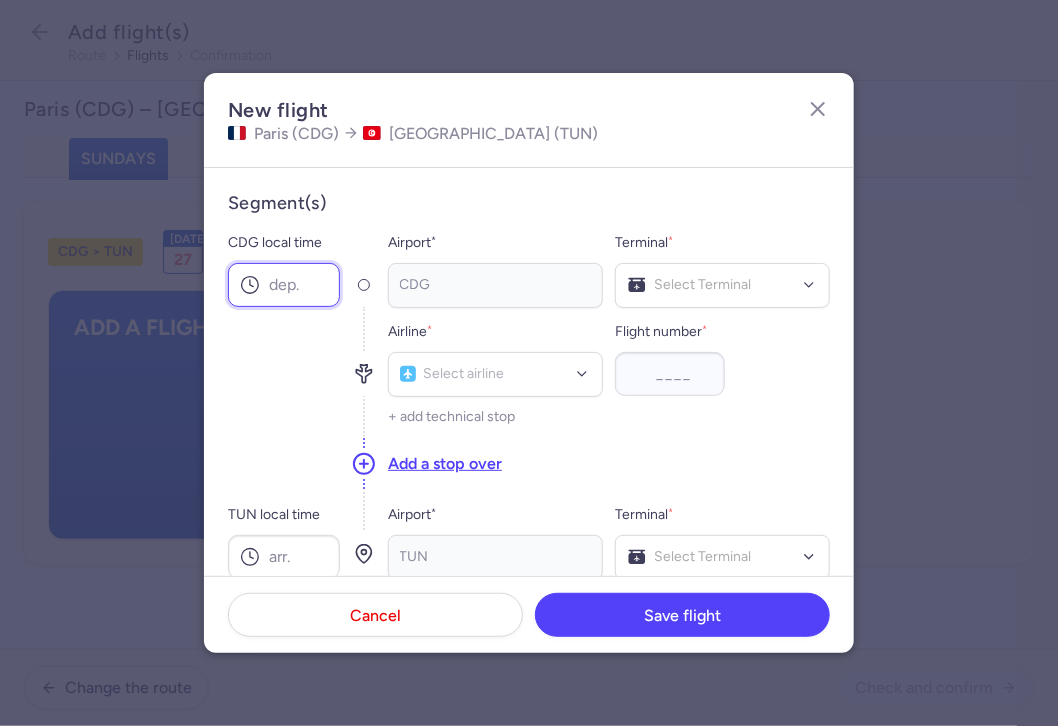 click on "CDG local time" at bounding box center (284, 285) 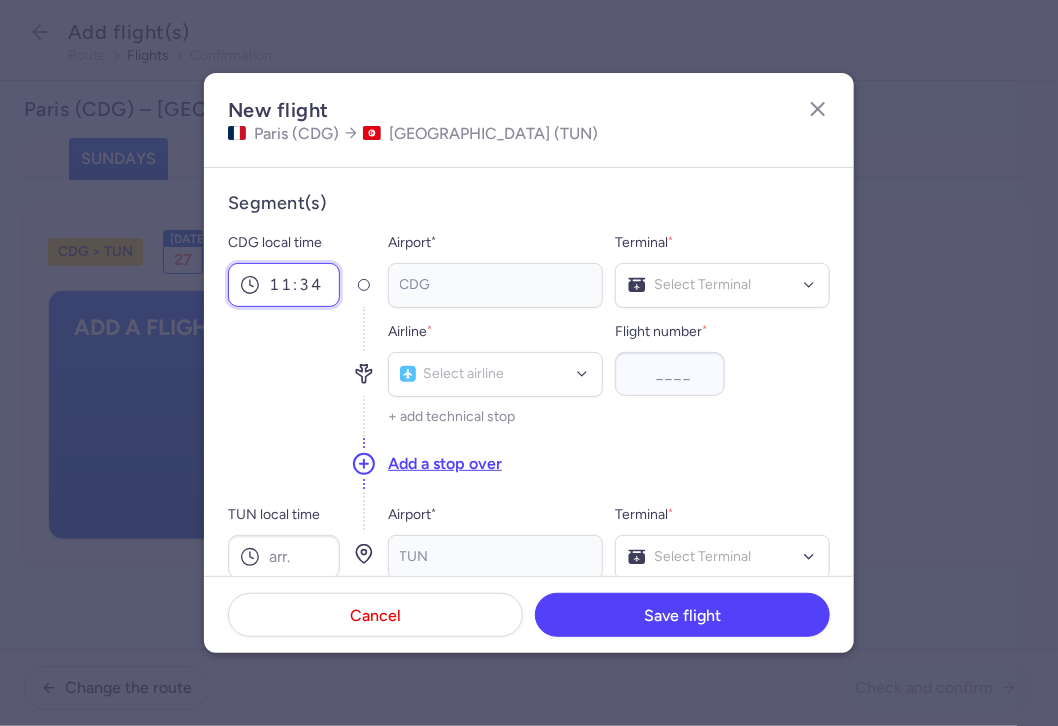 type on "11:34" 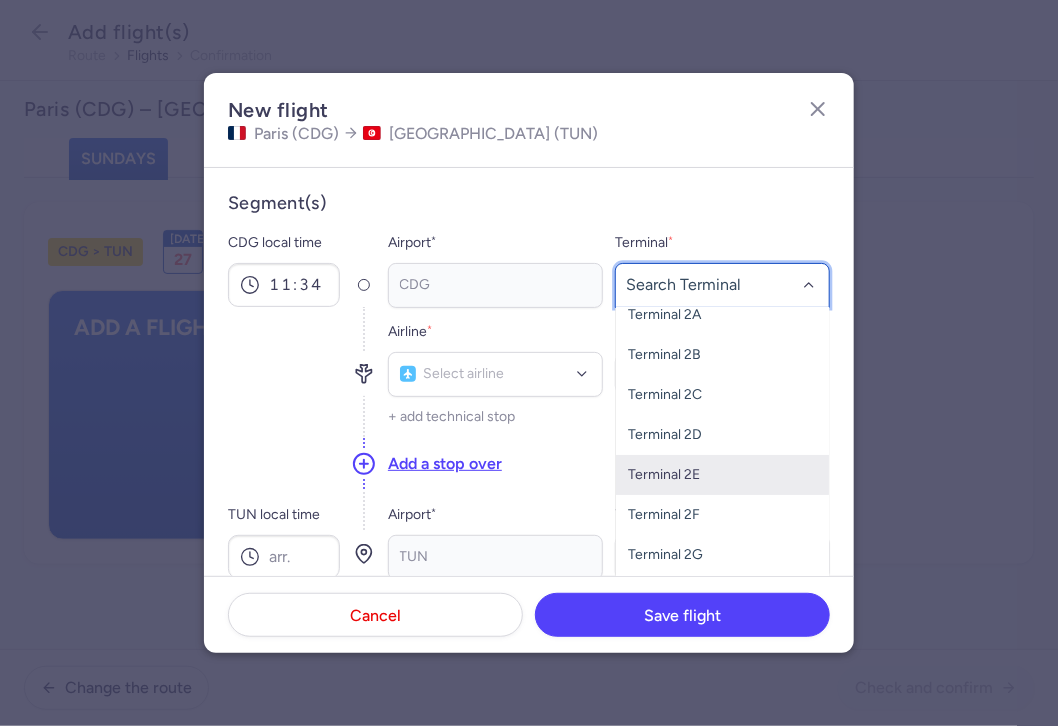 scroll, scrollTop: 52, scrollLeft: 0, axis: vertical 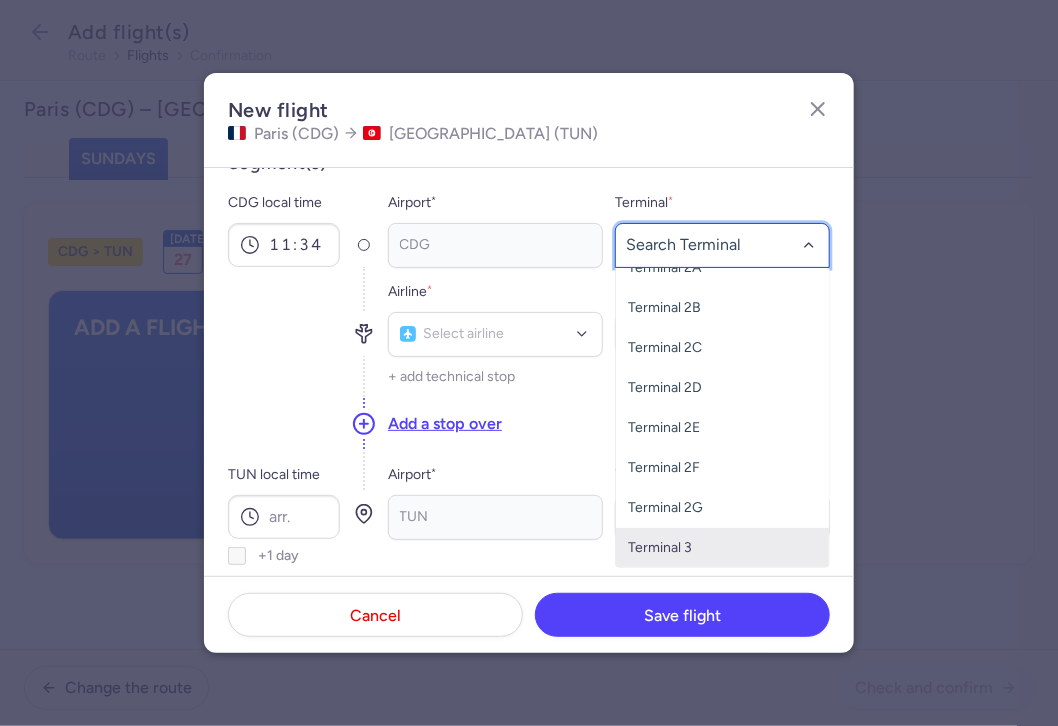 click on "Terminal 3" at bounding box center [722, 548] 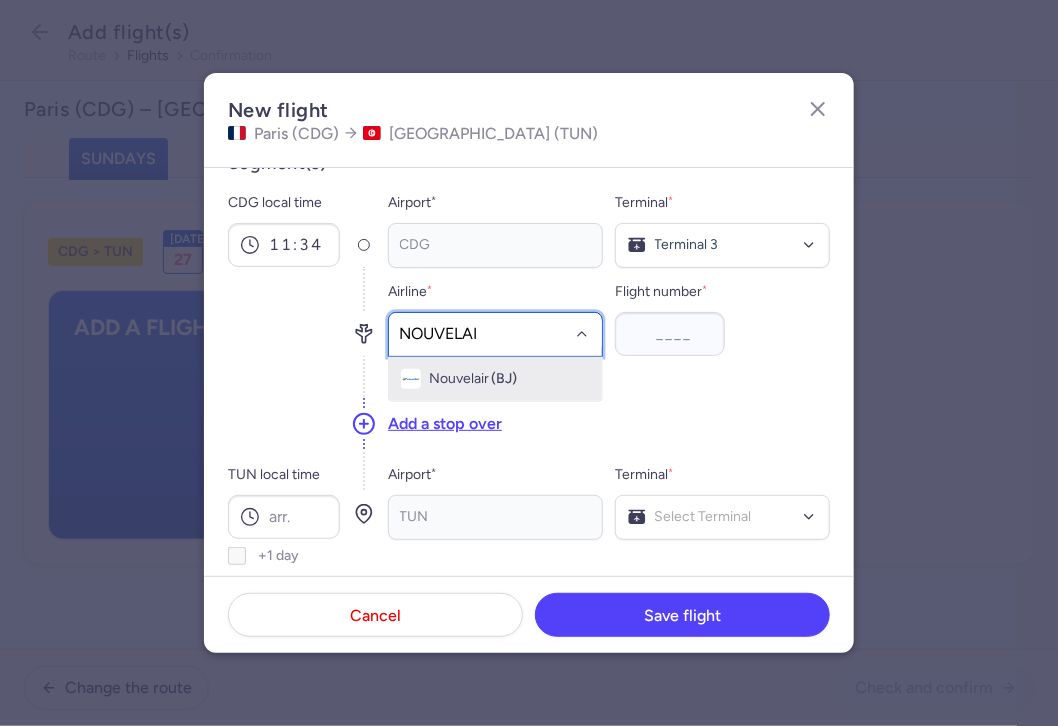 type on "NOUVELAIR" 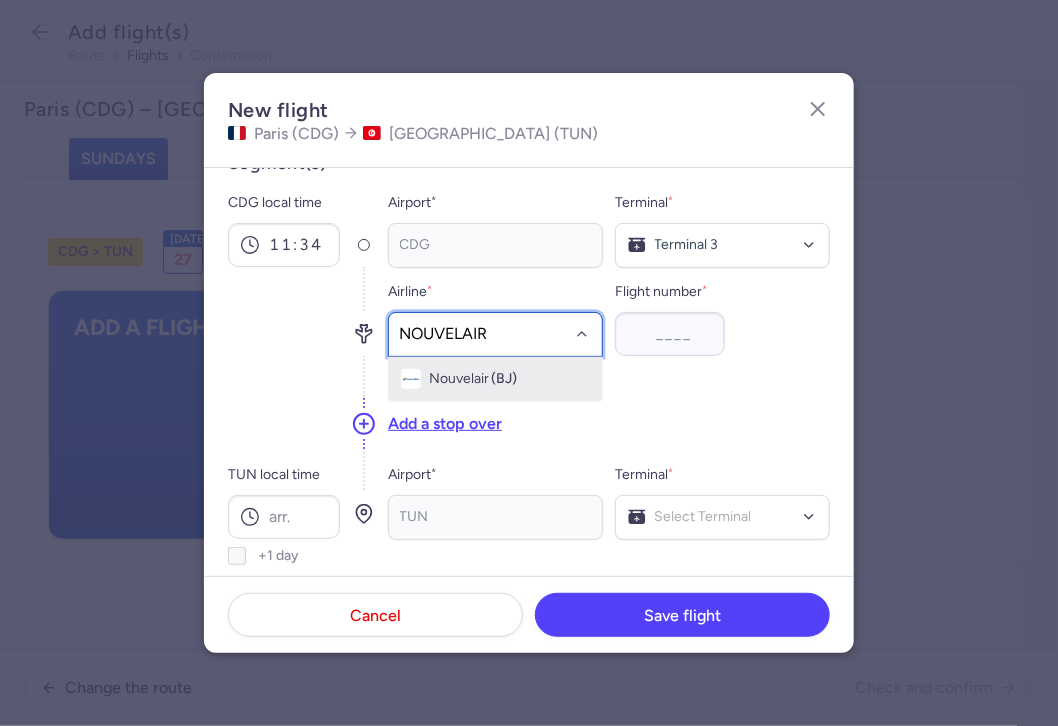click on "Nouvelair" at bounding box center [459, 379] 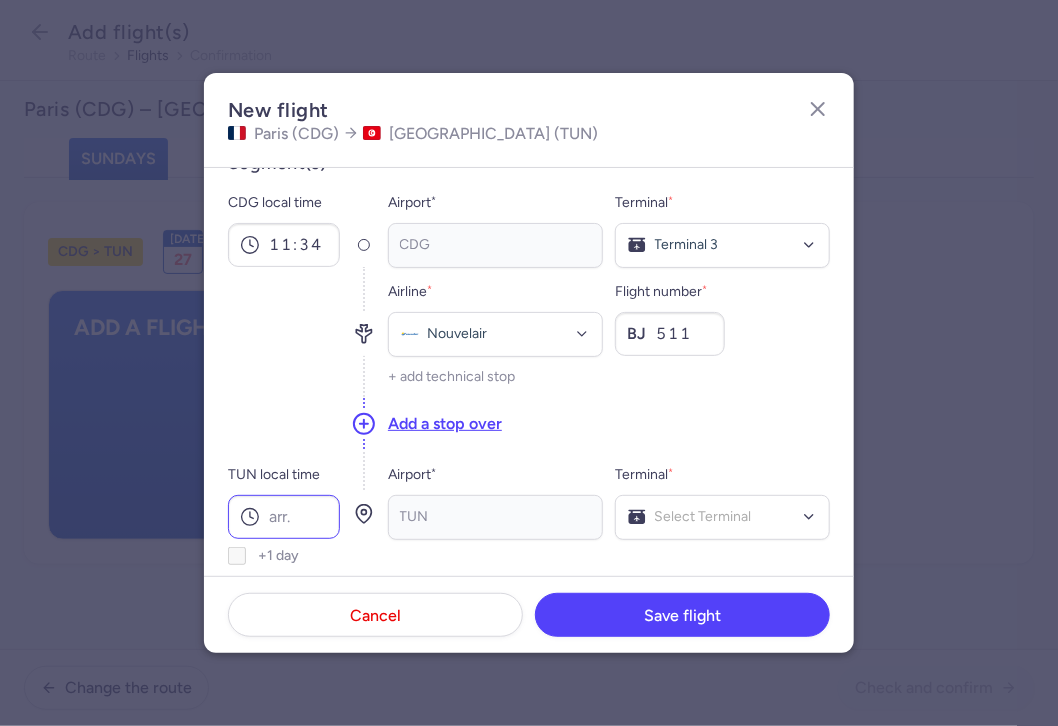 type on "511" 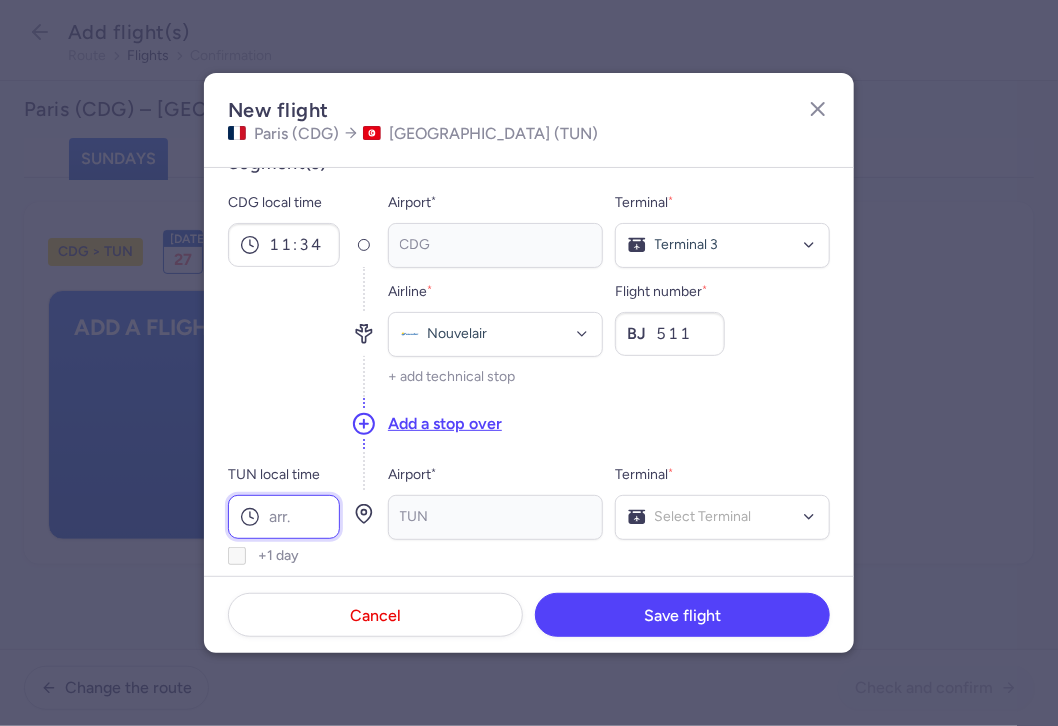 click on "TUN local time" at bounding box center [284, 517] 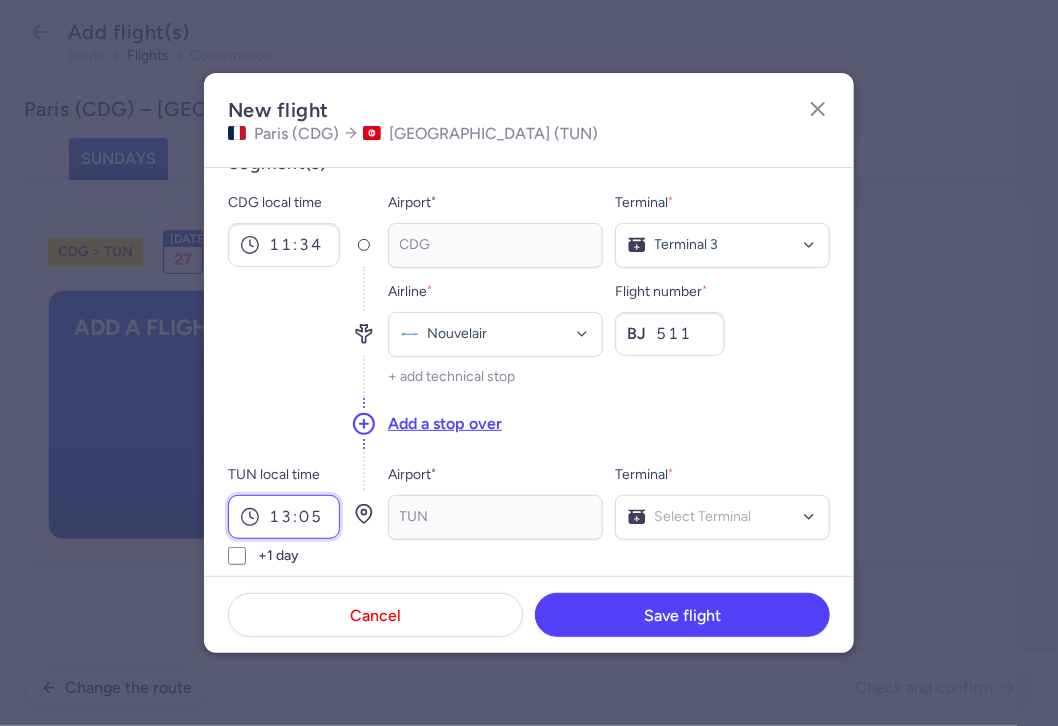 type on "13:05" 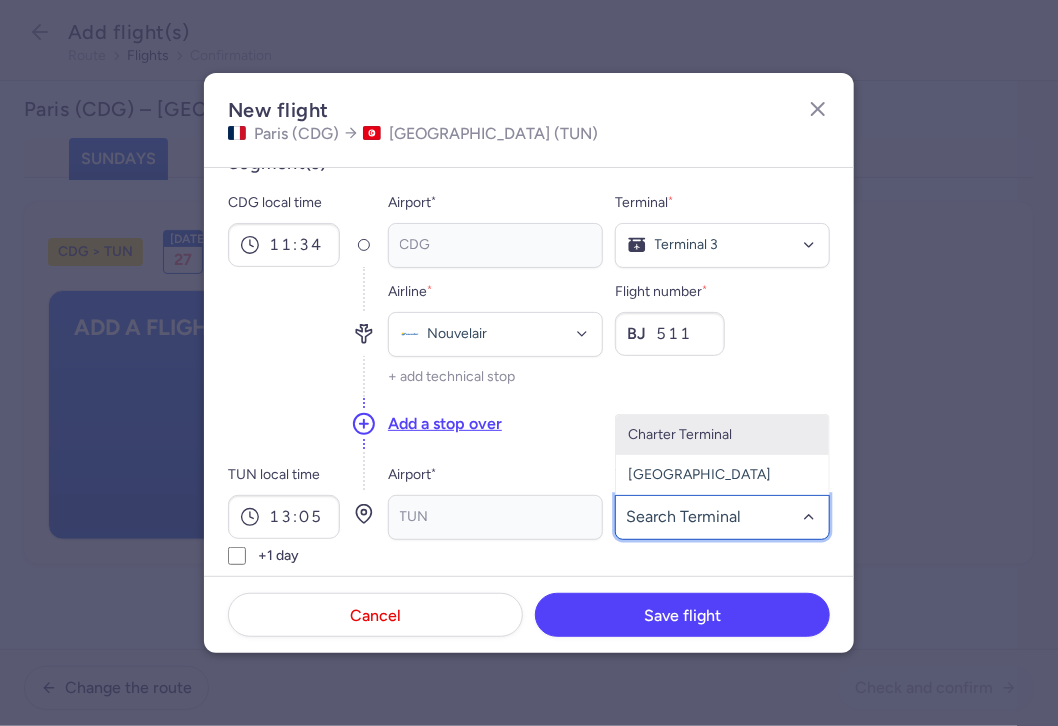 click 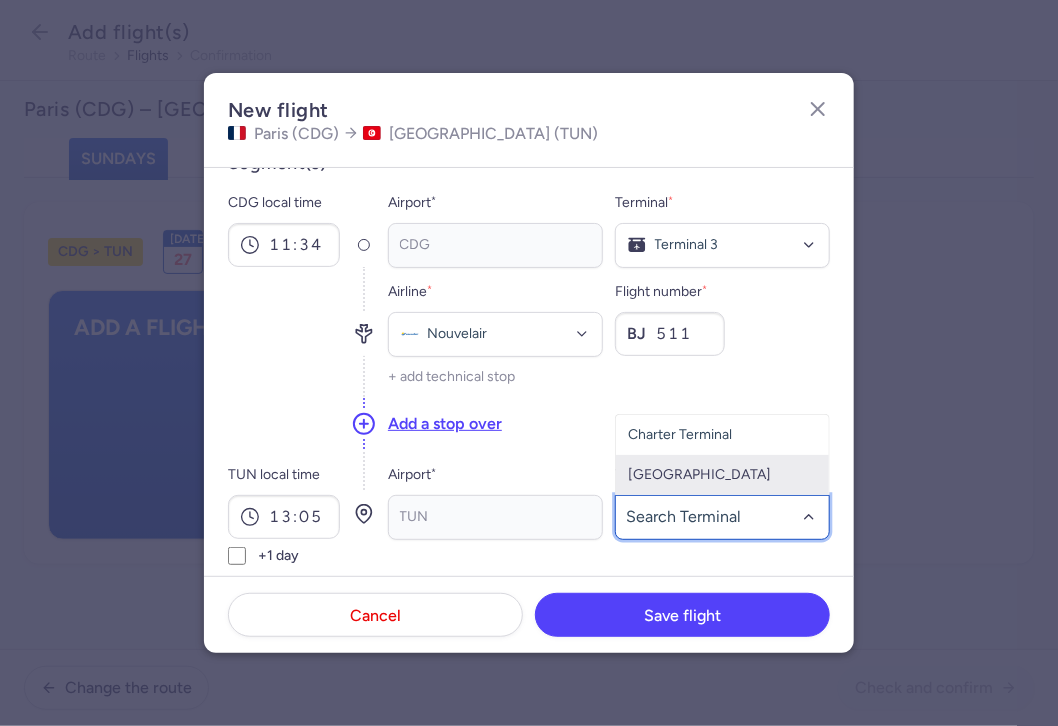 click on "[GEOGRAPHIC_DATA]" at bounding box center [722, 475] 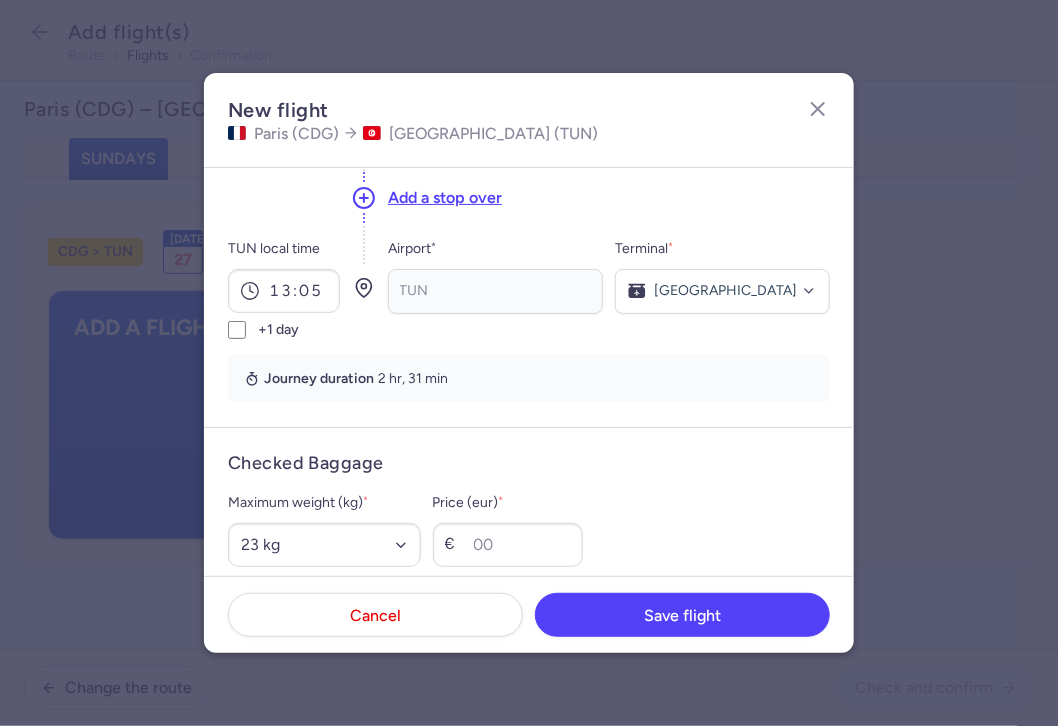 scroll, scrollTop: 440, scrollLeft: 0, axis: vertical 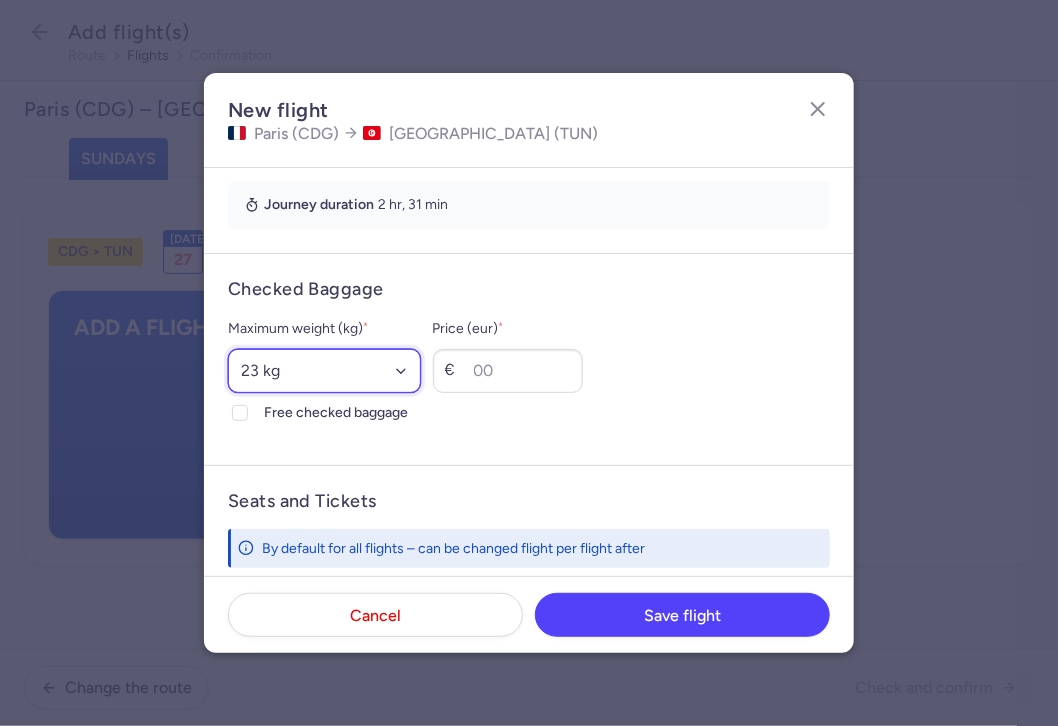 click on "Select an option 15 kg 16 kg 17 kg 18 kg 19 kg 20 kg 21 kg 22 kg 23 kg 24 kg 25 kg 26 kg 27 kg 28 kg 29 kg 30 kg 31 kg 32 kg 33 kg 34 kg 35 kg" at bounding box center (324, 371) 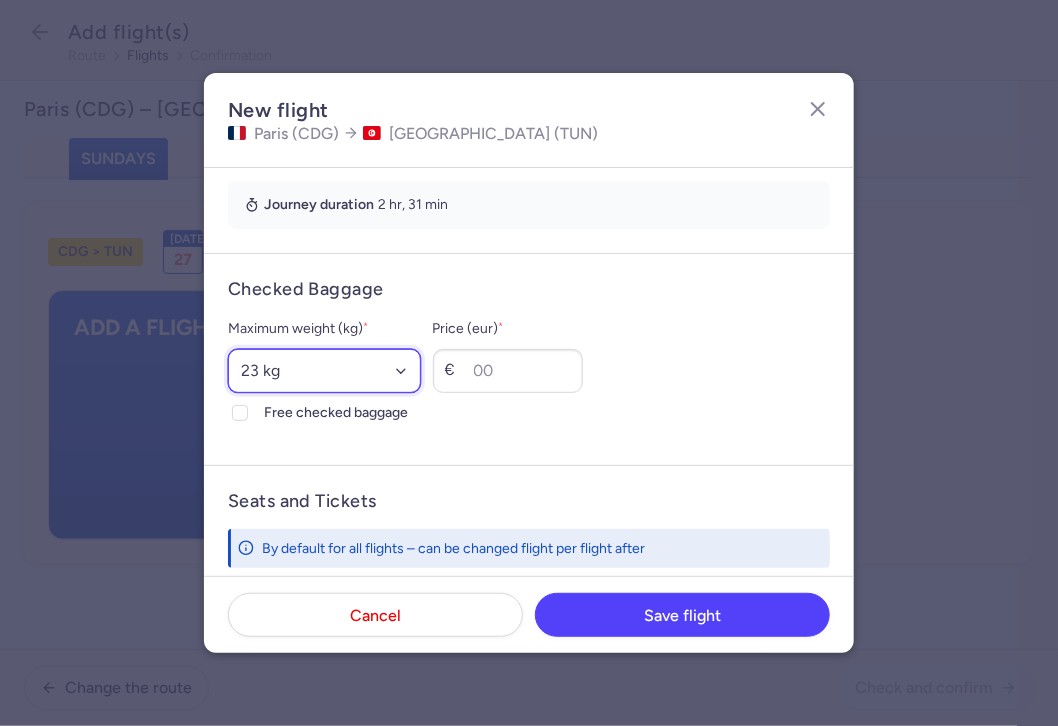 select on "25" 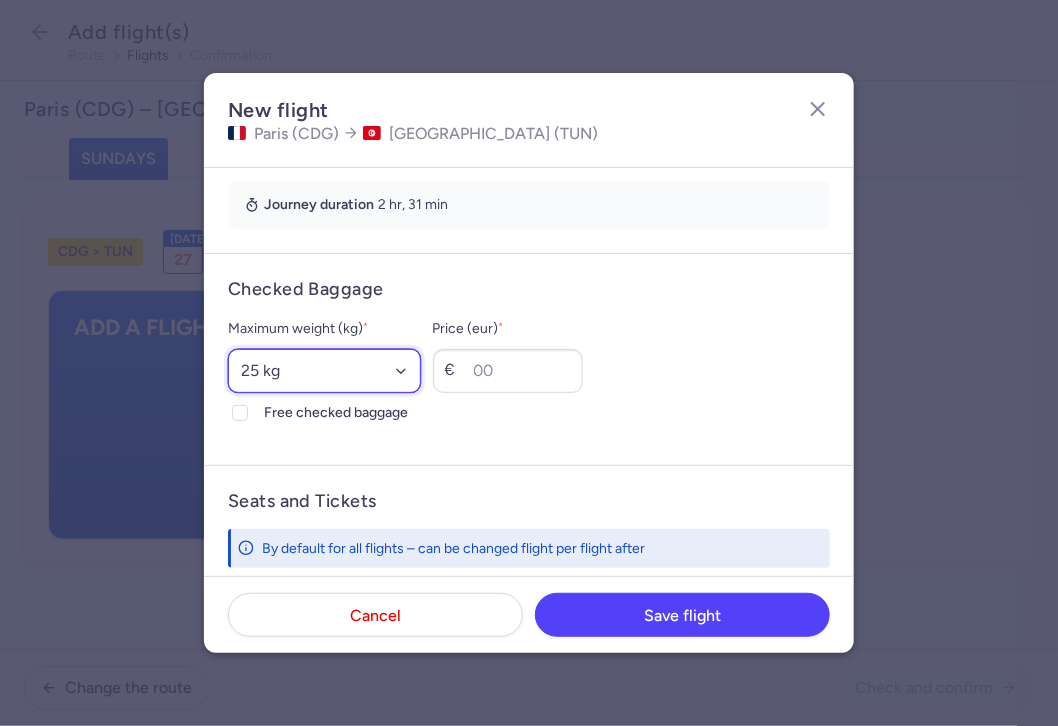 click on "Select an option 15 kg 16 kg 17 kg 18 kg 19 kg 20 kg 21 kg 22 kg 23 kg 24 kg 25 kg 26 kg 27 kg 28 kg 29 kg 30 kg 31 kg 32 kg 33 kg 34 kg 35 kg" at bounding box center [324, 371] 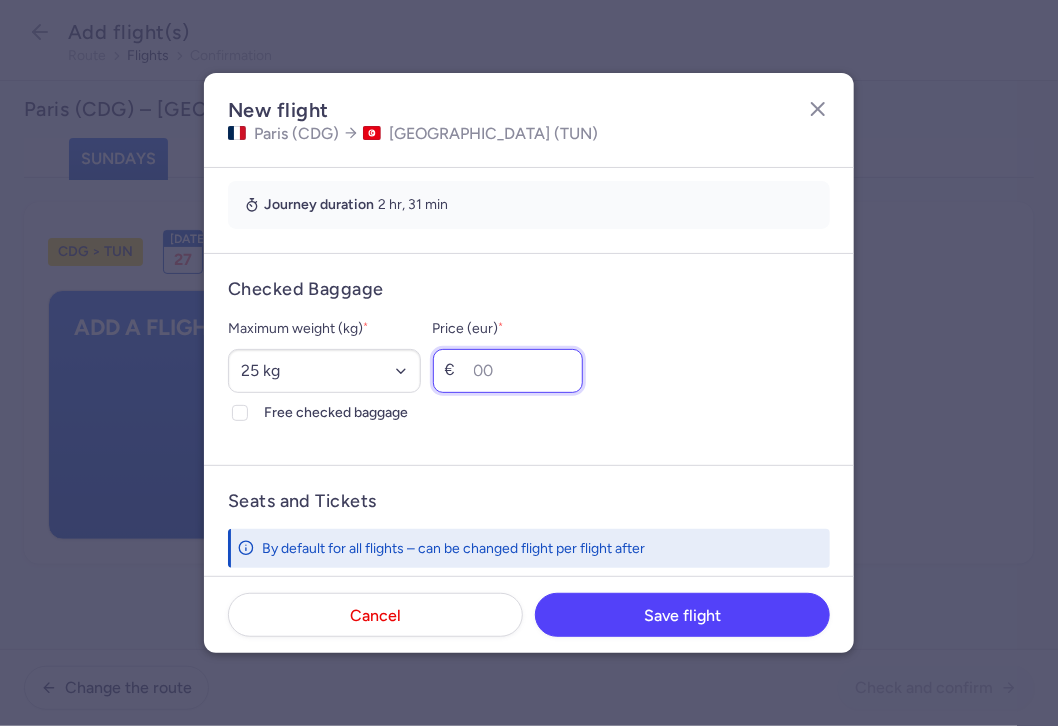 click on "Price (eur)  *" at bounding box center [508, 371] 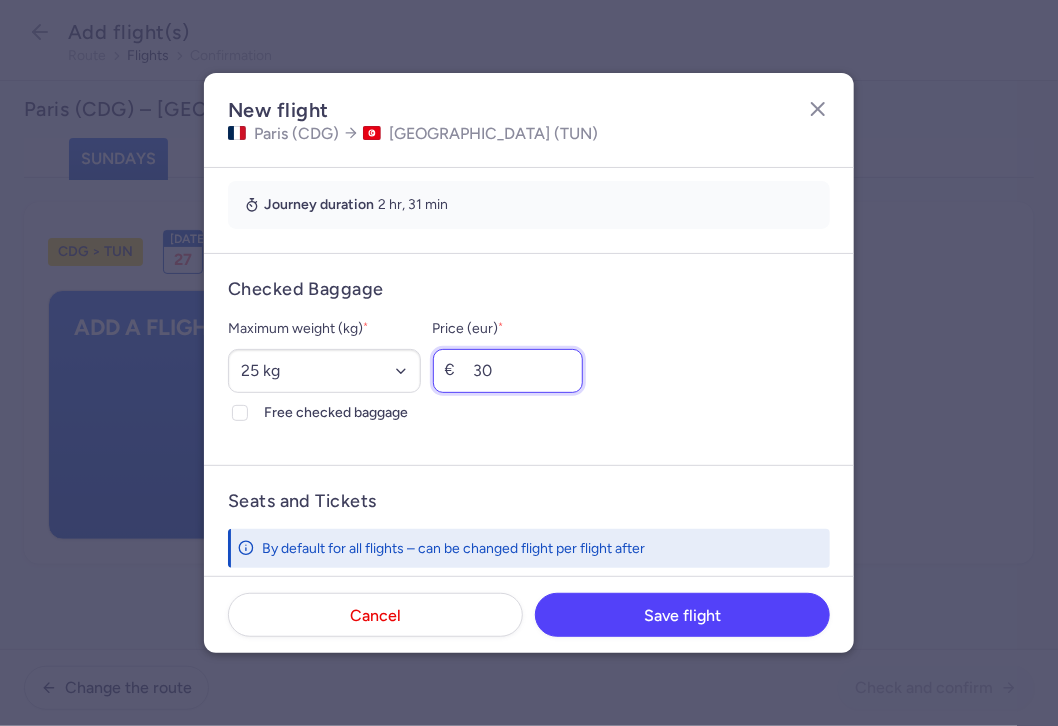 click on "30" at bounding box center [508, 371] 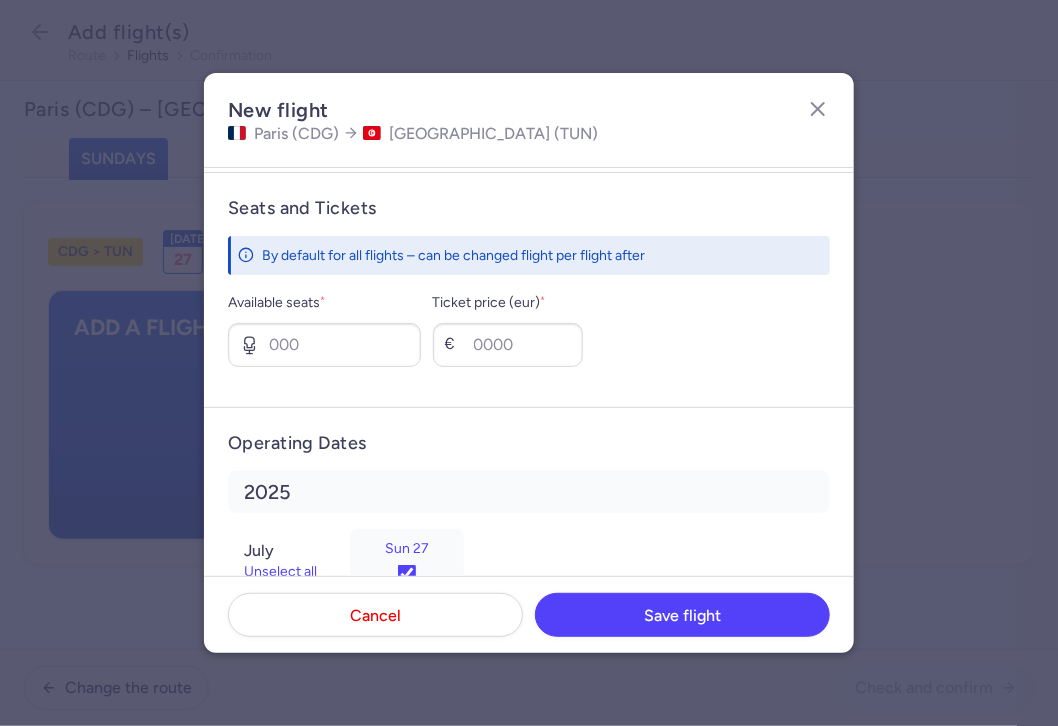 scroll, scrollTop: 789, scrollLeft: 0, axis: vertical 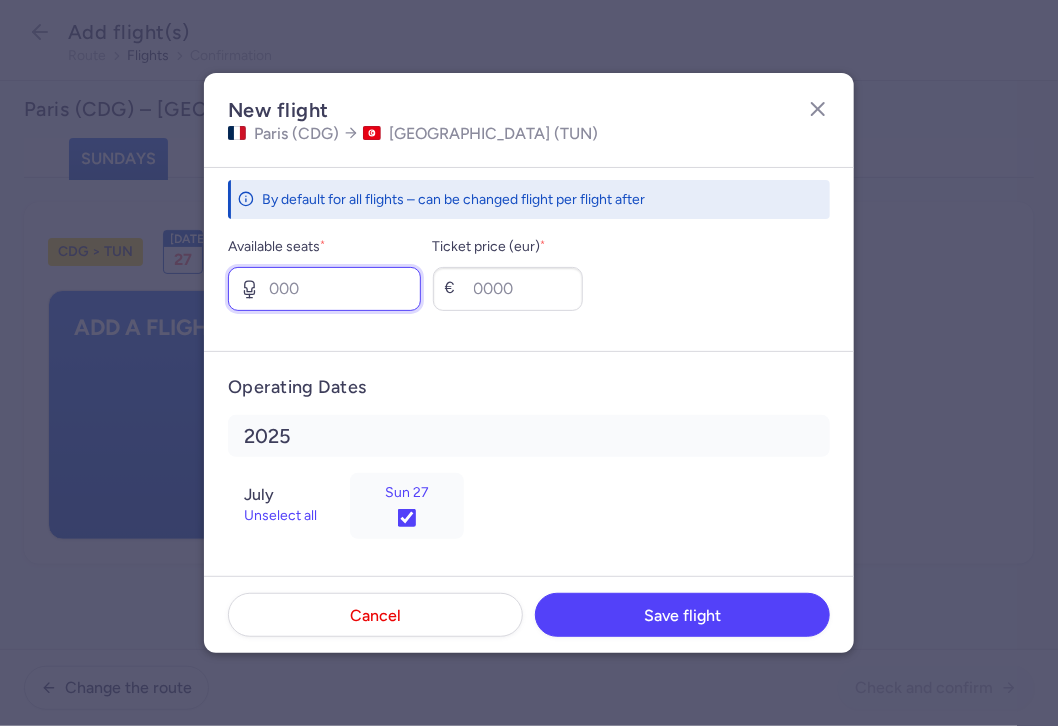 click on "Available seats  *" at bounding box center [324, 289] 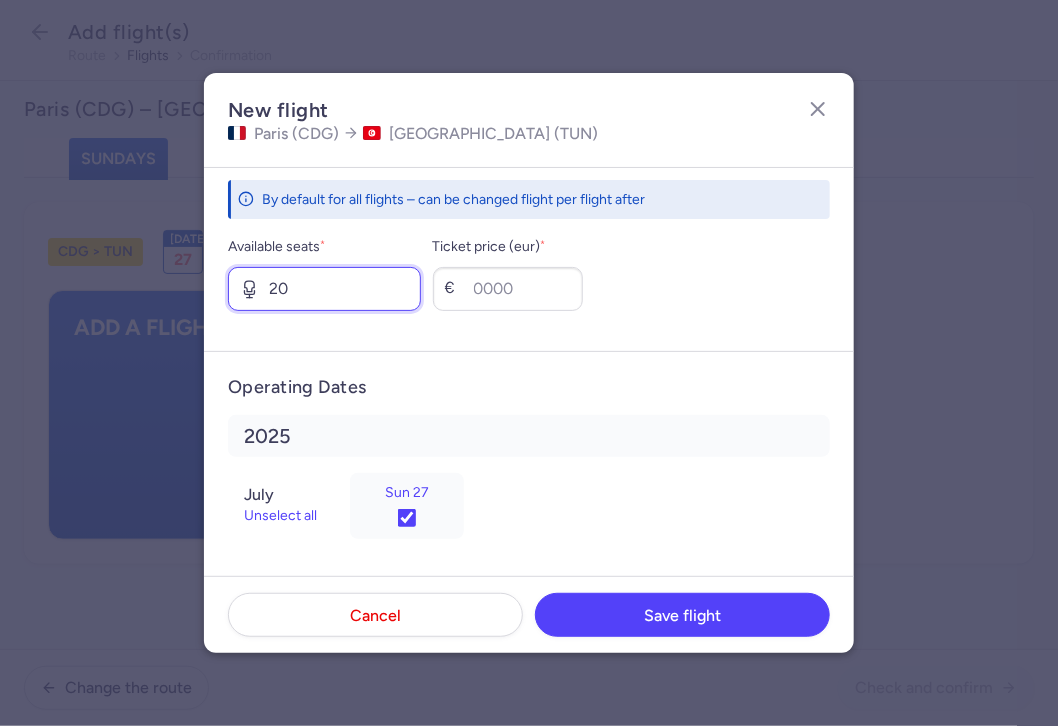type on "2" 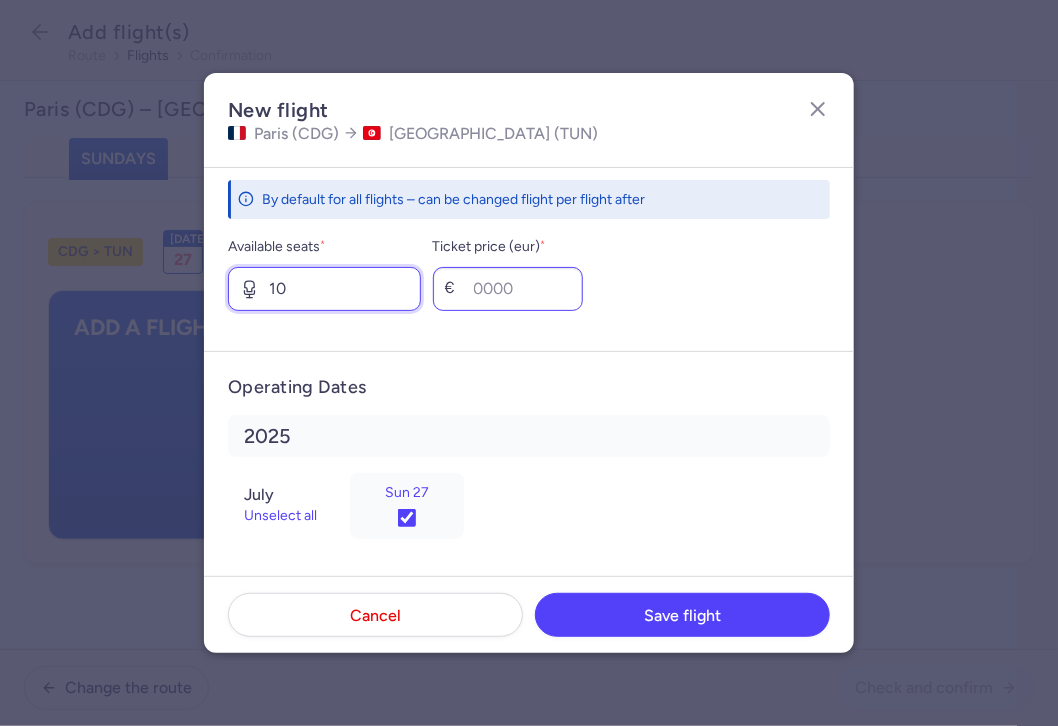 type on "10" 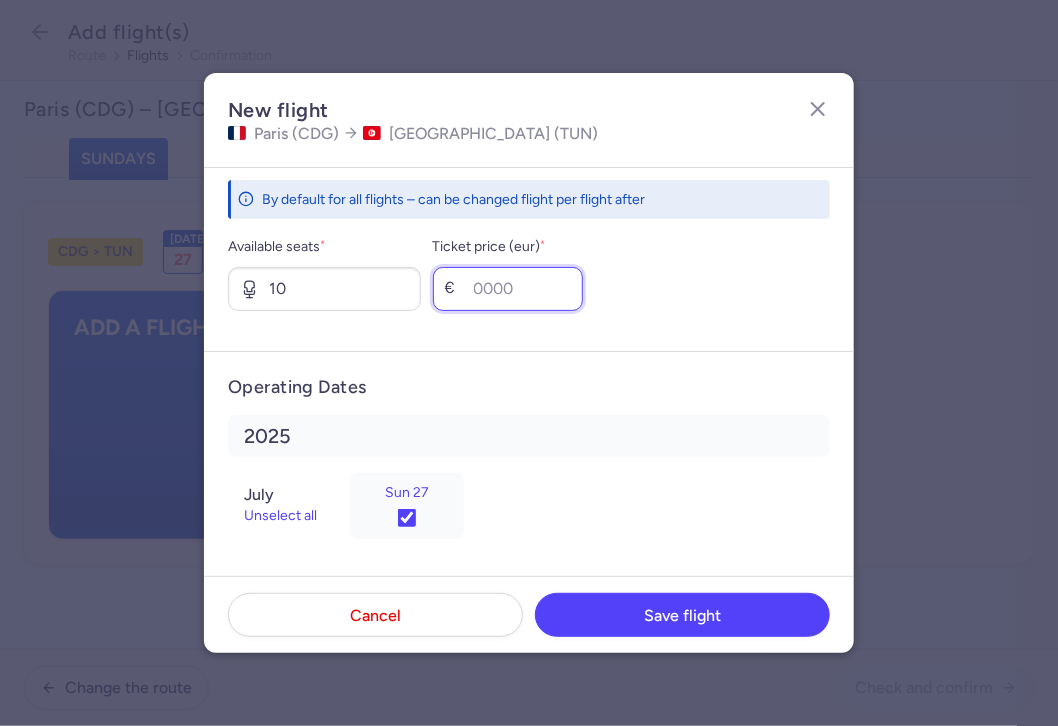 click on "Ticket price (eur)  *" at bounding box center [508, 289] 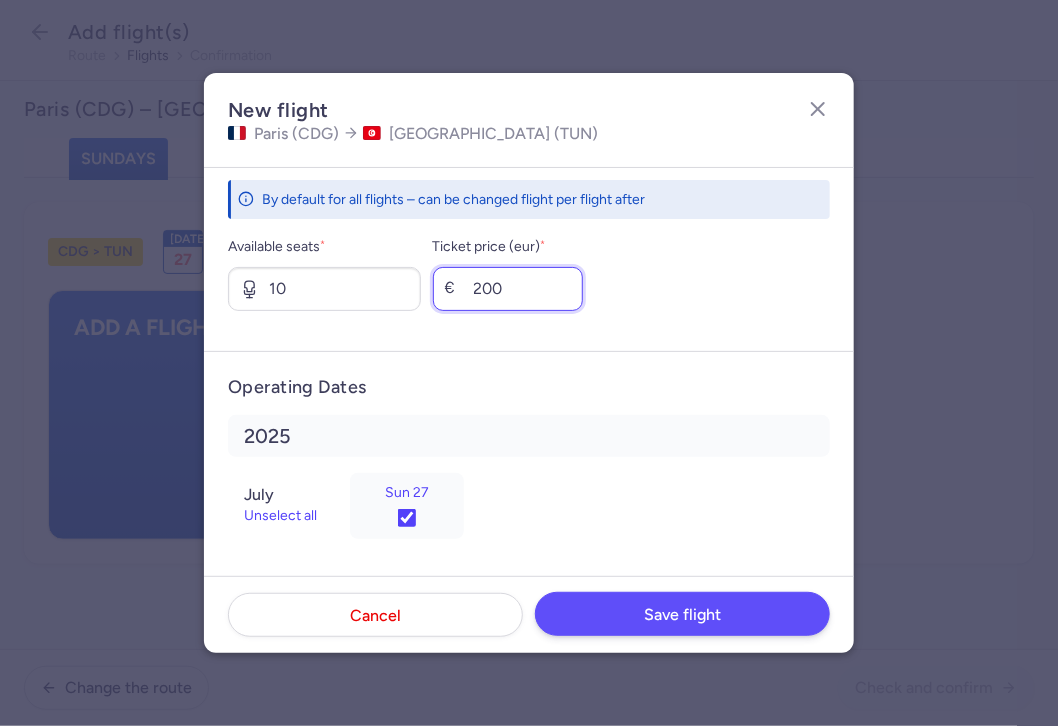 type on "200" 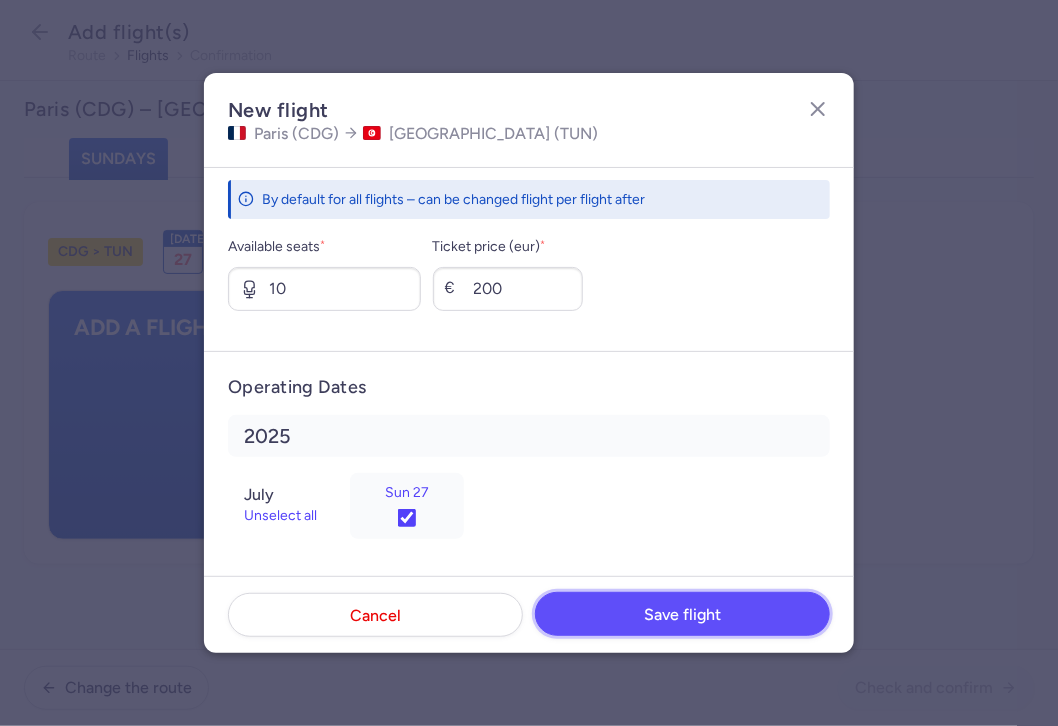 click on "Save flight" at bounding box center [682, 614] 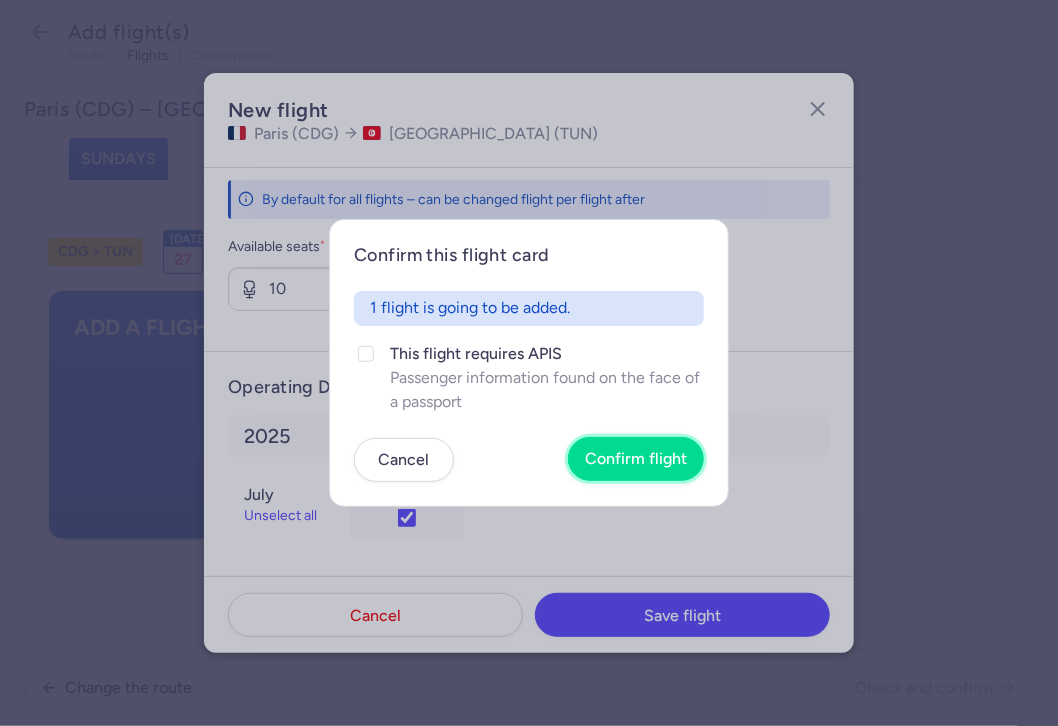 click on "Confirm flight" at bounding box center [636, 459] 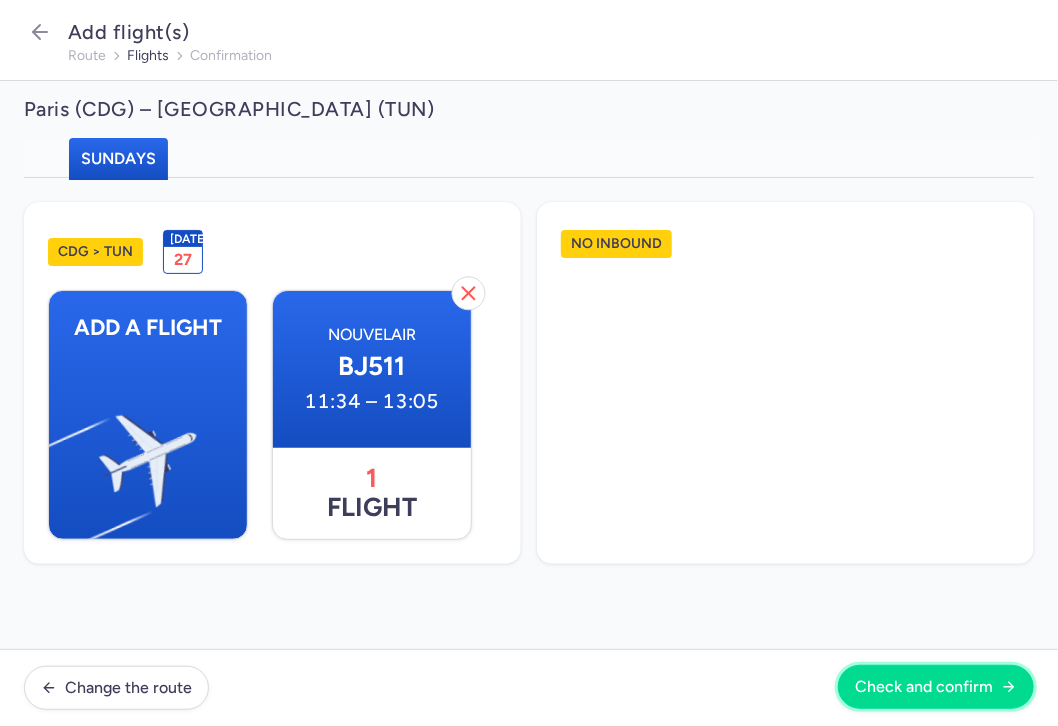 click on "Check and confirm" at bounding box center (924, 687) 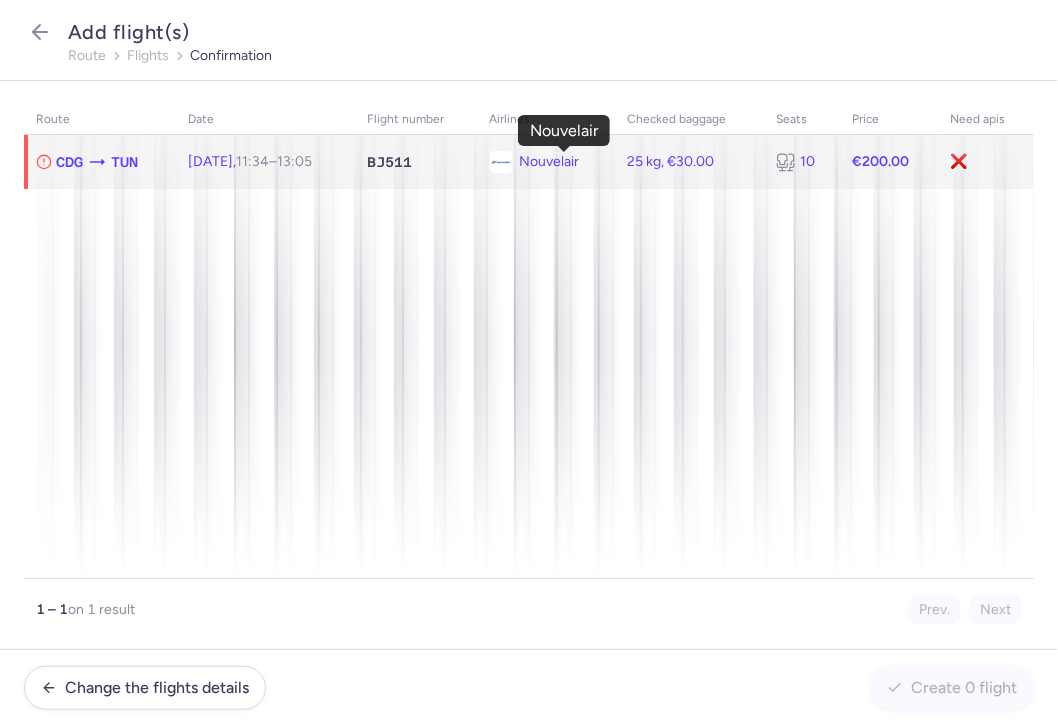 click at bounding box center (501, 162) 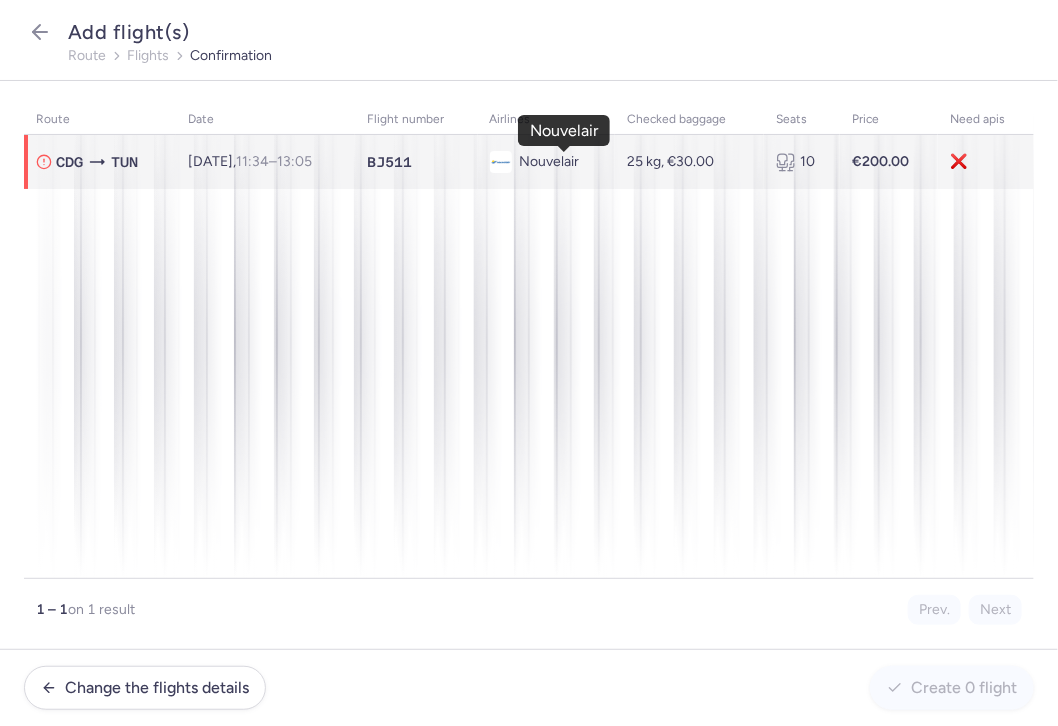 select on "25" 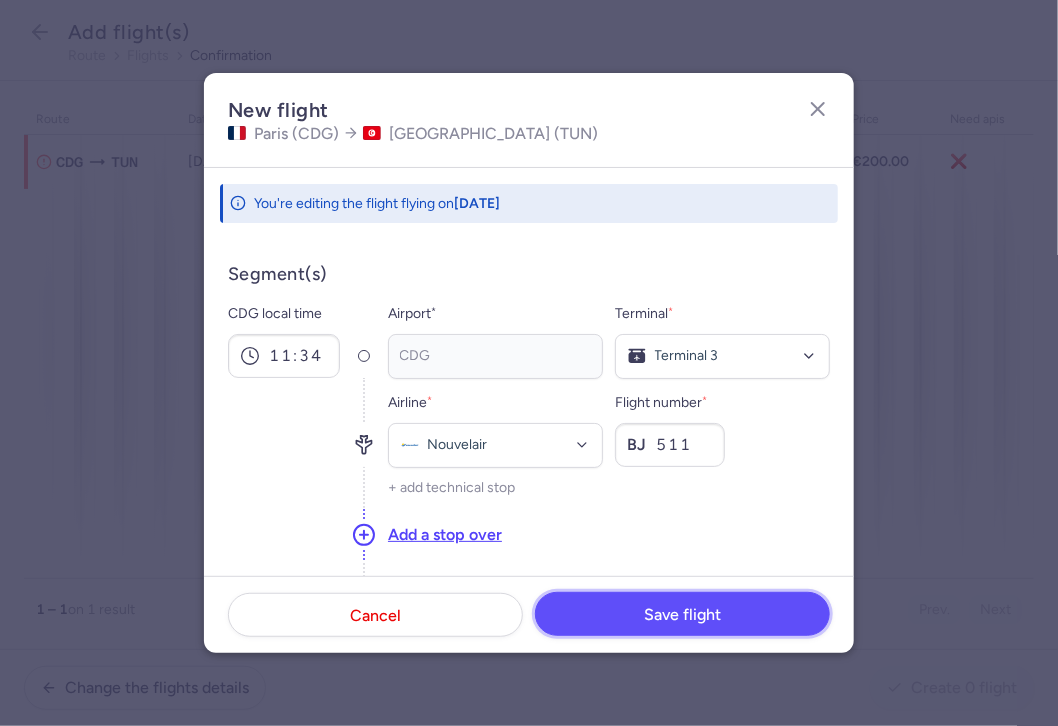 click on "Save flight" at bounding box center [682, 615] 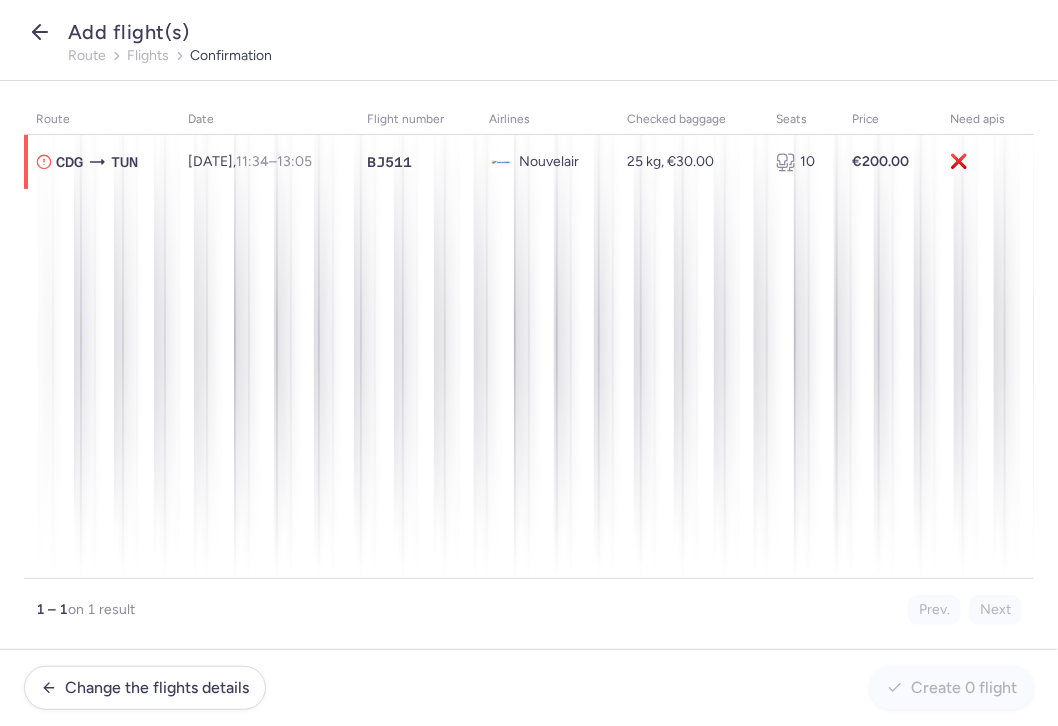 click 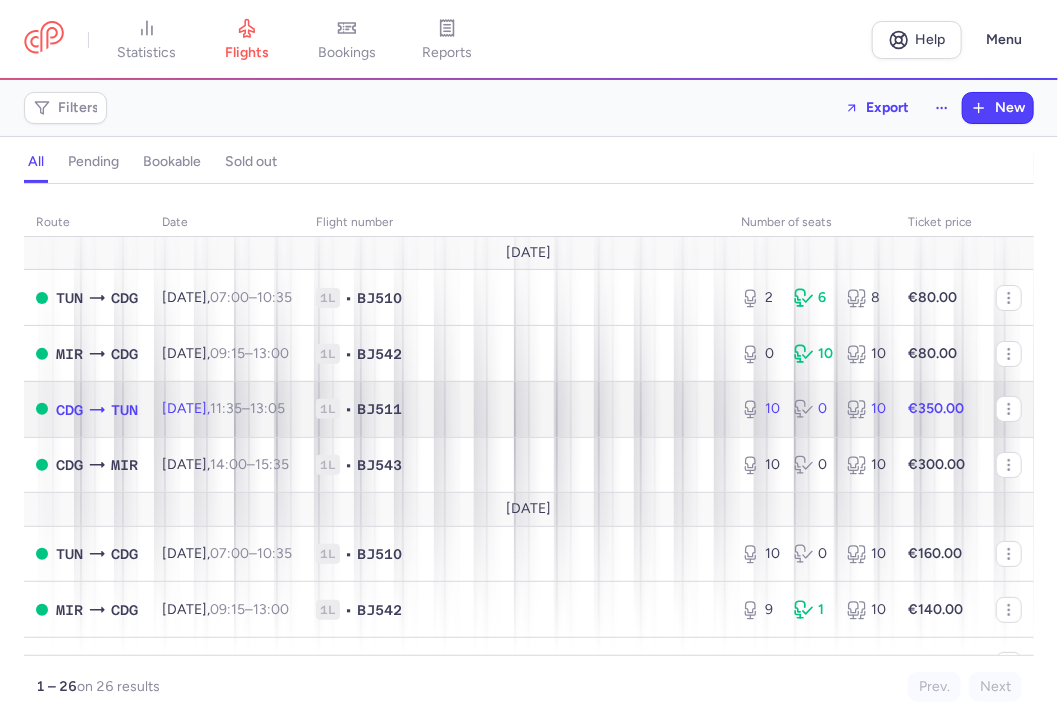 click on "1L • BJ511" 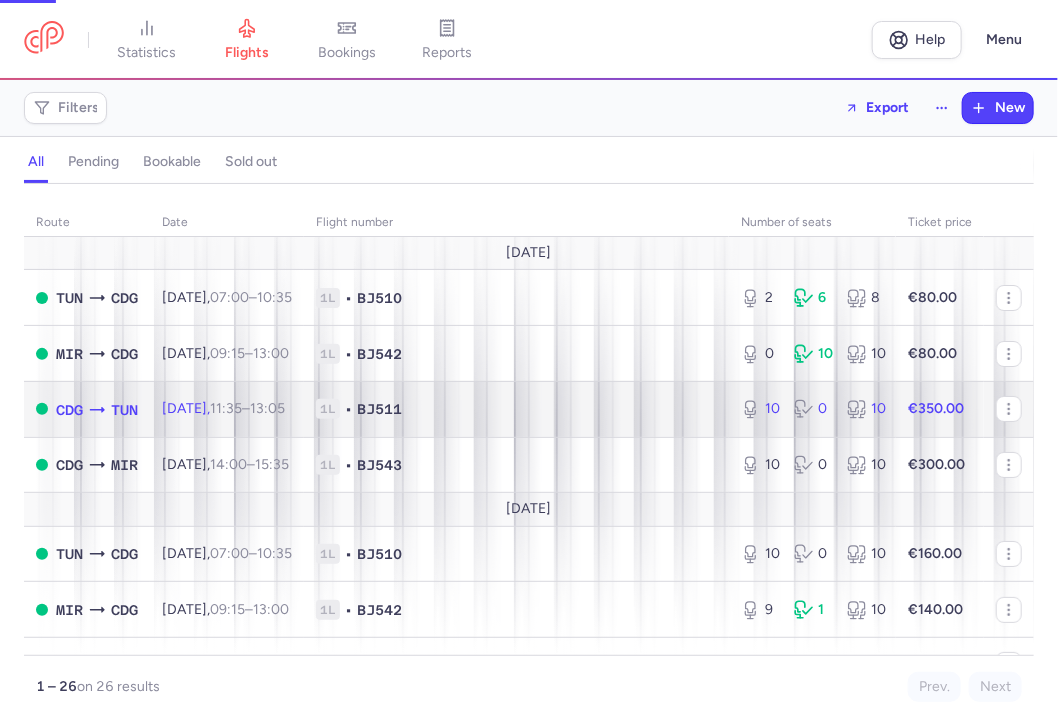 select on "days" 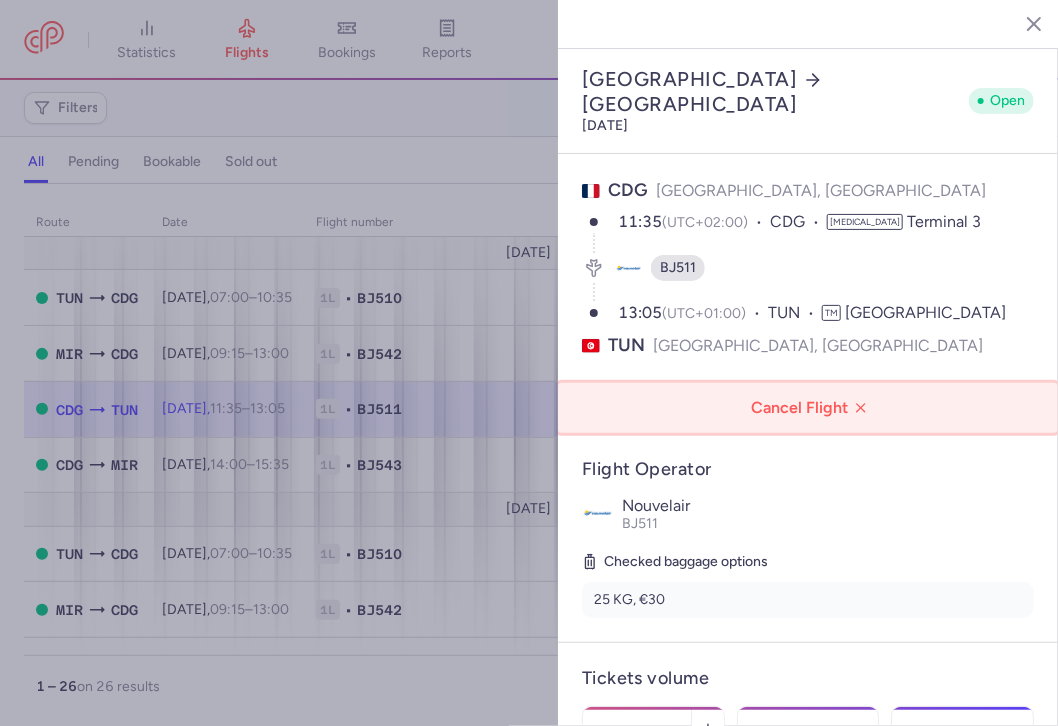 click on "Cancel Flight" at bounding box center (812, 408) 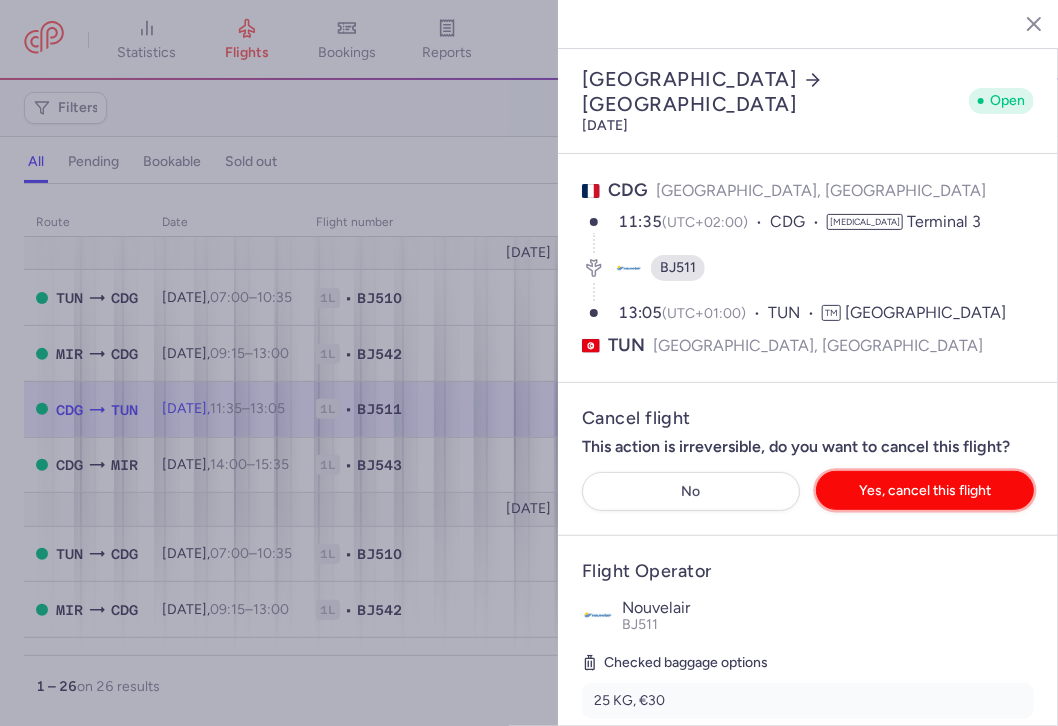 click on "Yes, cancel this flight" at bounding box center [925, 490] 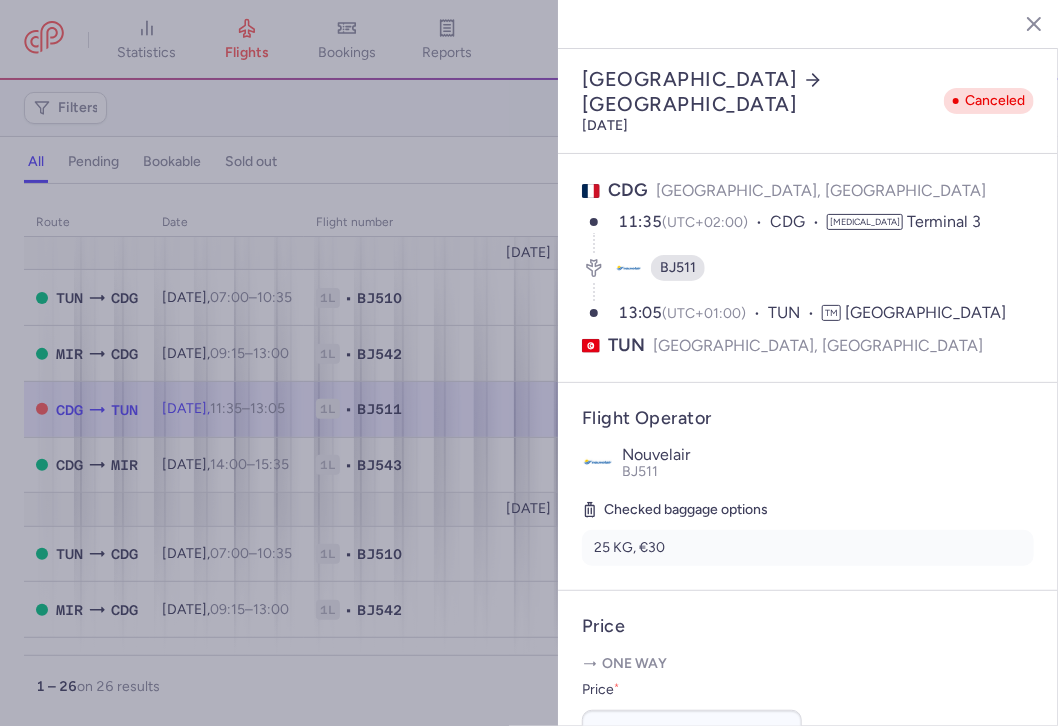click at bounding box center (529, 363) 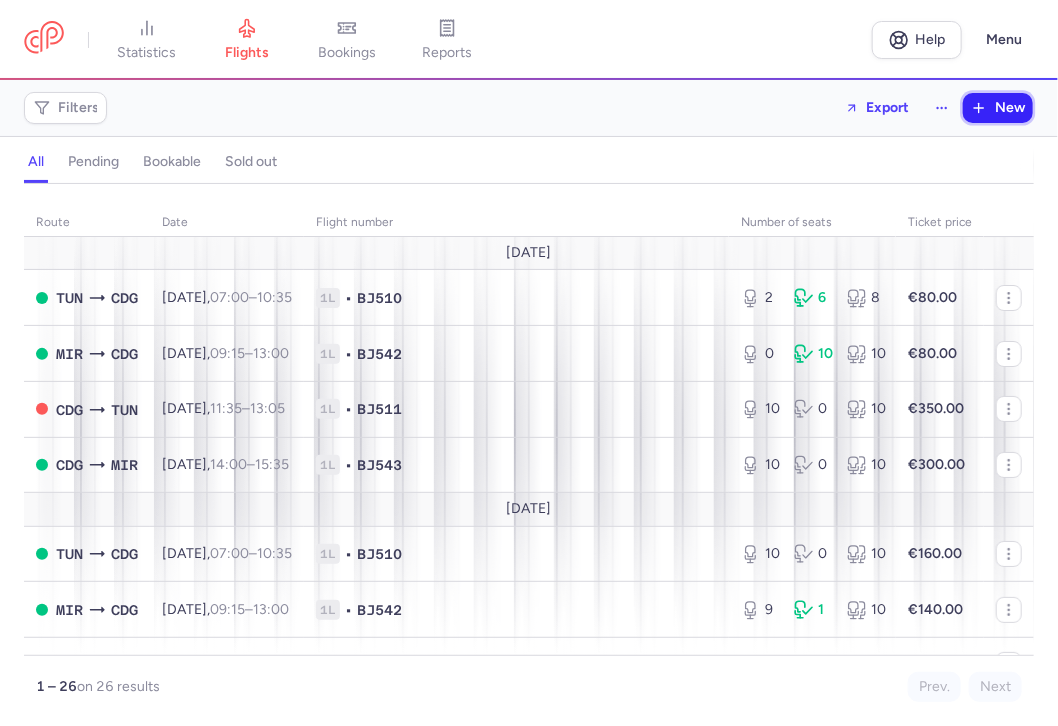 click on "New" at bounding box center (1010, 108) 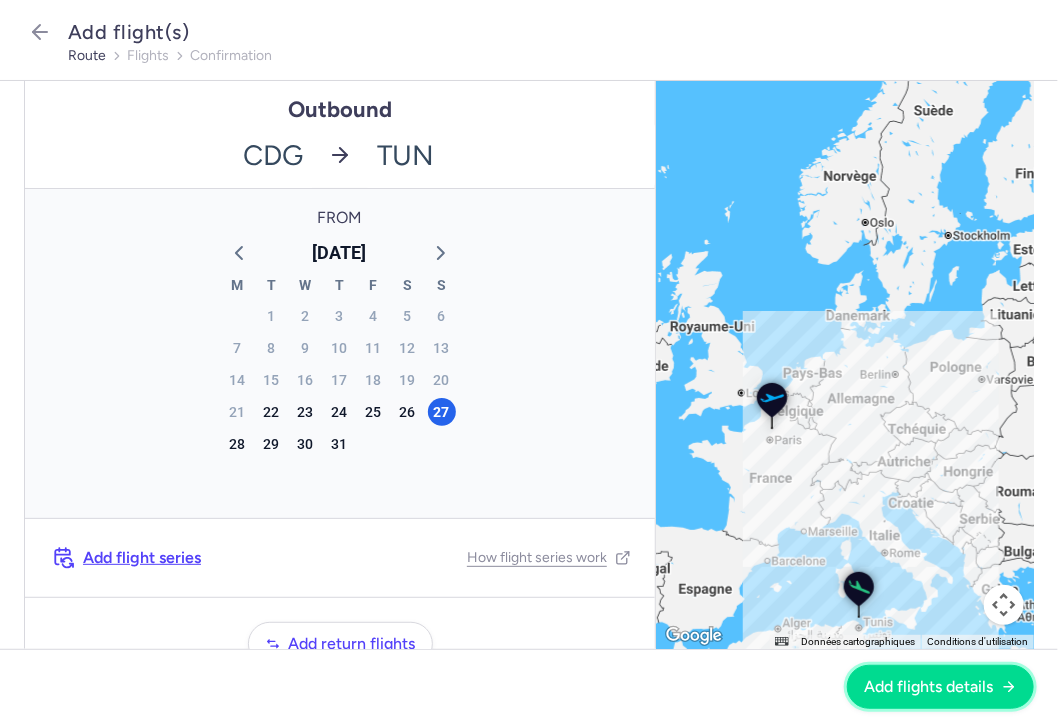 click on "Add flights details" at bounding box center (928, 687) 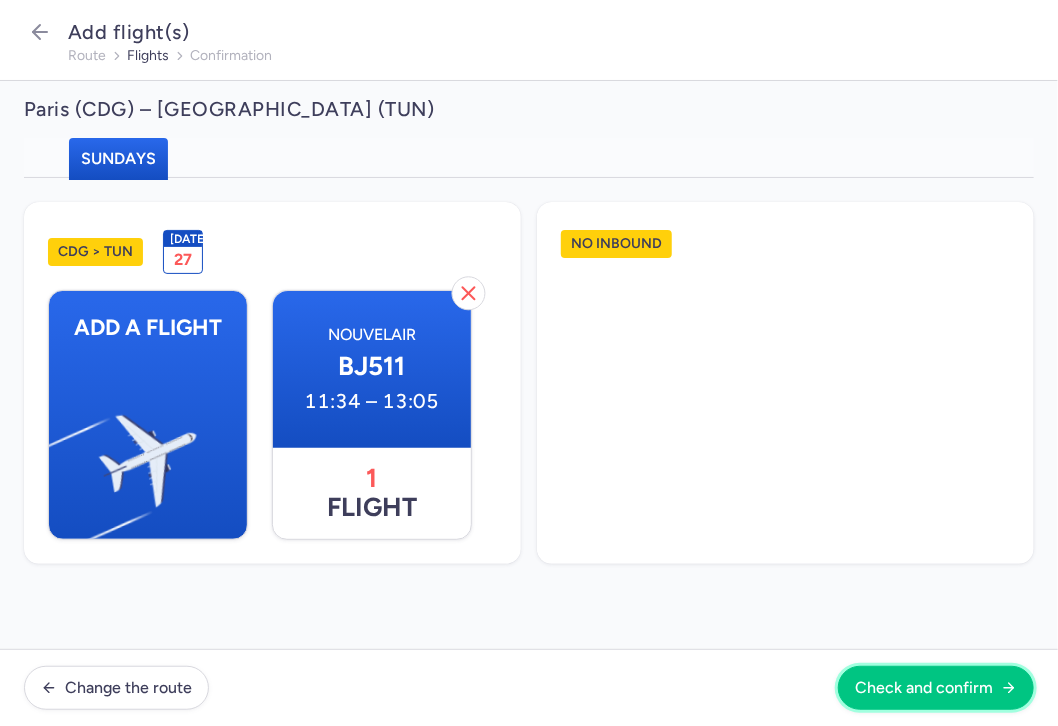 click on "Check and confirm" at bounding box center (924, 688) 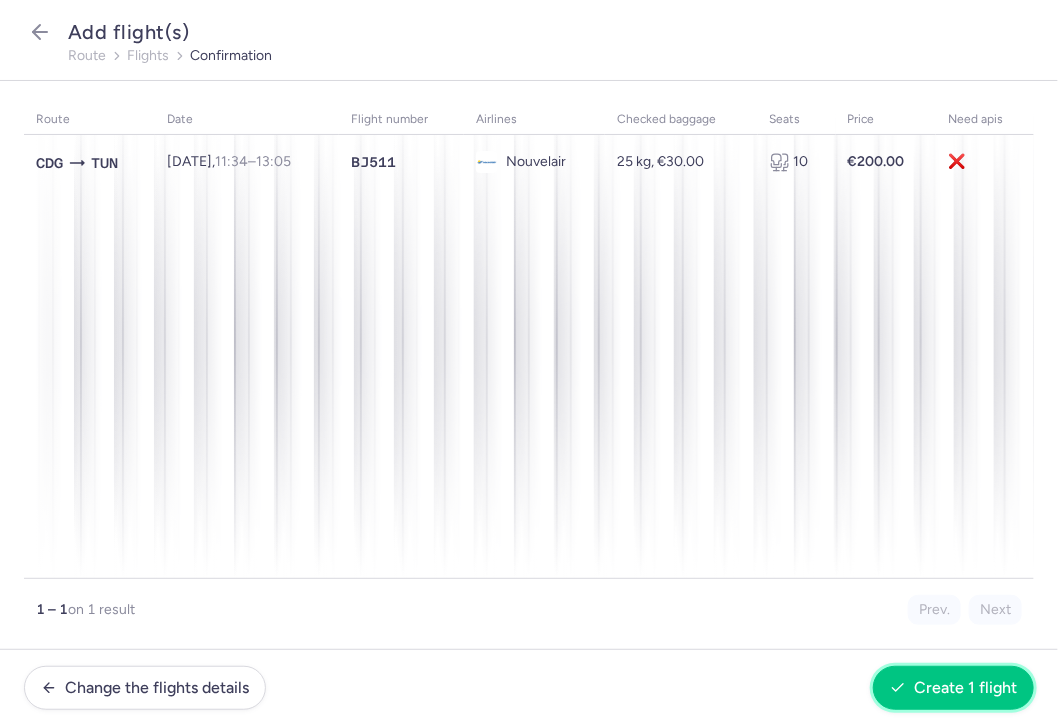 click on "Create 1 flight" at bounding box center (965, 688) 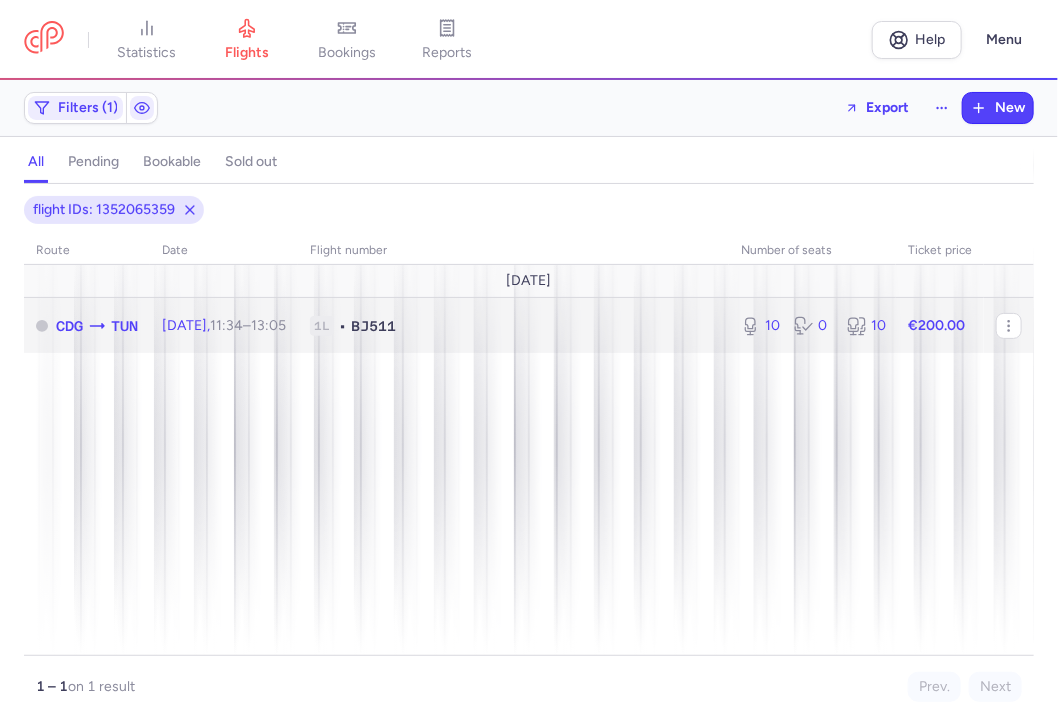 click on "1L • BJ511" 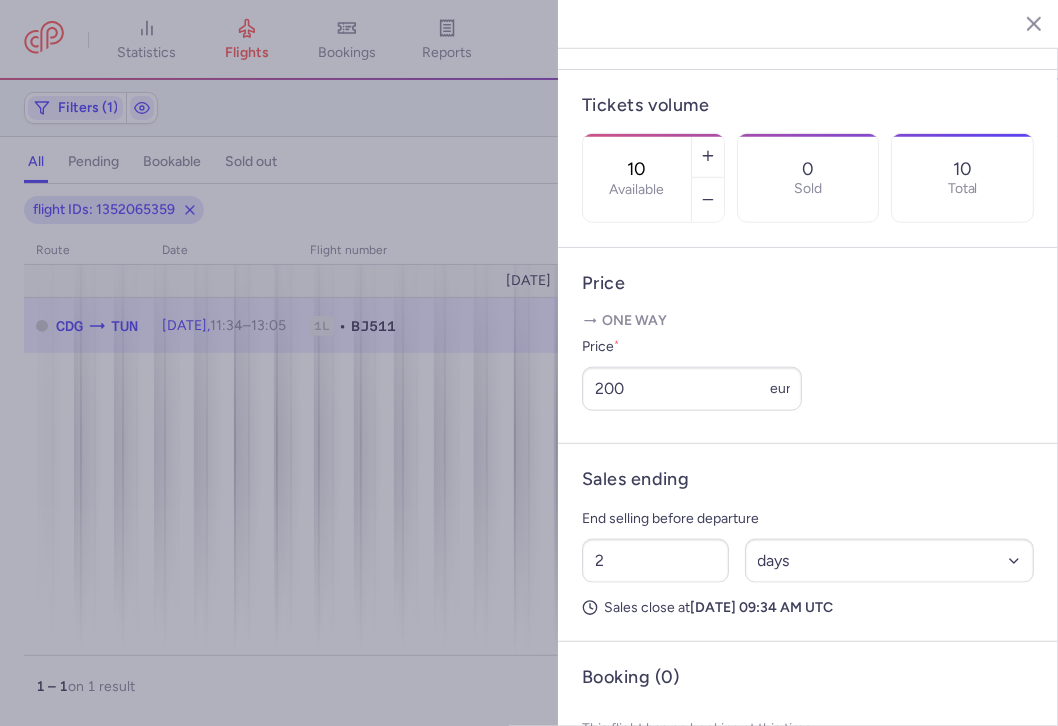 scroll, scrollTop: 652, scrollLeft: 0, axis: vertical 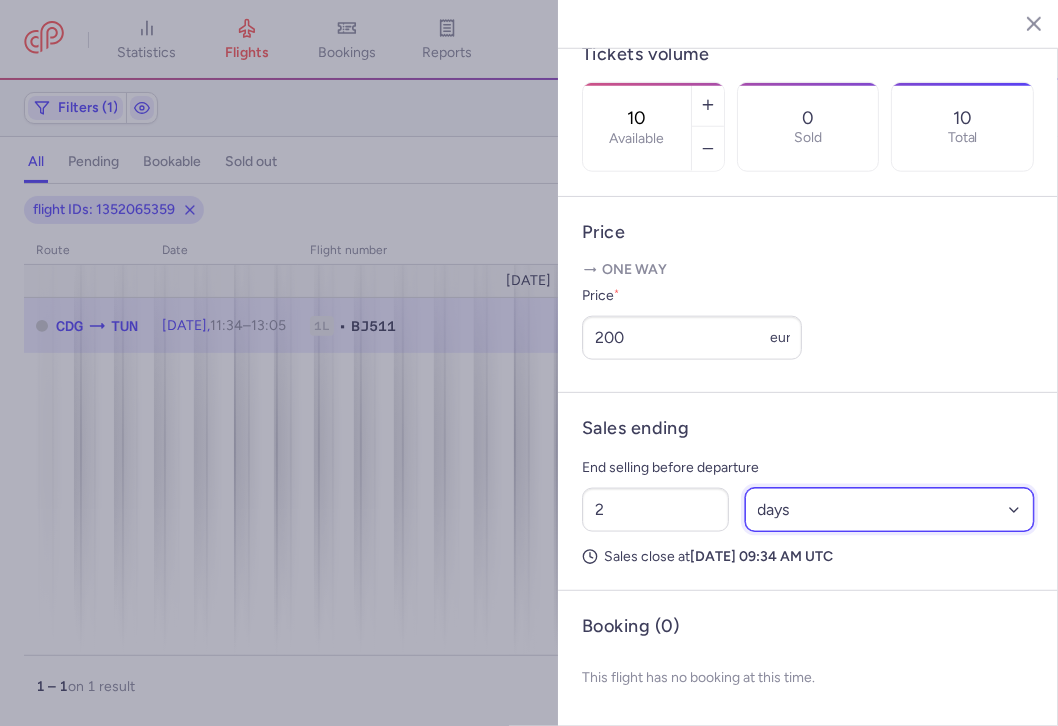 click on "Select an option hours days" at bounding box center (890, 510) 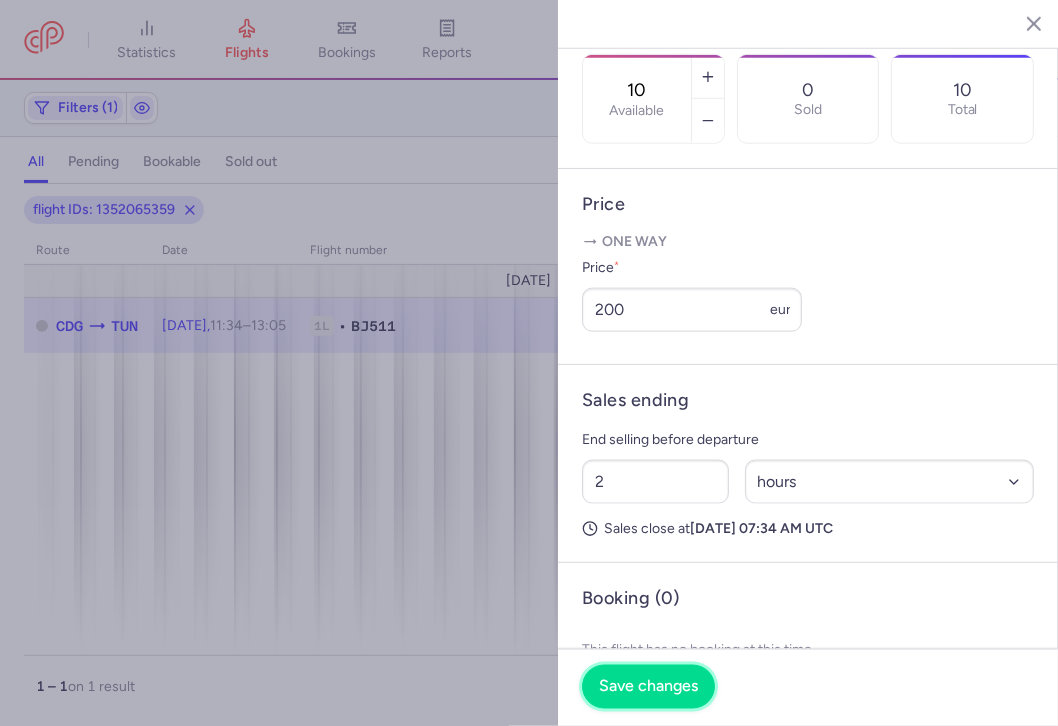 click on "Save changes" at bounding box center [648, 687] 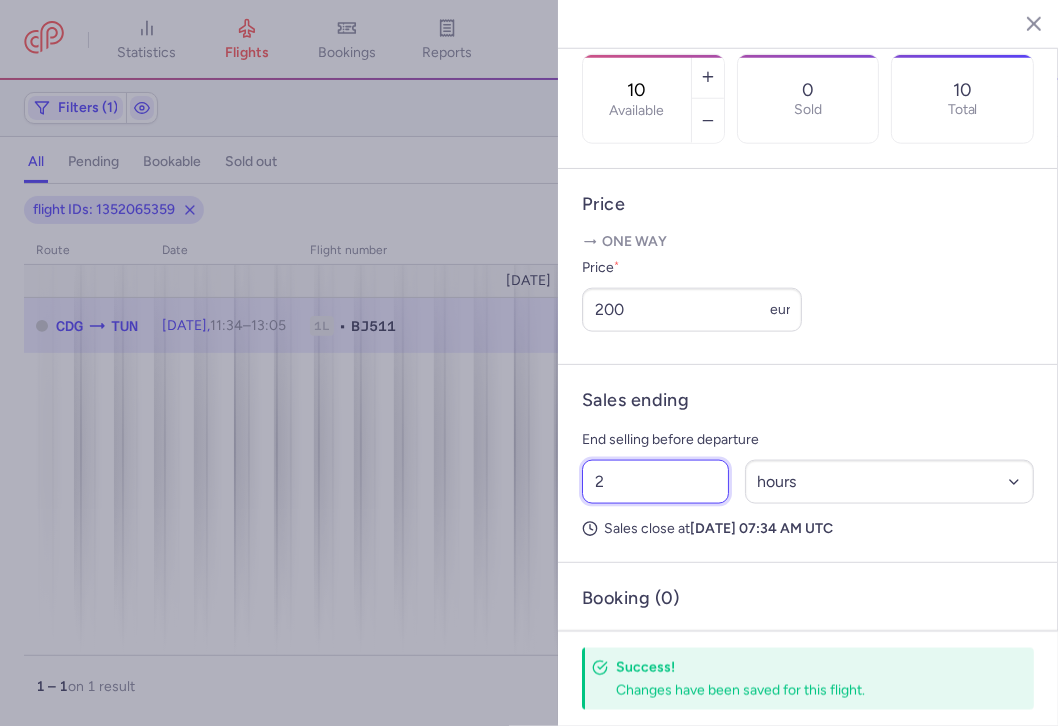 click on "2" at bounding box center [655, 482] 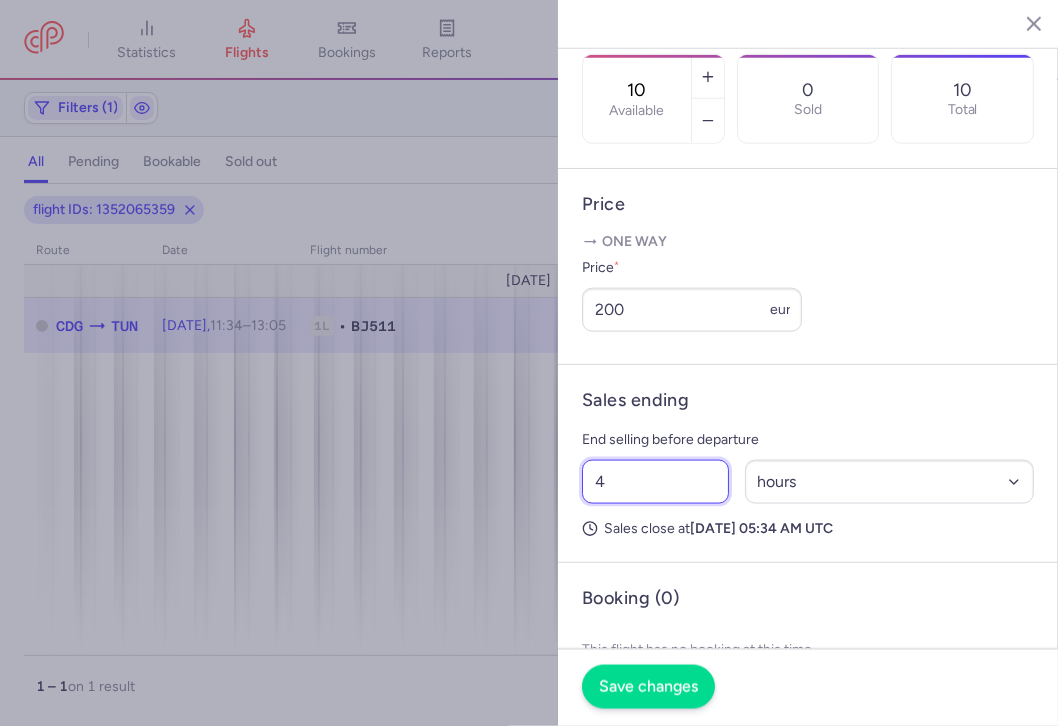 type on "4" 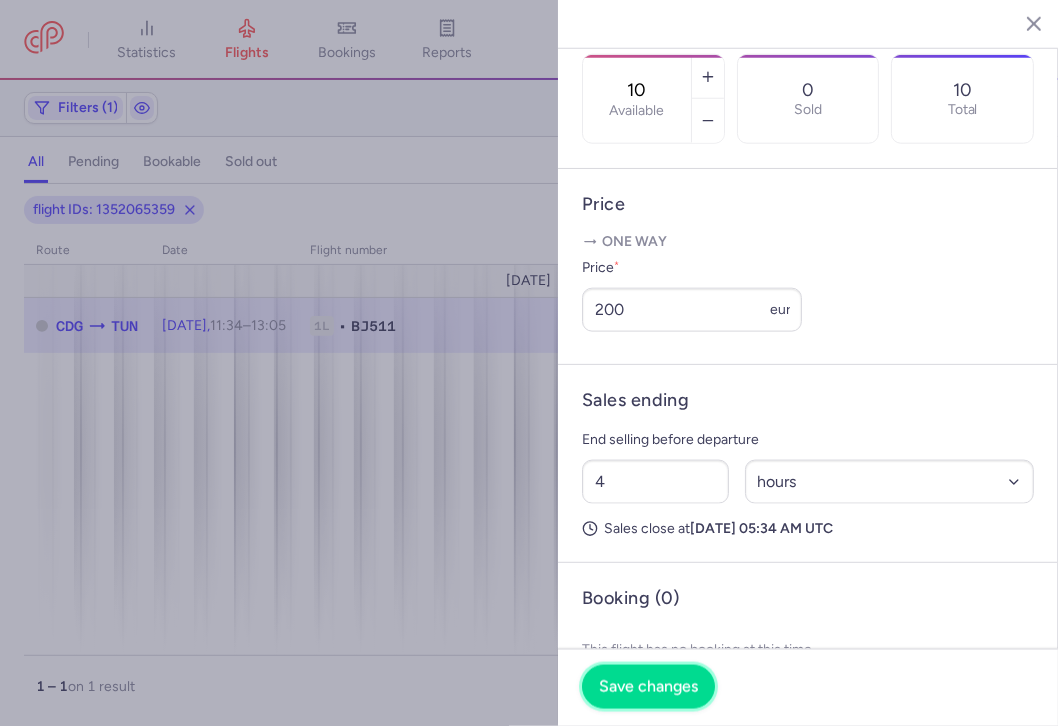 click on "Save changes" at bounding box center (648, 687) 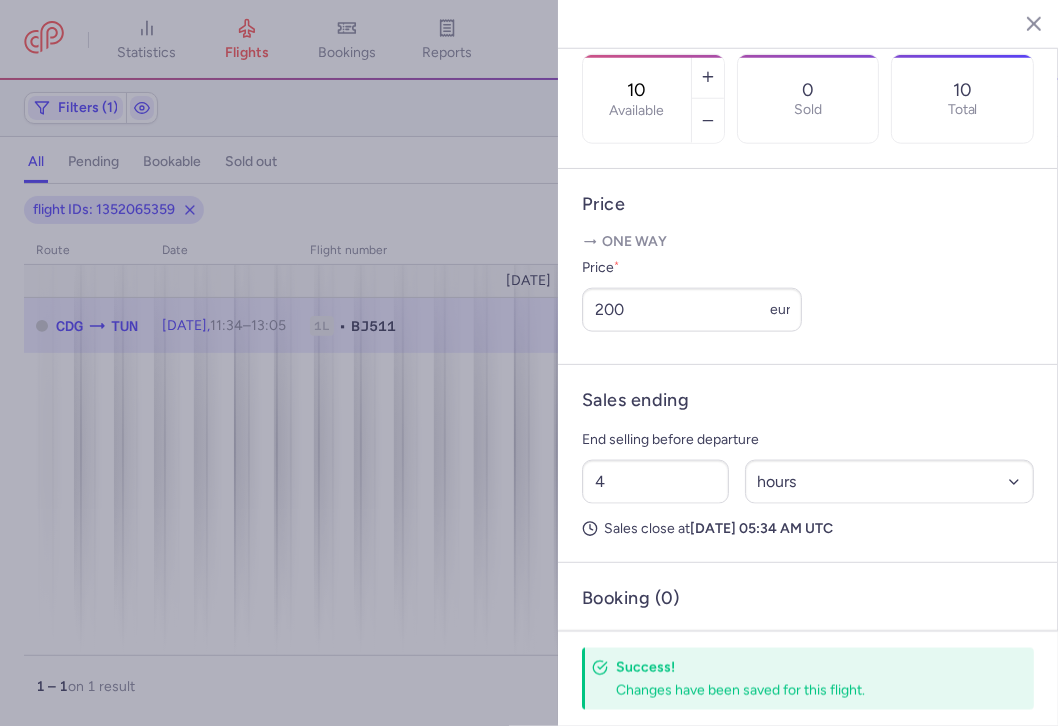 click at bounding box center [529, 363] 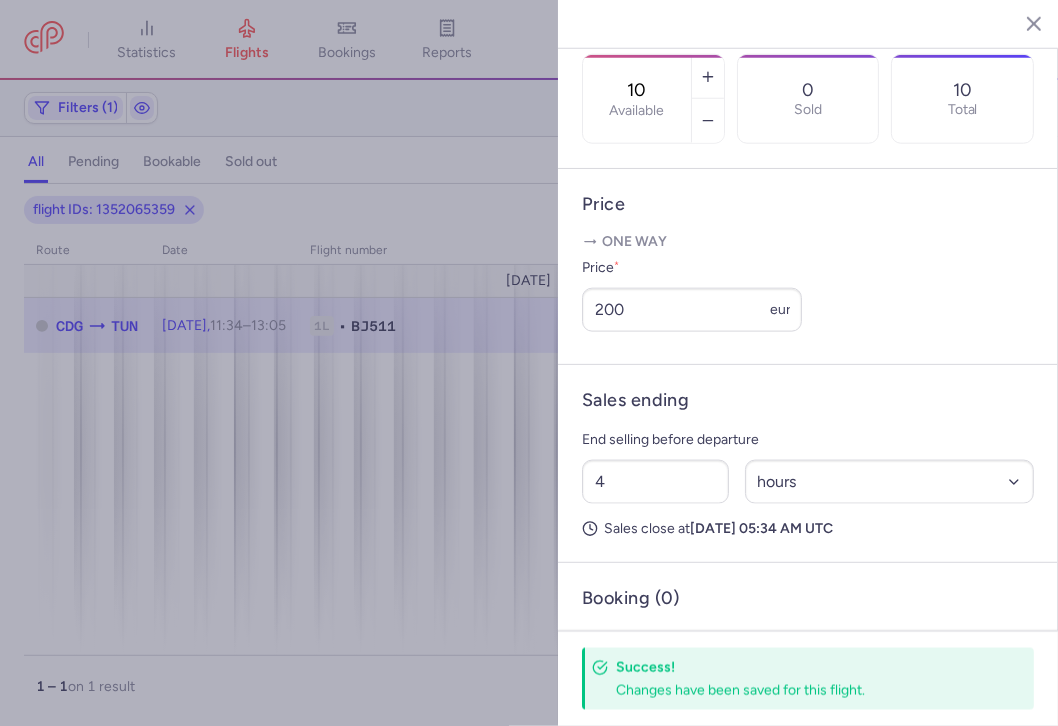 click at bounding box center (529, 363) 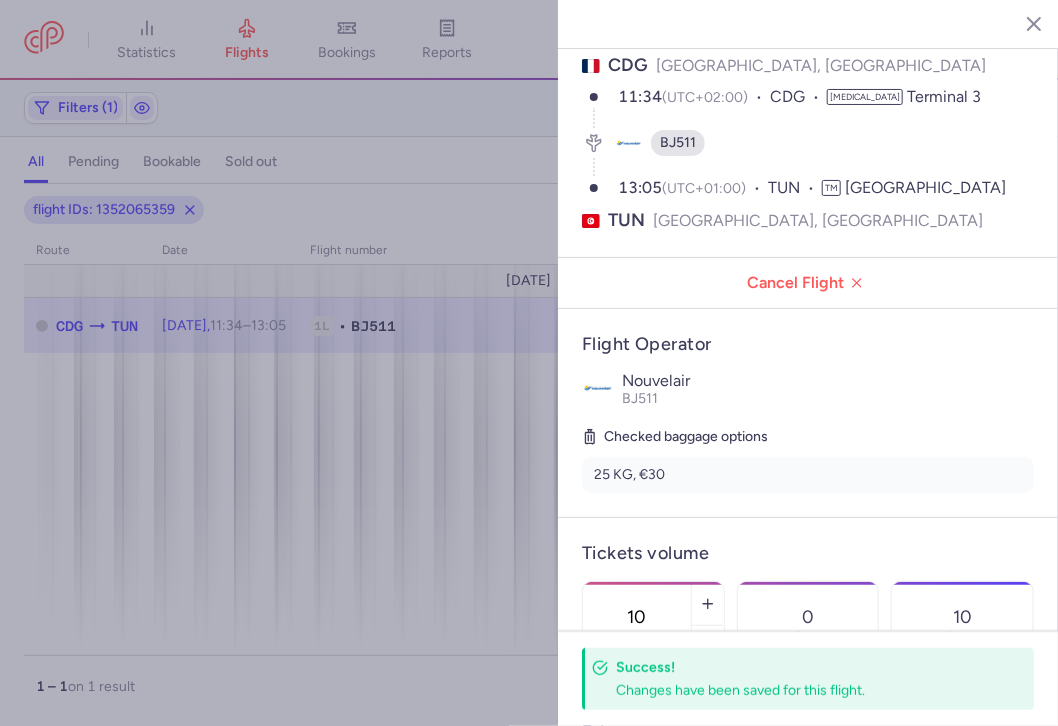 scroll, scrollTop: 0, scrollLeft: 0, axis: both 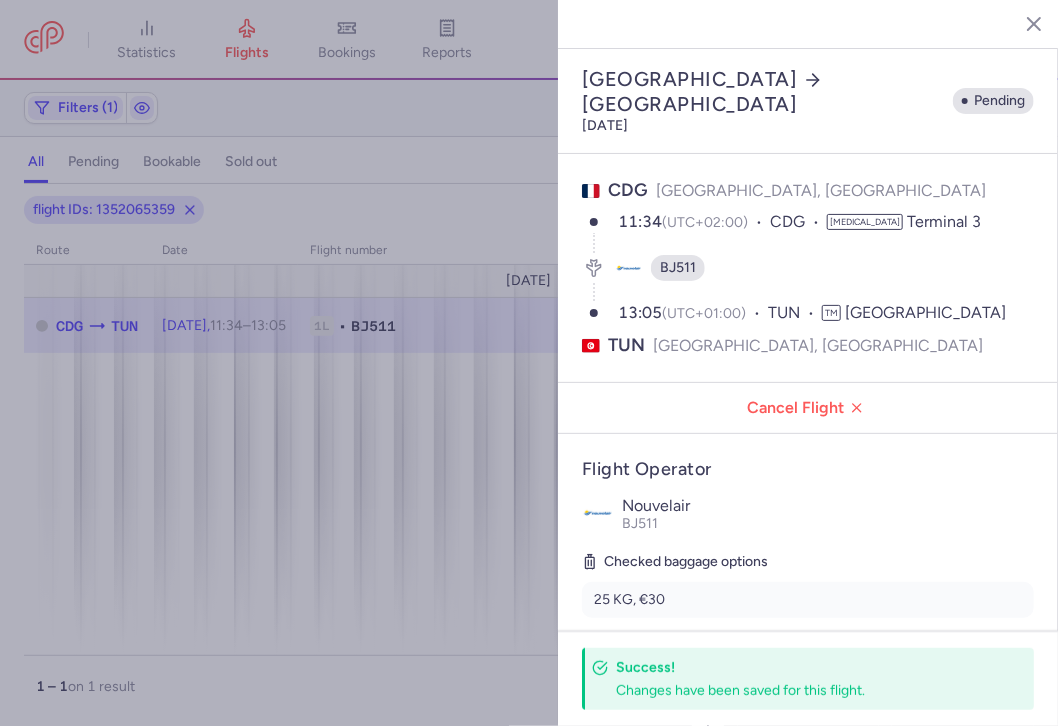 click 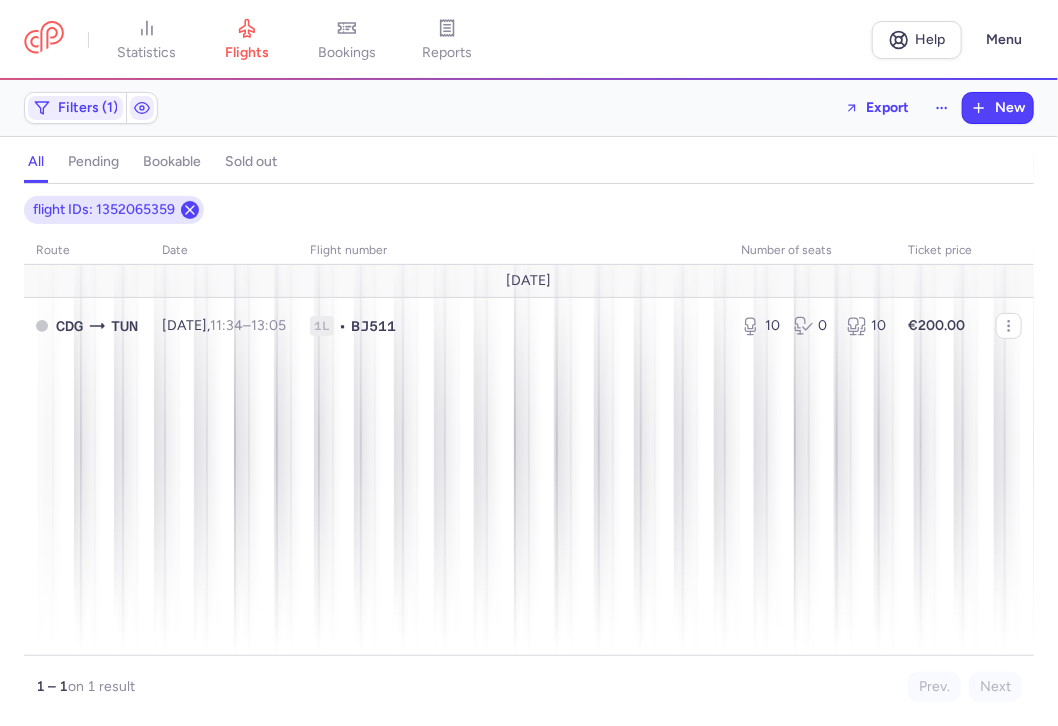 click 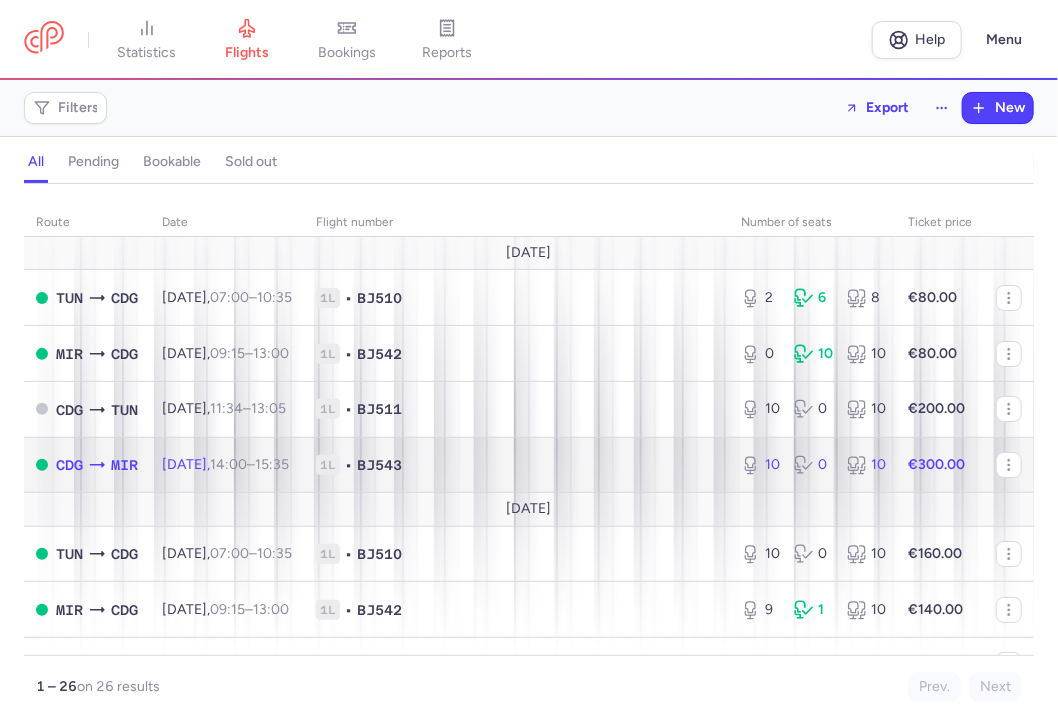 click on "10 0 10" 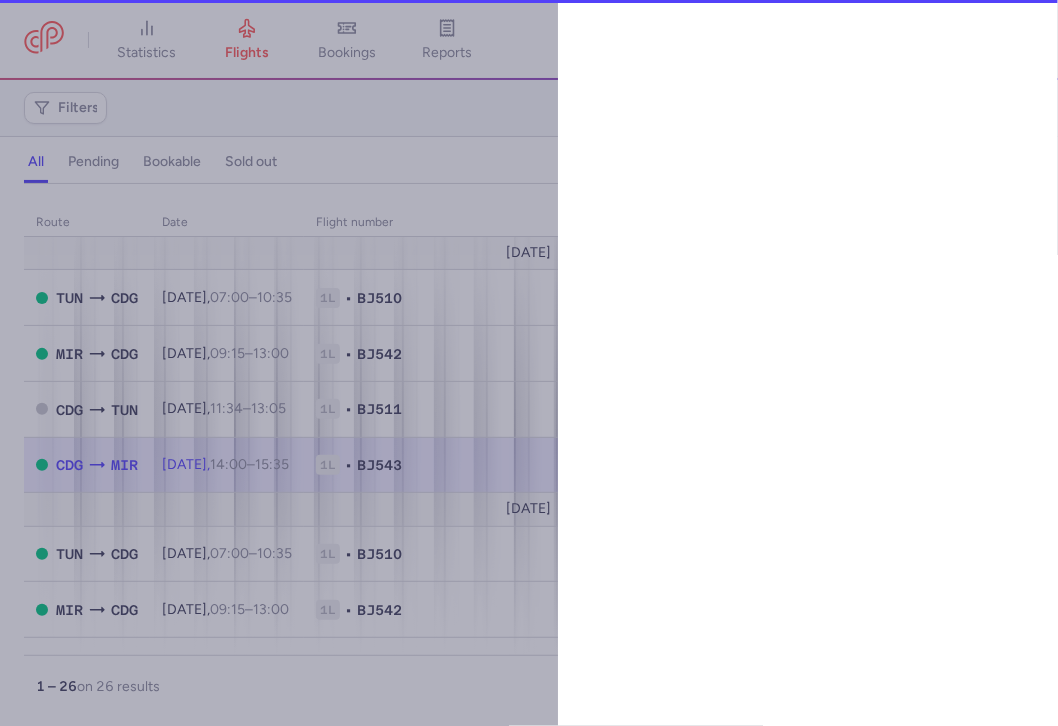click at bounding box center (808, 363) 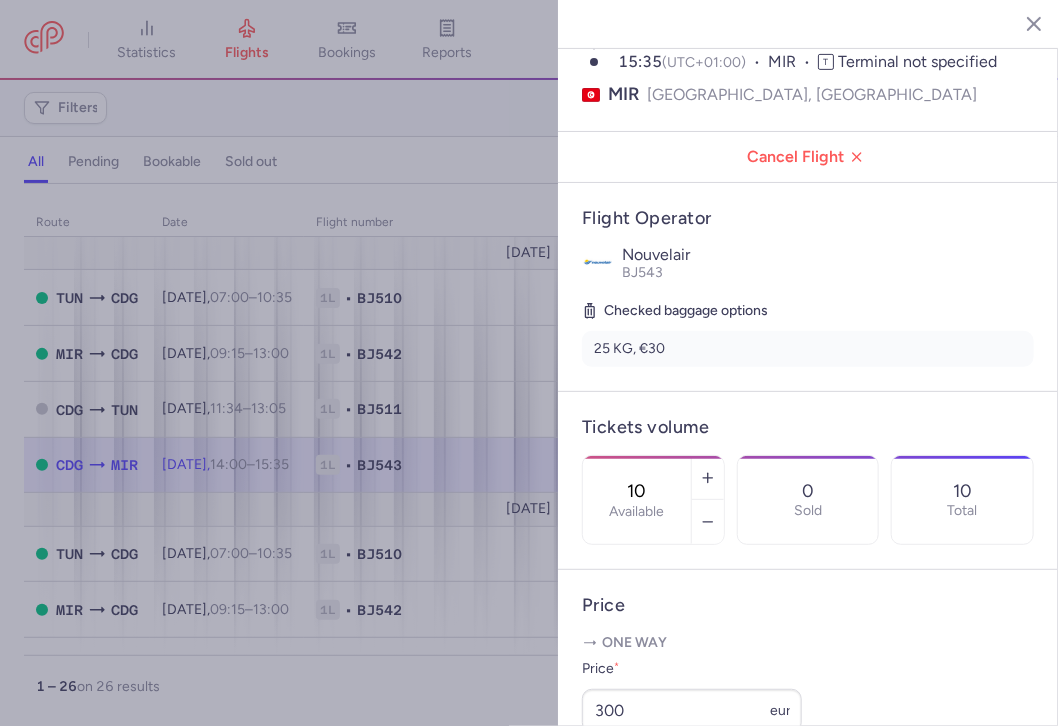 scroll, scrollTop: 306, scrollLeft: 0, axis: vertical 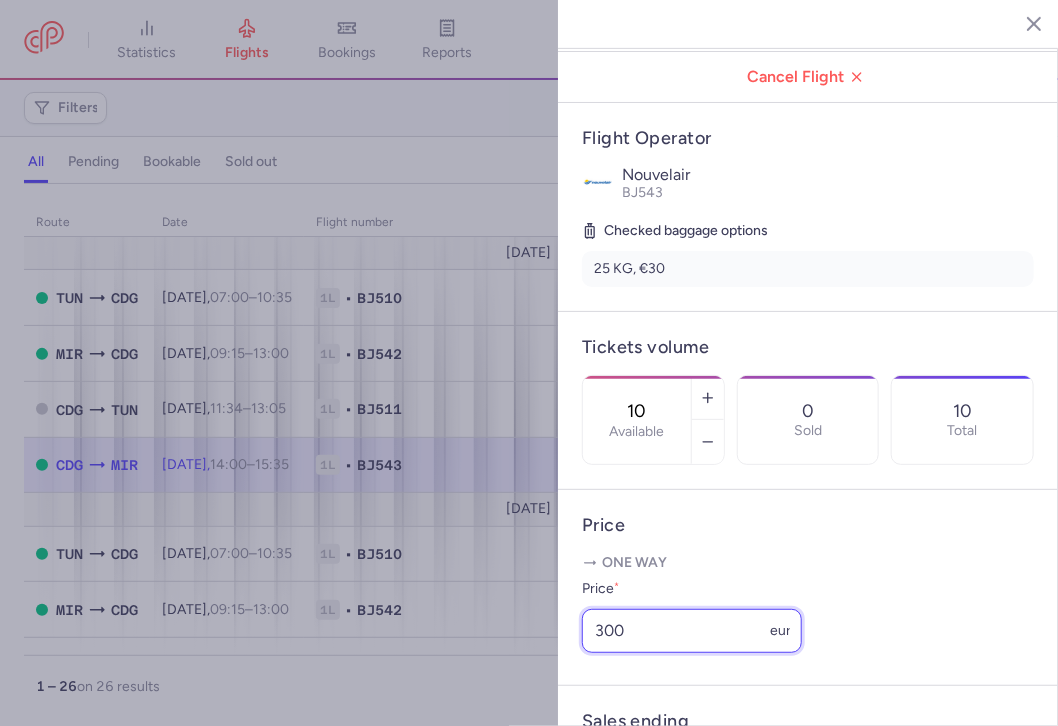 click on "300" at bounding box center (692, 631) 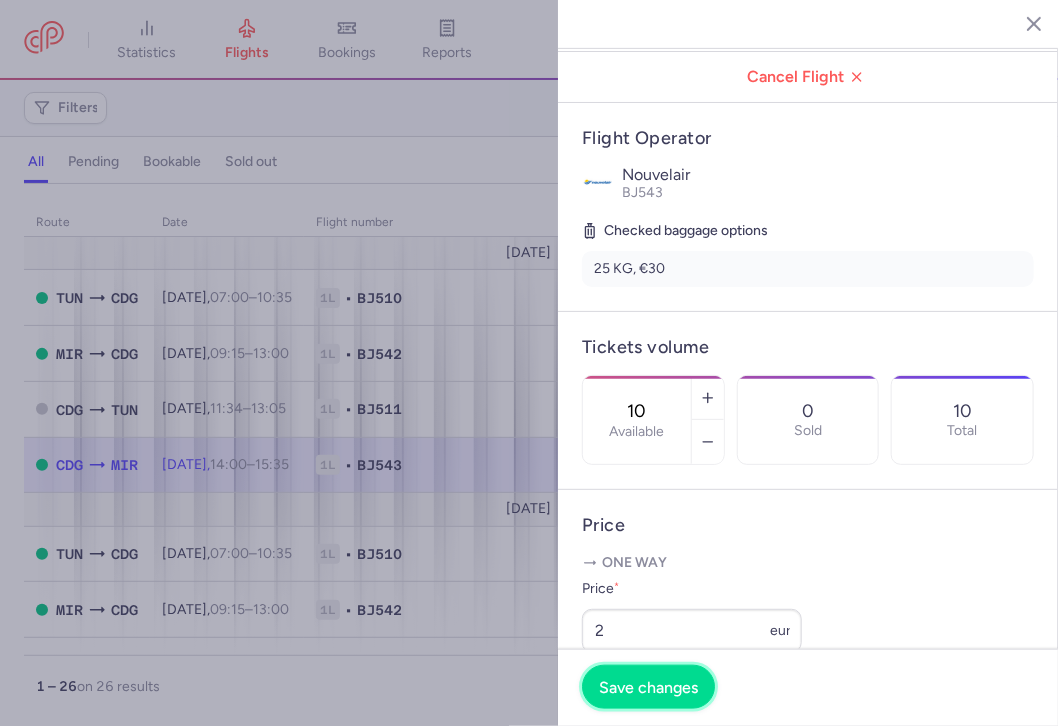 click on "Save changes" at bounding box center (648, 687) 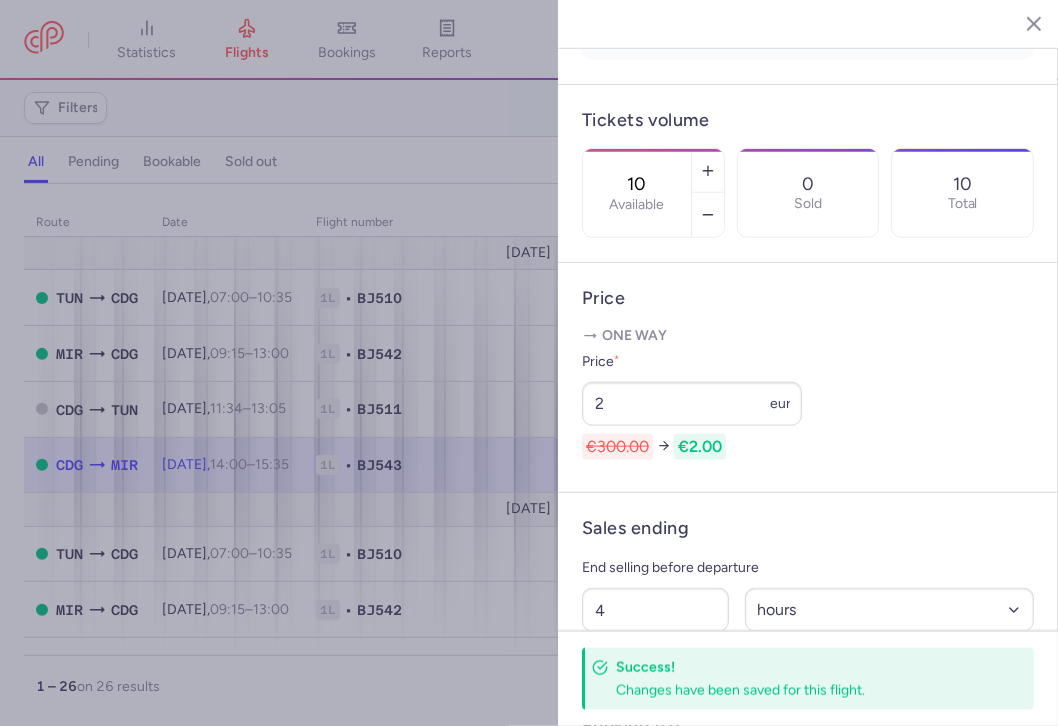 scroll, scrollTop: 613, scrollLeft: 0, axis: vertical 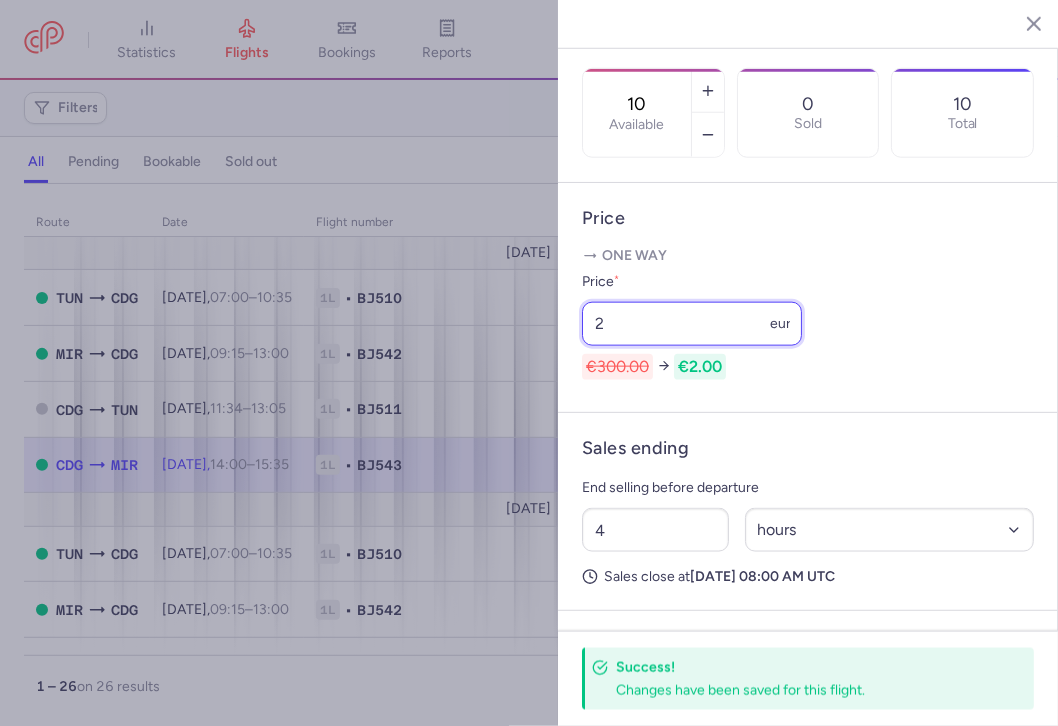 click on "2" at bounding box center (692, 324) 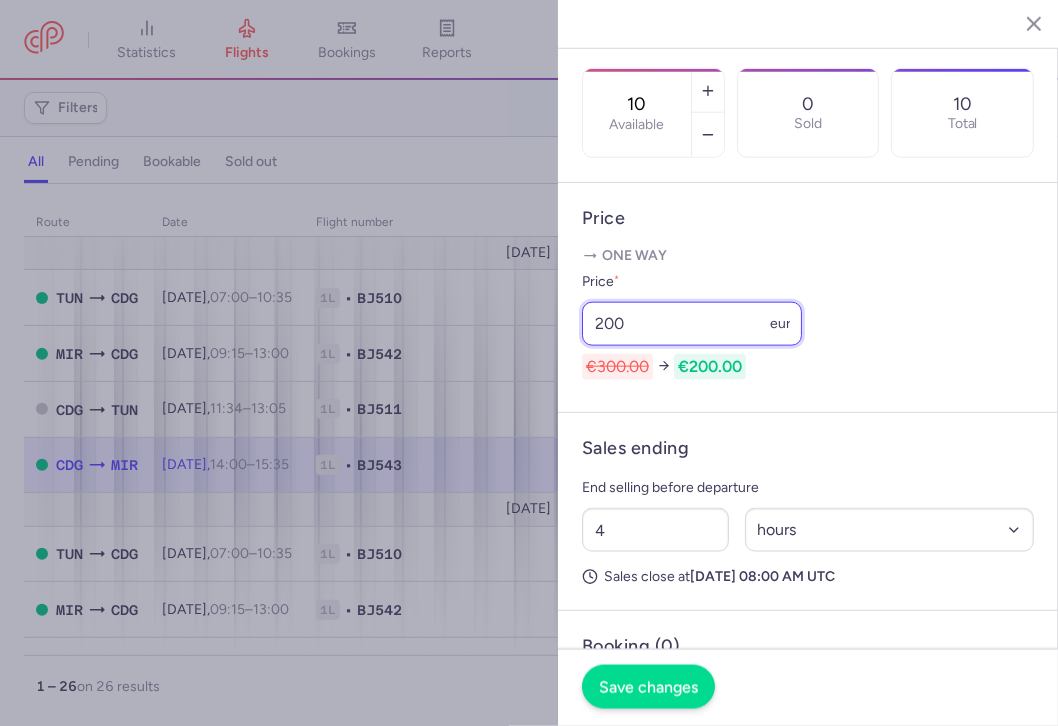 type on "200" 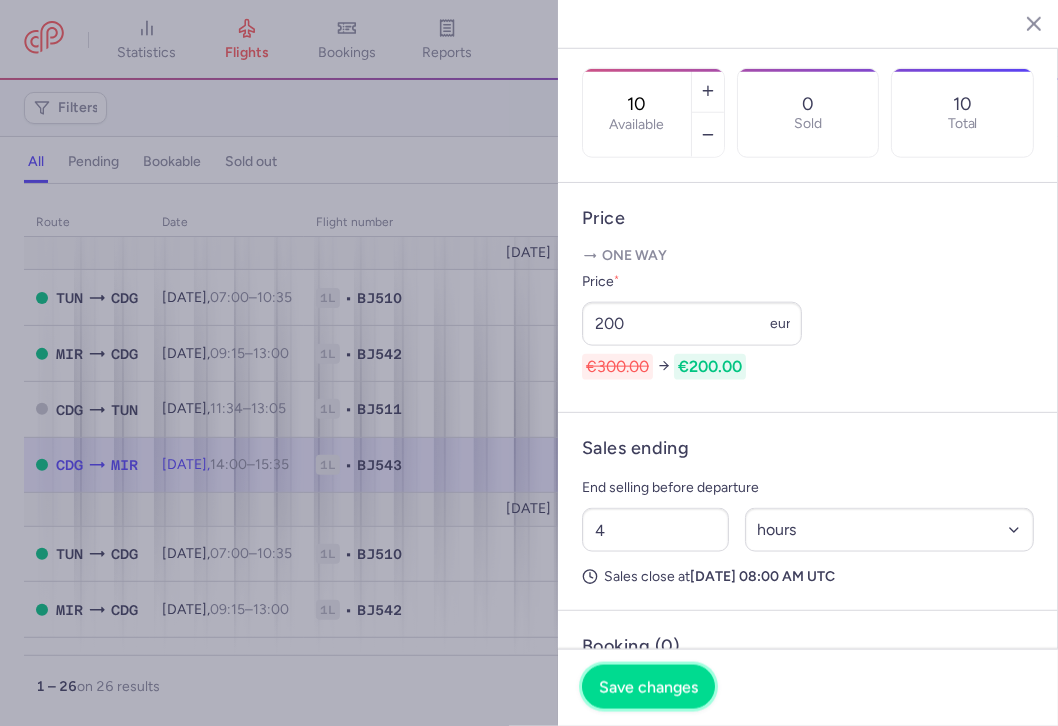 click on "Save changes" at bounding box center (648, 687) 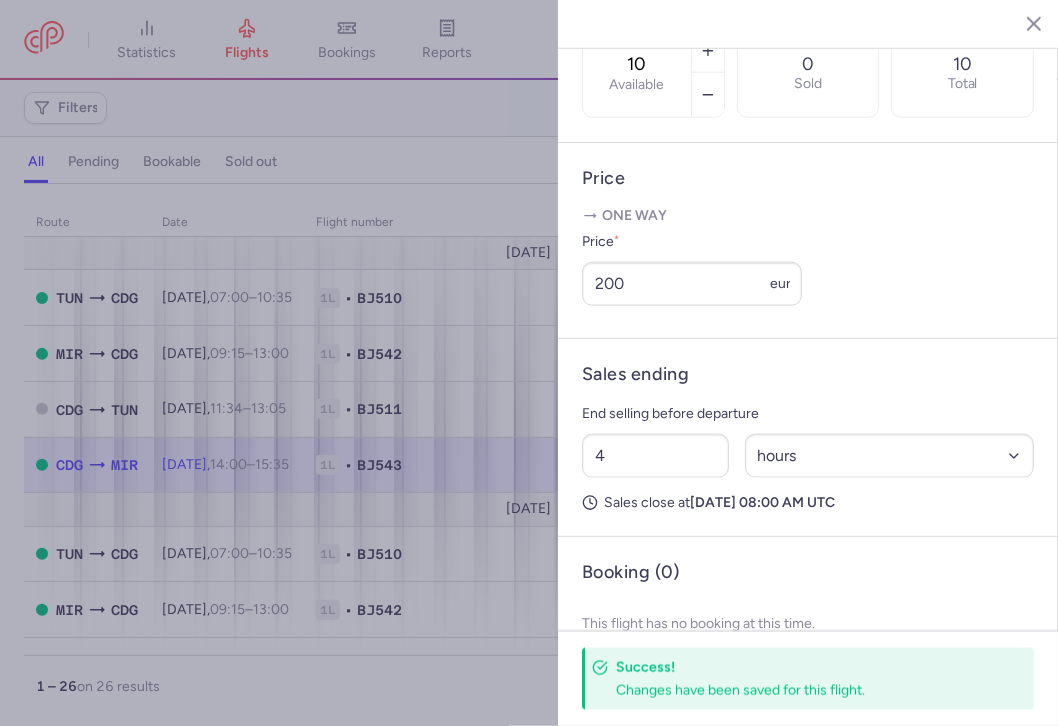 scroll, scrollTop: 746, scrollLeft: 0, axis: vertical 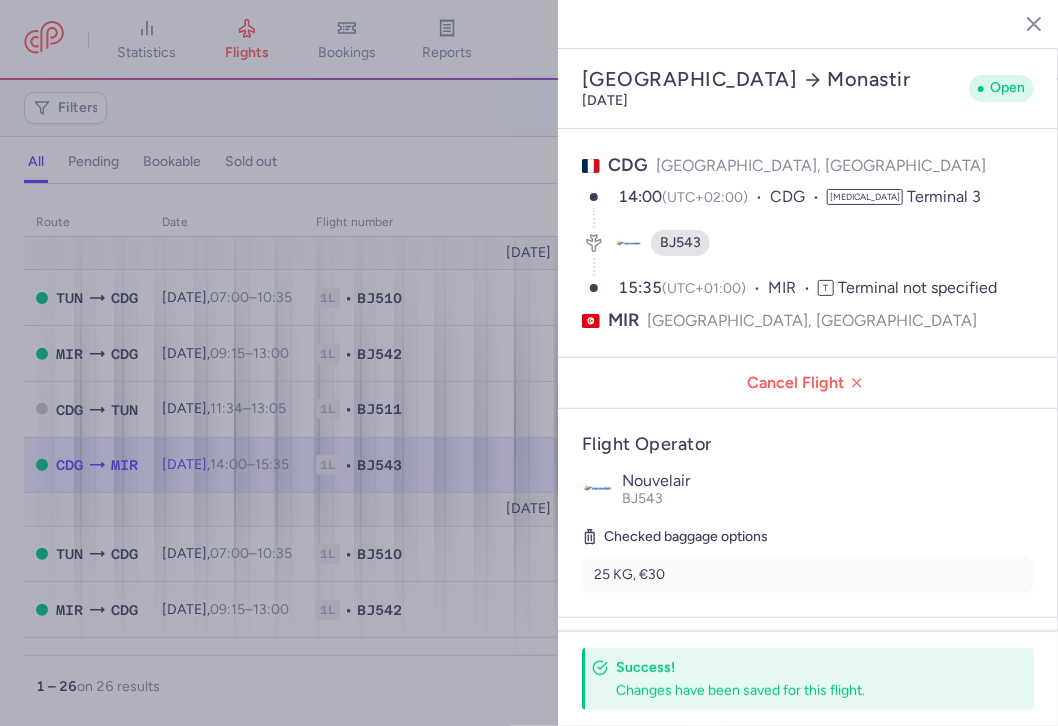 click at bounding box center (529, 363) 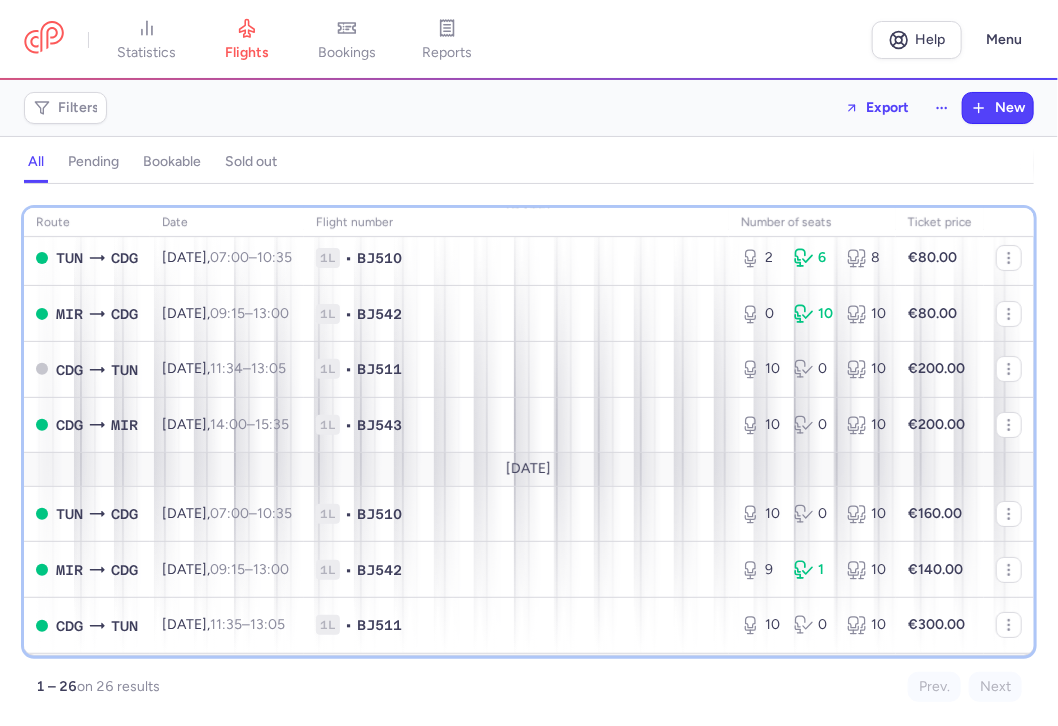 scroll, scrollTop: 240, scrollLeft: 0, axis: vertical 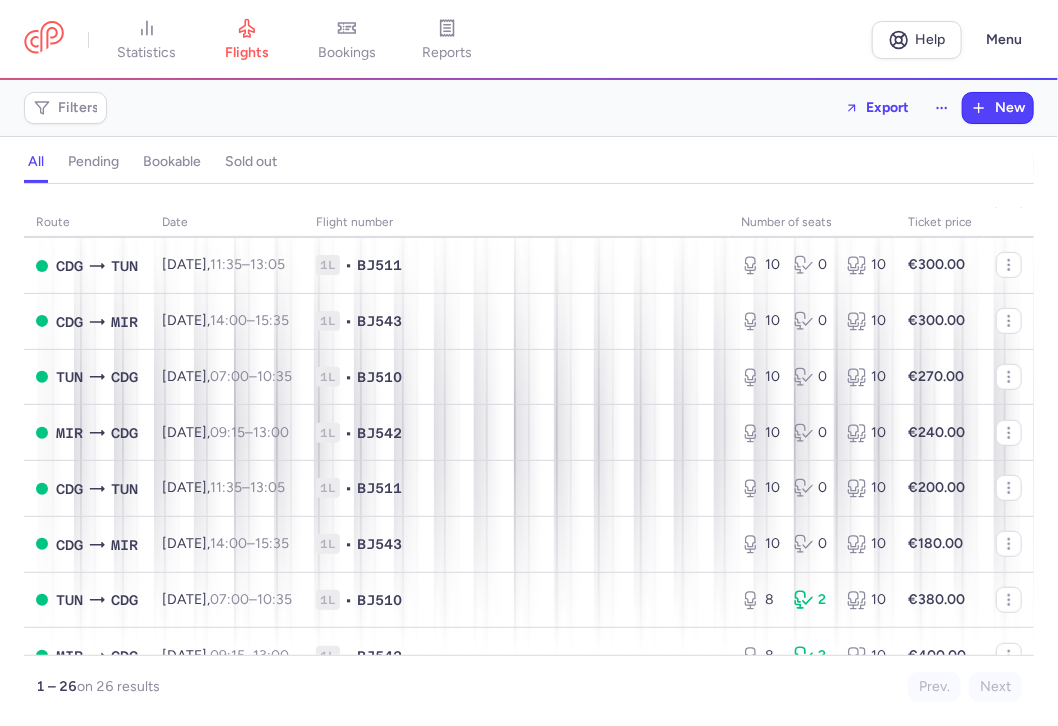 click on "route date Flight number number of seats Ticket price [DATE]  TUN  CDG [DATE]  07:00  –  10:35  +0 1L • BJ510 2 6 8 €80.00  MIR  CDG [DATE]  09:15  –  13:00  +0 1L • BJ542 0 10 10 €80.00  CDG  TUN [DATE]  11:34  –  13:05  +0 1L • BJ511 10 0 10 €200.00  CDG  MIR [DATE]  14:00  –  15:35  +0 1L • BJ543 10 0 10 €200.00 [DATE]  TUN  CDG [DATE]  07:00  –  10:35  +0 1L • BJ510 10 0 10 €160.00  MIR  CDG [DATE]  09:15  –  13:00  +0 1L • BJ542 9 1 10 €140.00  CDG  TUN [DATE]  11:35  –  13:05  +0 1L • BJ511 10 0 10 €300.00  CDG  MIR [DATE]  14:00  –  15:35  +0 1L • BJ543 10 0 10 €300.00  TUN  CDG [DATE]  07:00  –  10:35  +0 1L • BJ510 10 0 10 €270.00  MIR  CDG [DATE]  09:15  –  13:00  +0 1L • BJ542 10 0 10 €240.00  CDG  TUN [DATE]  11:35  –  13:05  +0 1L • BJ511 10 0 10 €200.00  CDG  MIR [DATE]  14:00  –  15:35  +0 1L • BJ543 10 0 10 €180.00  TUN  CDG [DATE]  07:00  –  8" at bounding box center [529, 461] 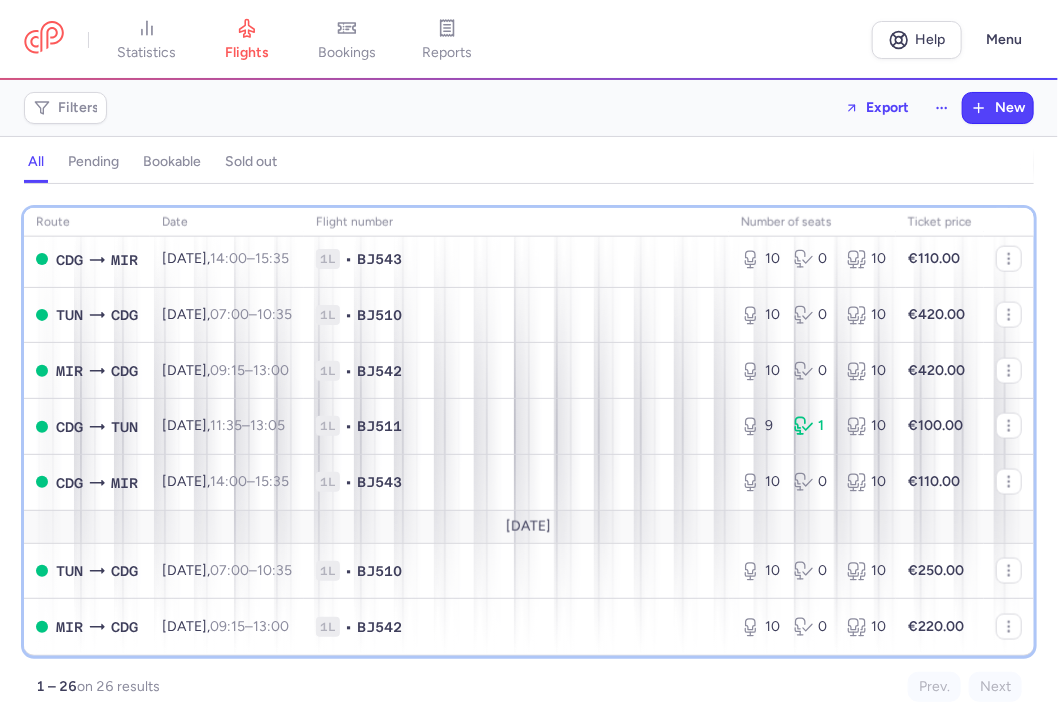 scroll, scrollTop: 1162, scrollLeft: 0, axis: vertical 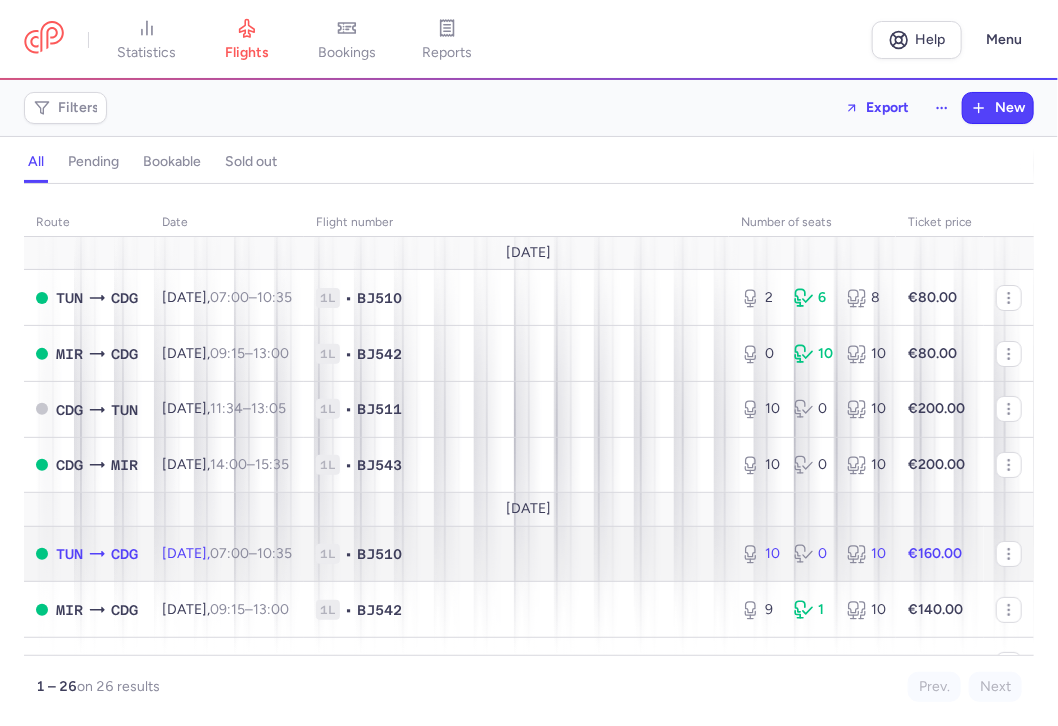 click on "€160.00" 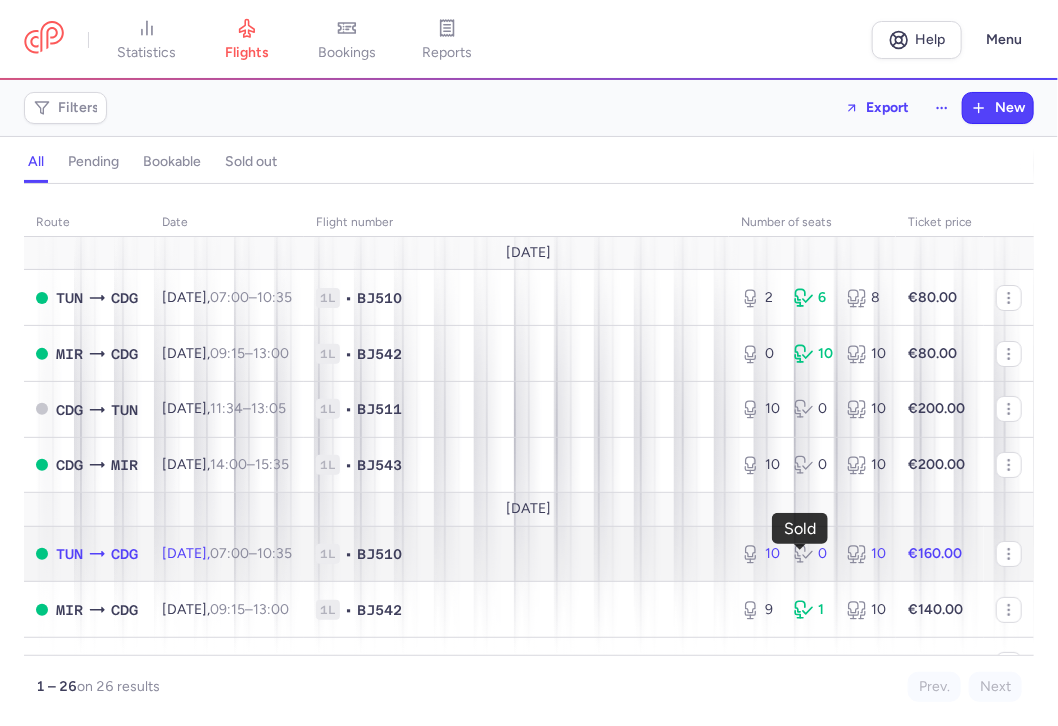 click on "0" at bounding box center (812, 554) 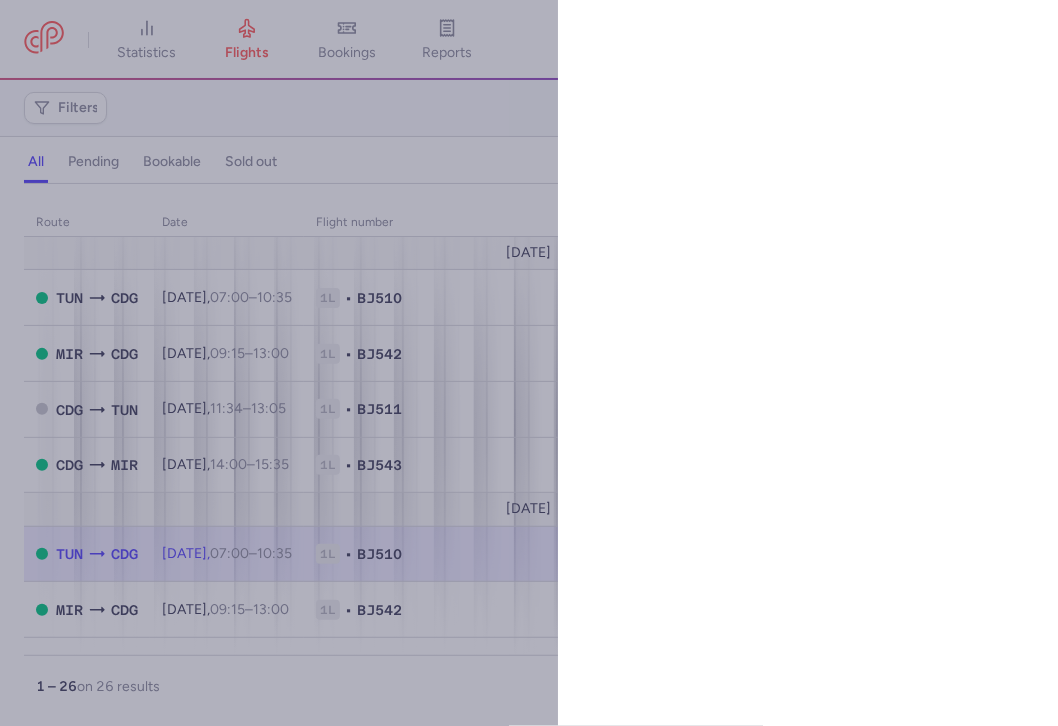 select on "hours" 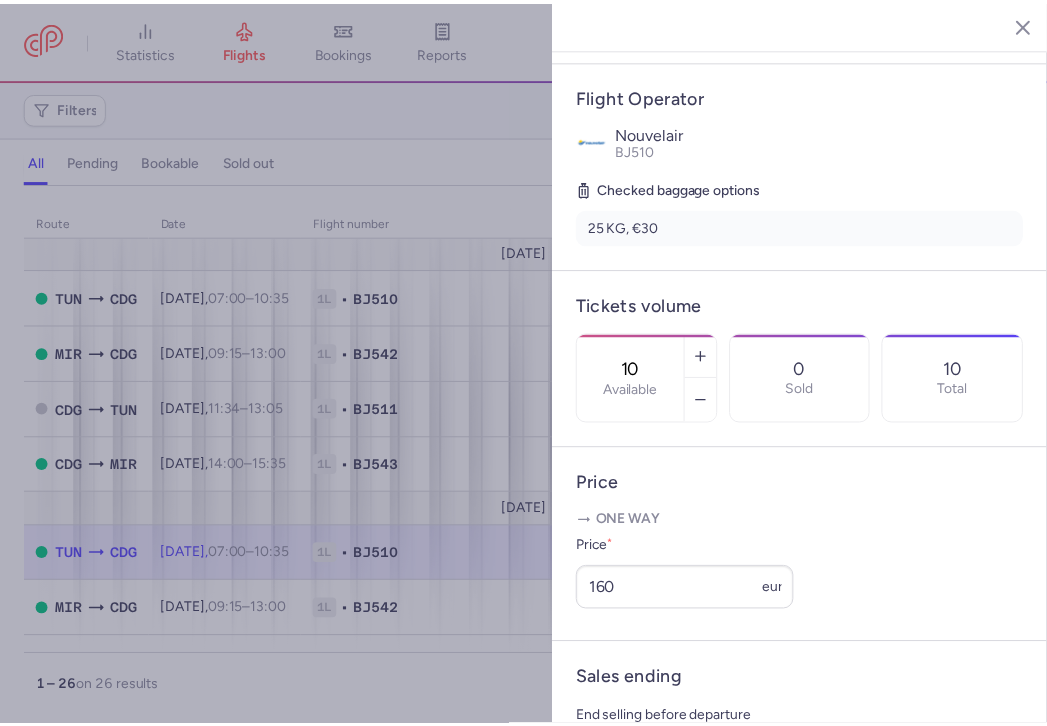 scroll, scrollTop: 400, scrollLeft: 0, axis: vertical 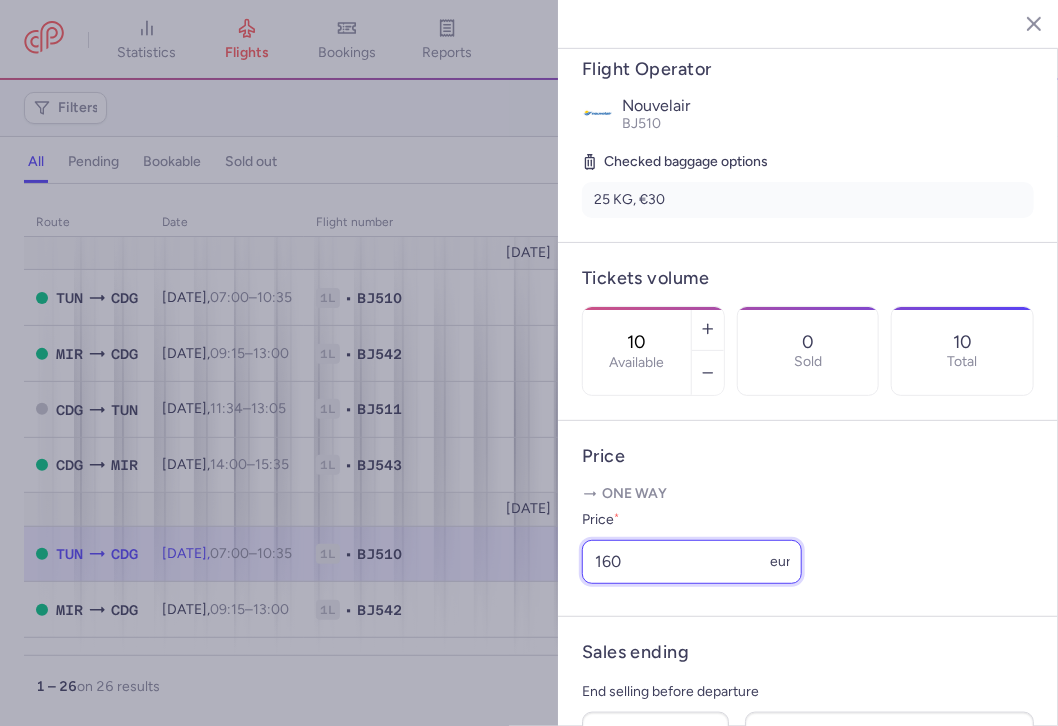 click on "160" at bounding box center [692, 562] 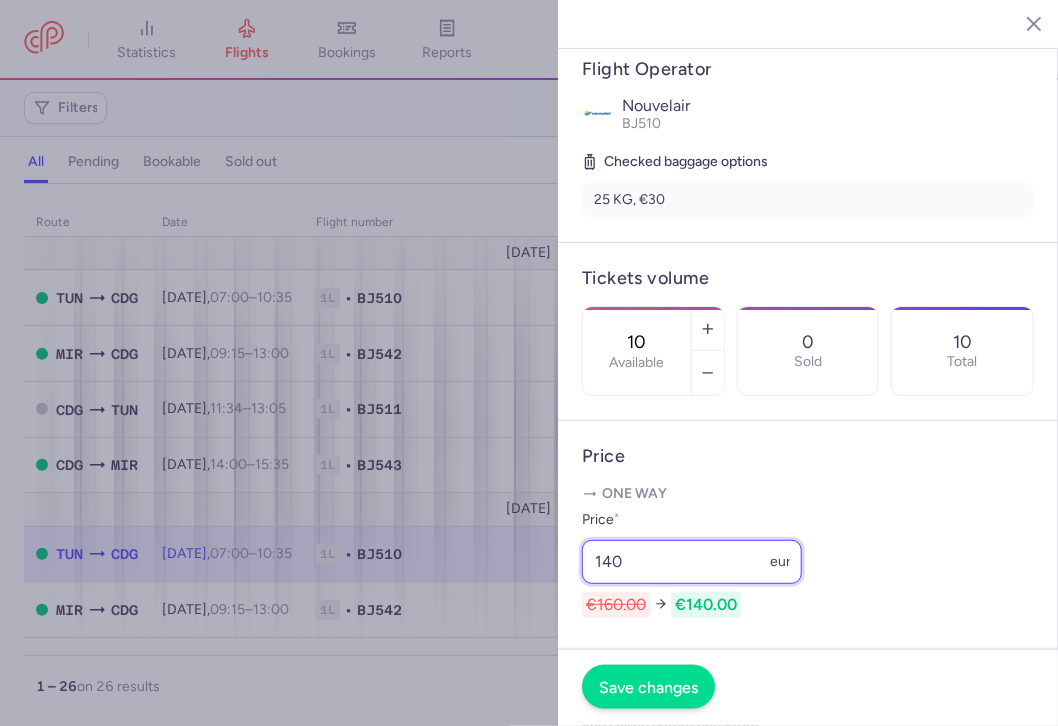 type on "140" 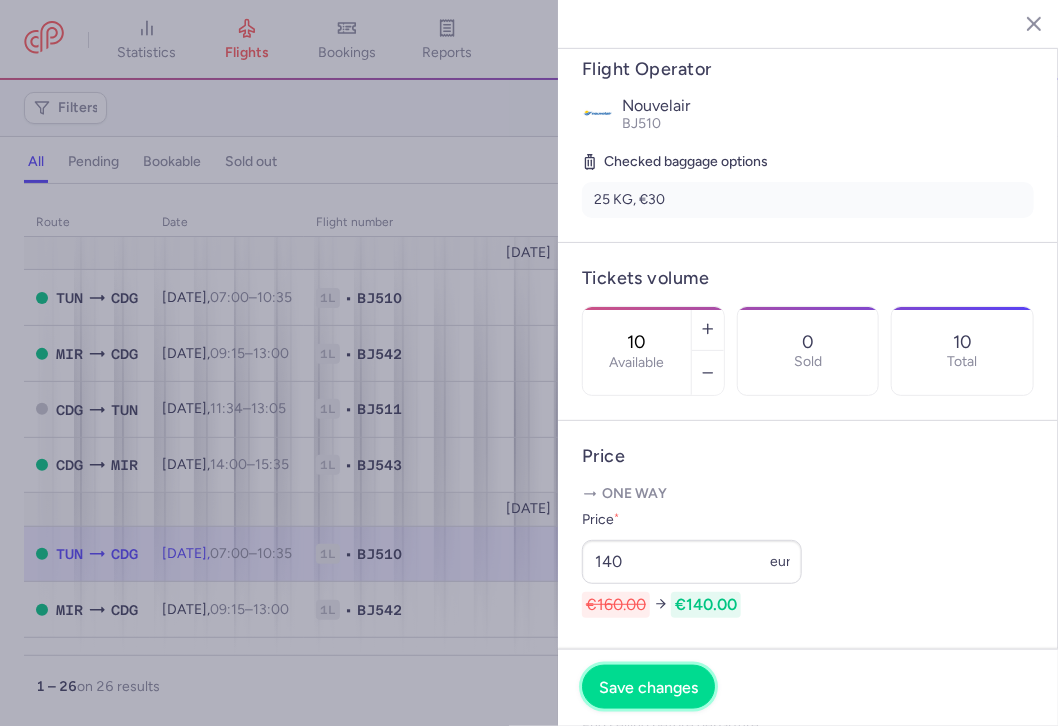 click on "Save changes" at bounding box center (648, 687) 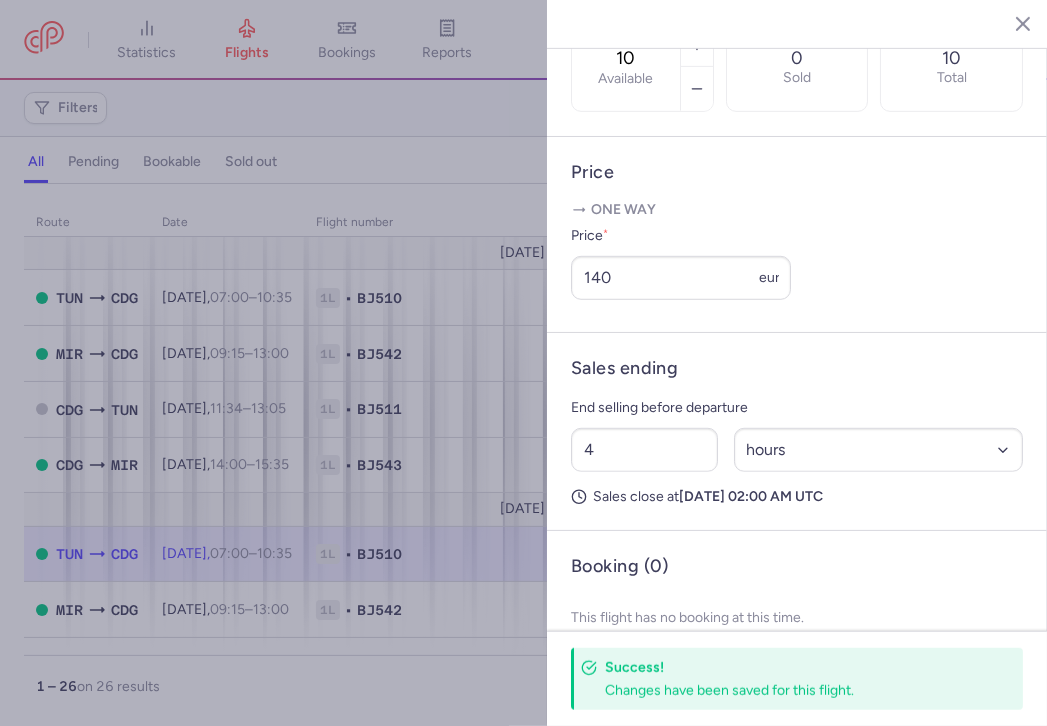 scroll, scrollTop: 746, scrollLeft: 0, axis: vertical 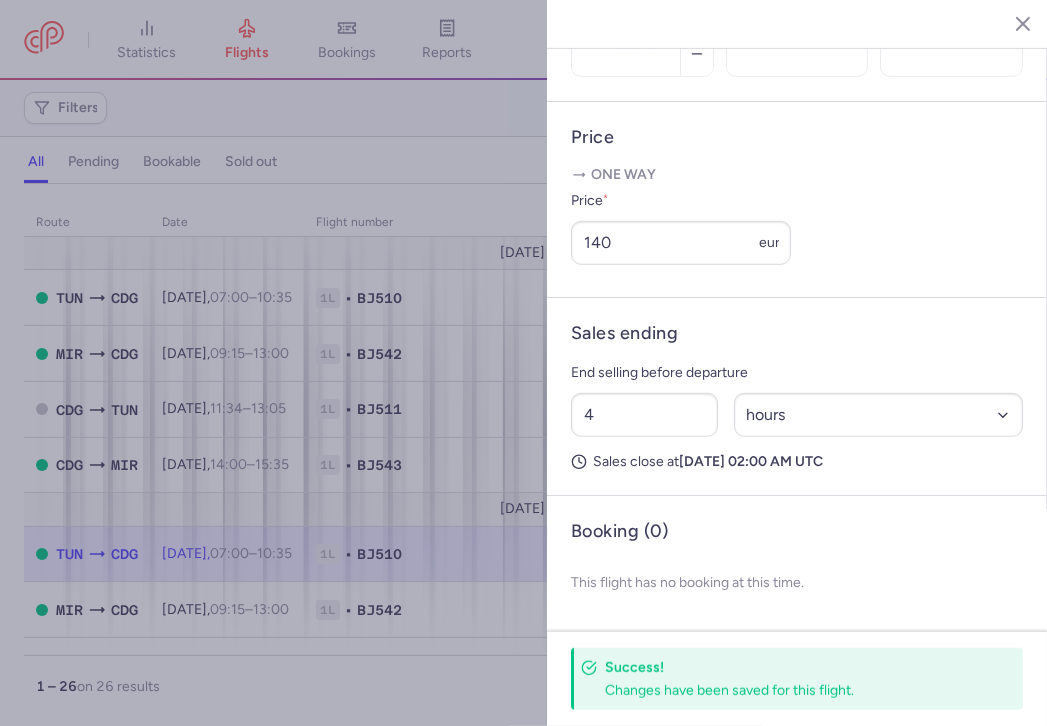 click at bounding box center (523, 363) 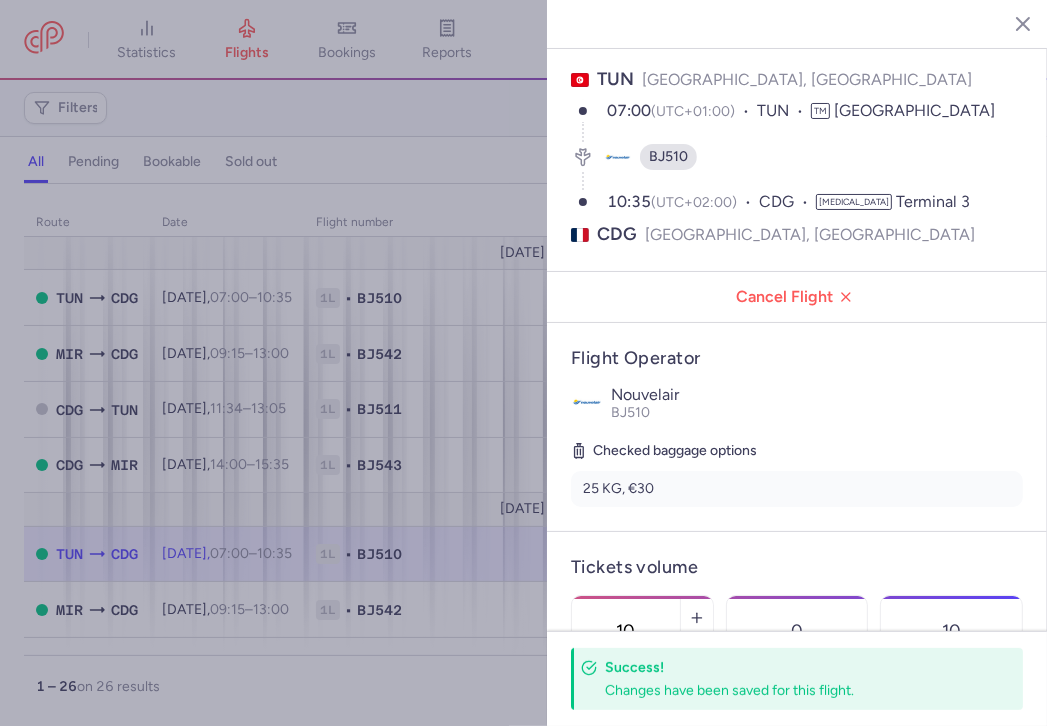 scroll, scrollTop: 0, scrollLeft: 0, axis: both 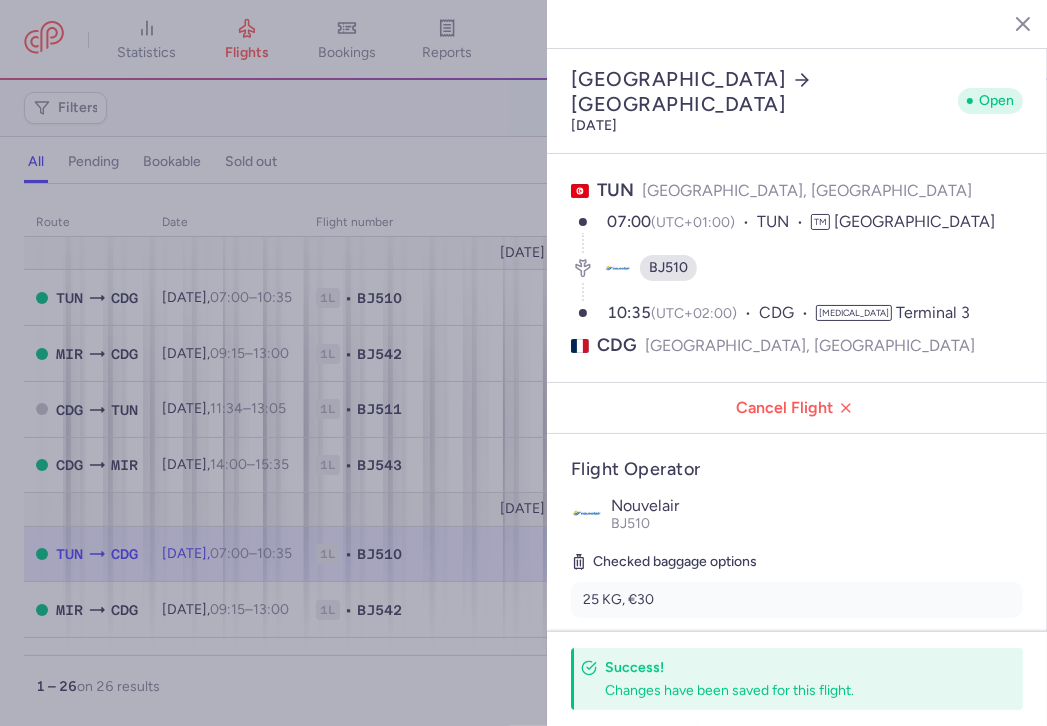 click 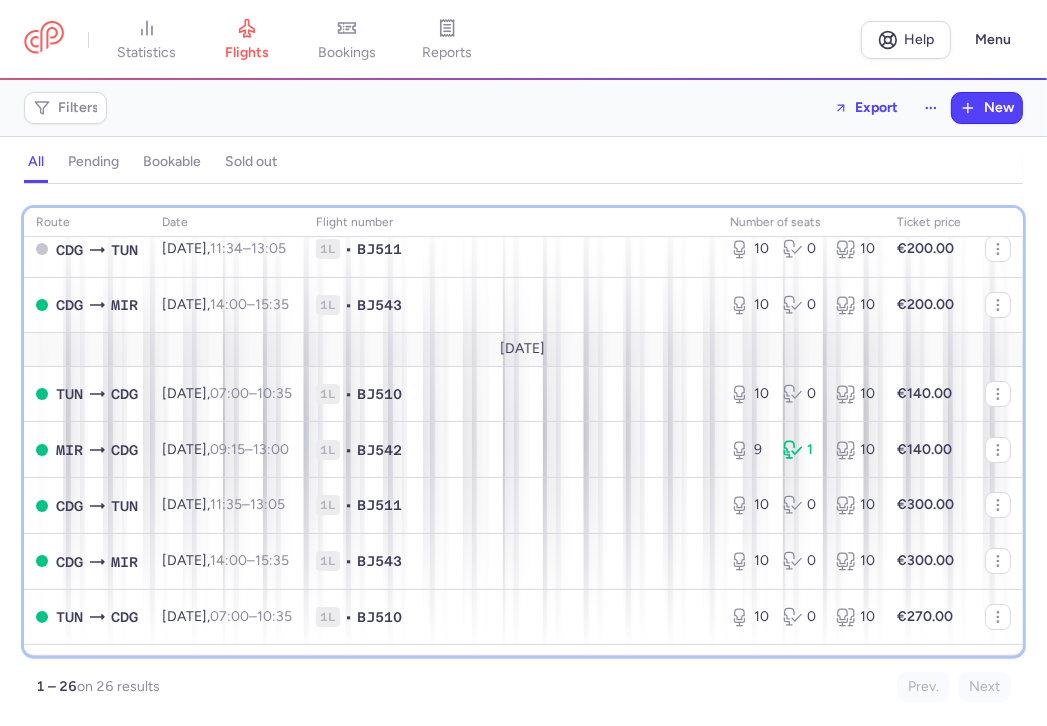 scroll, scrollTop: 200, scrollLeft: 0, axis: vertical 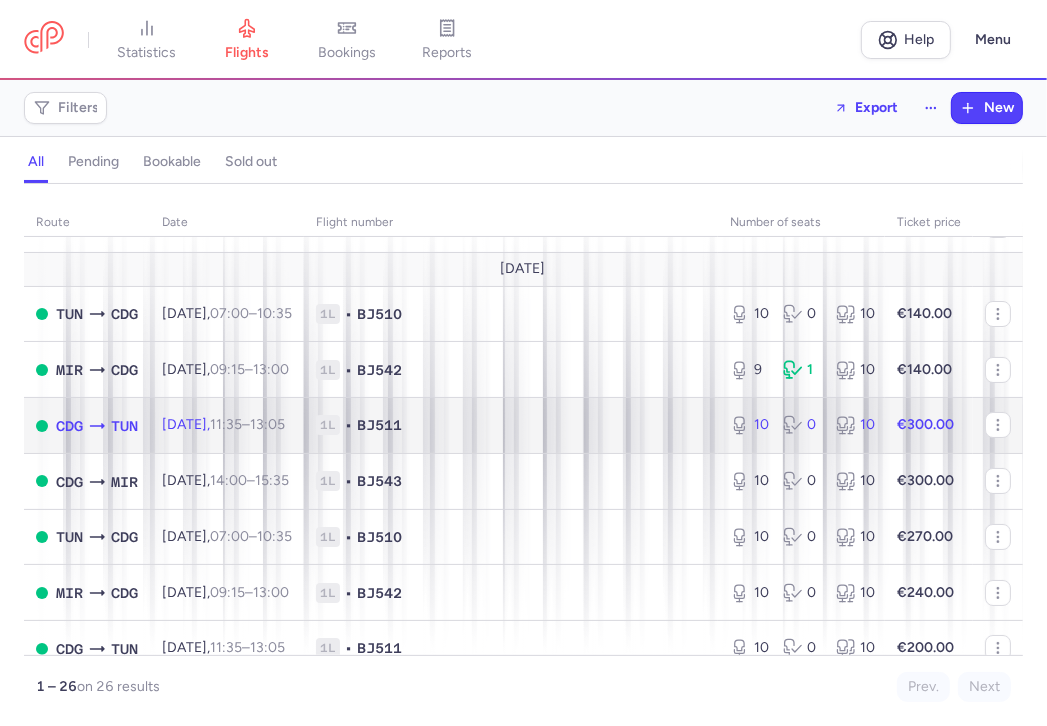 click on "1L • BJ511" 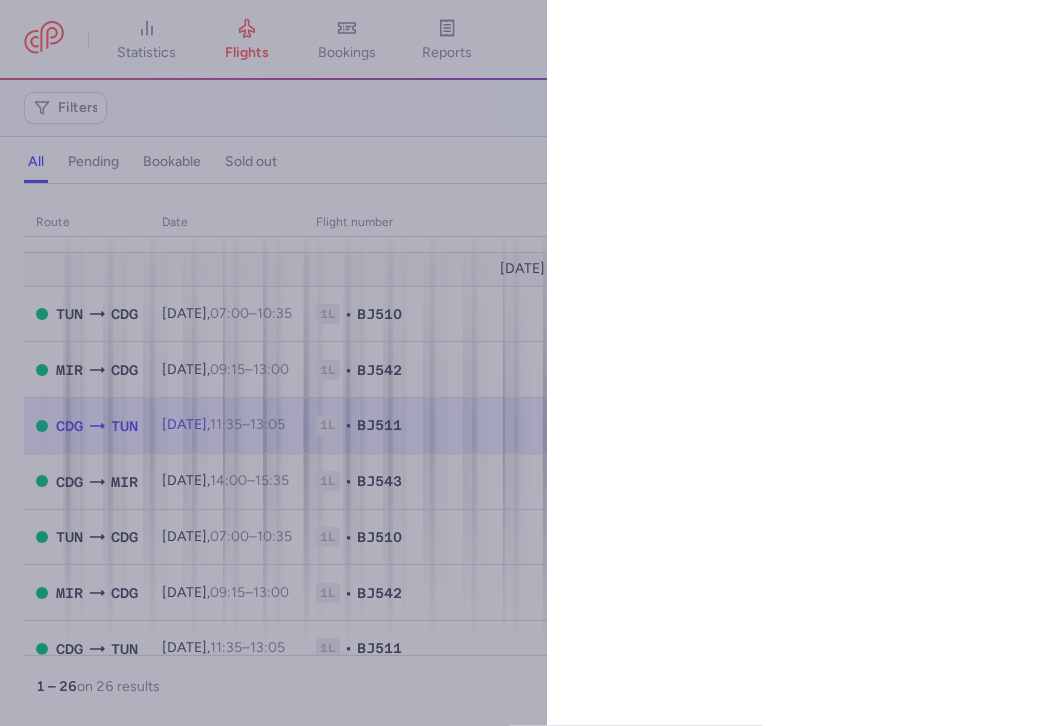 select on "hours" 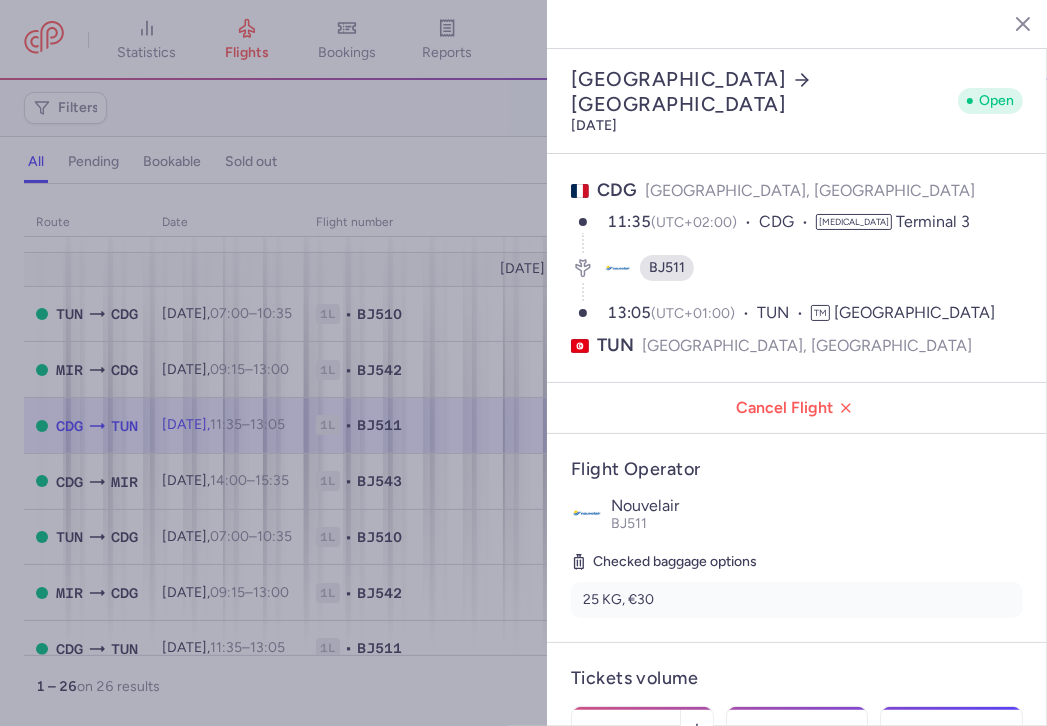 click at bounding box center [523, 363] 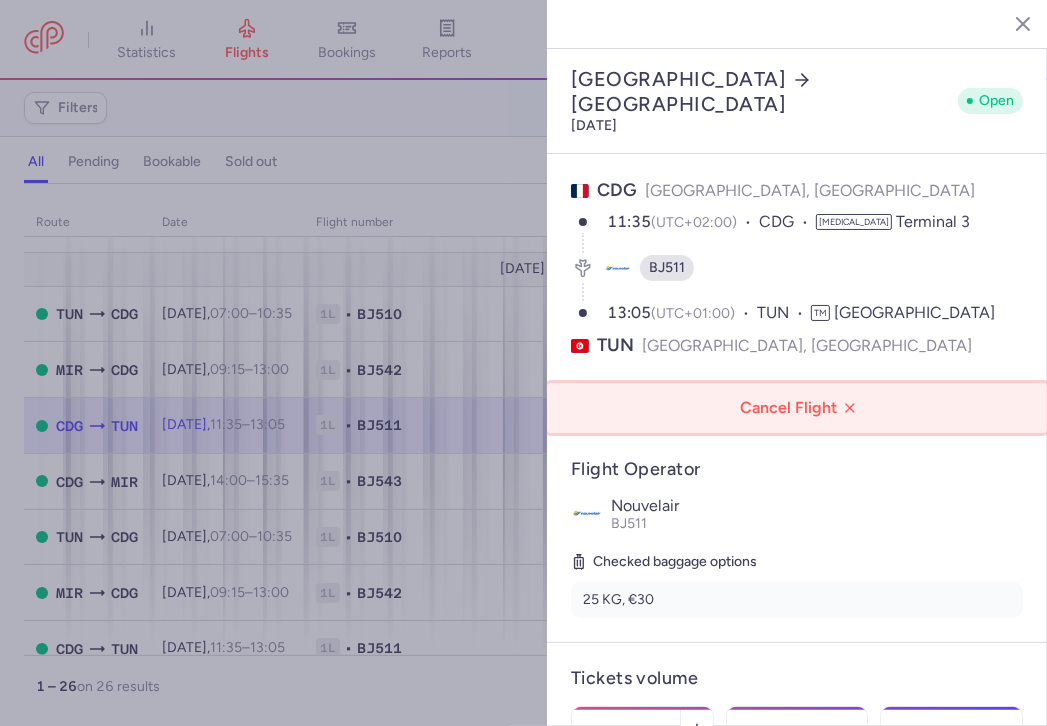 click on "Cancel Flight" at bounding box center (801, 408) 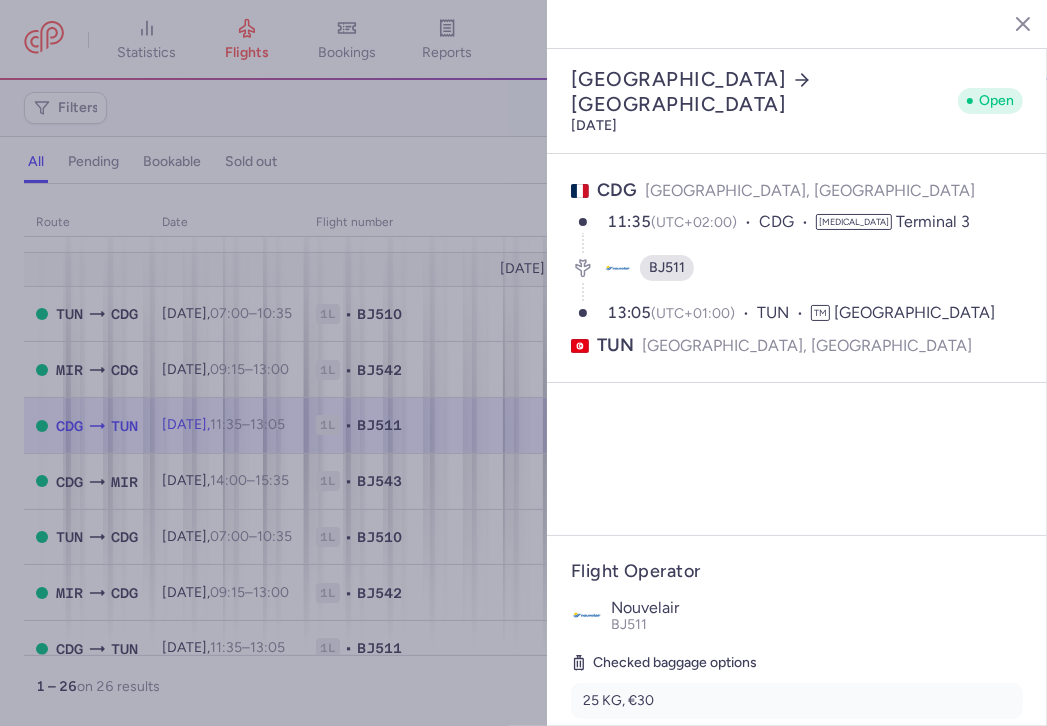 click on "Cancel flight" at bounding box center [797, 418] 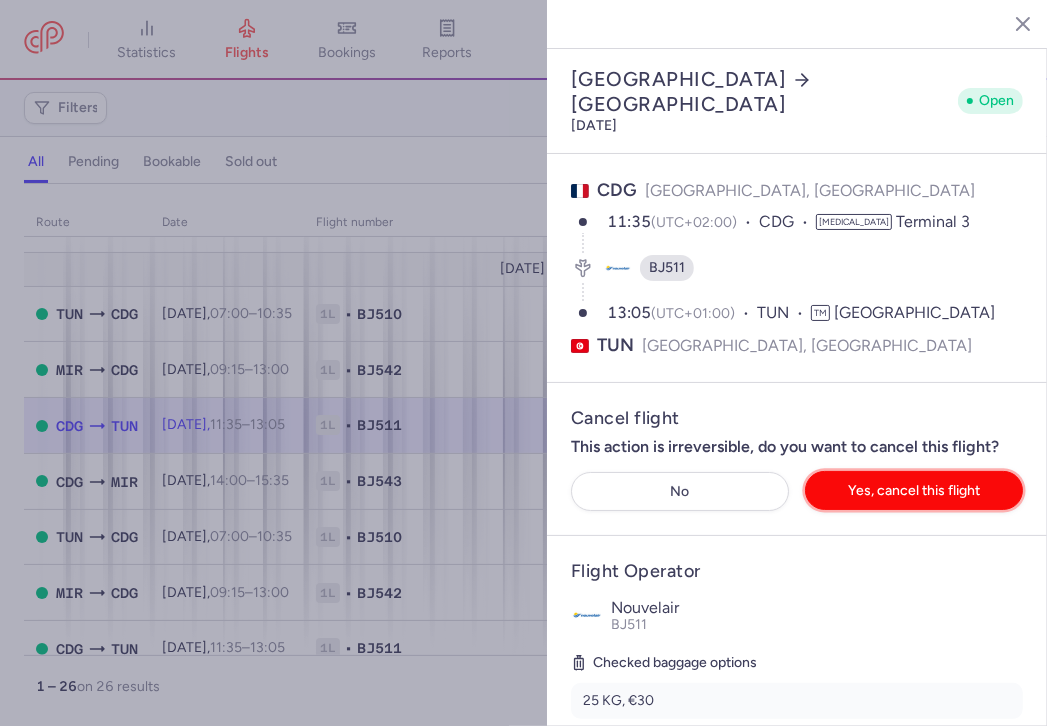 click on "Yes, cancel this flight" at bounding box center (914, 490) 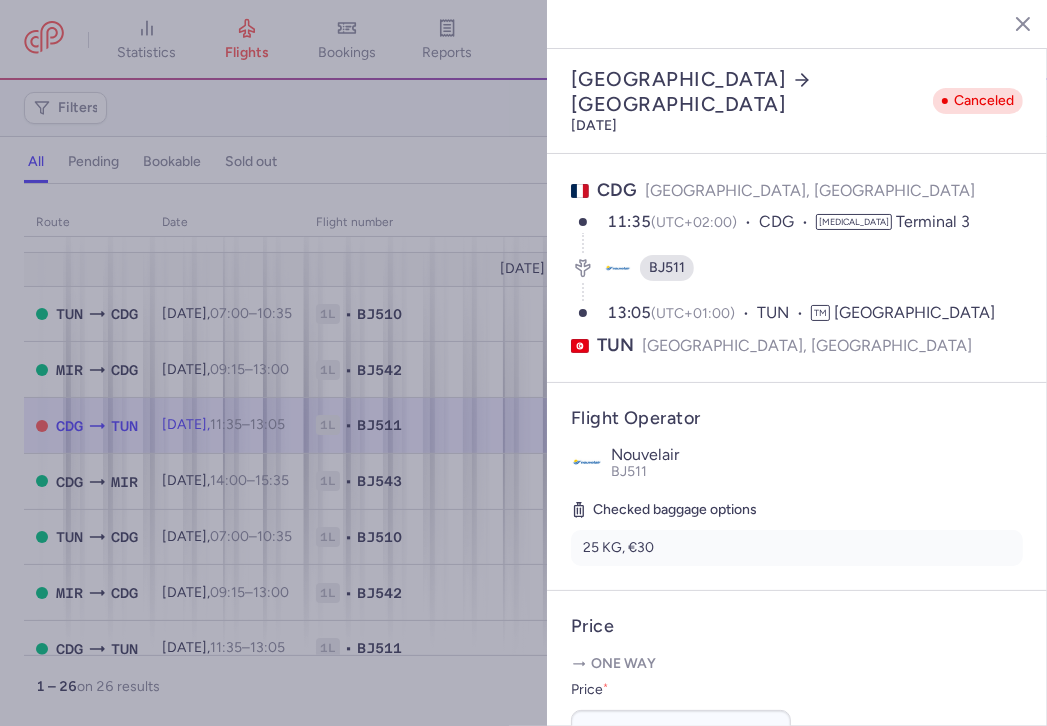 click 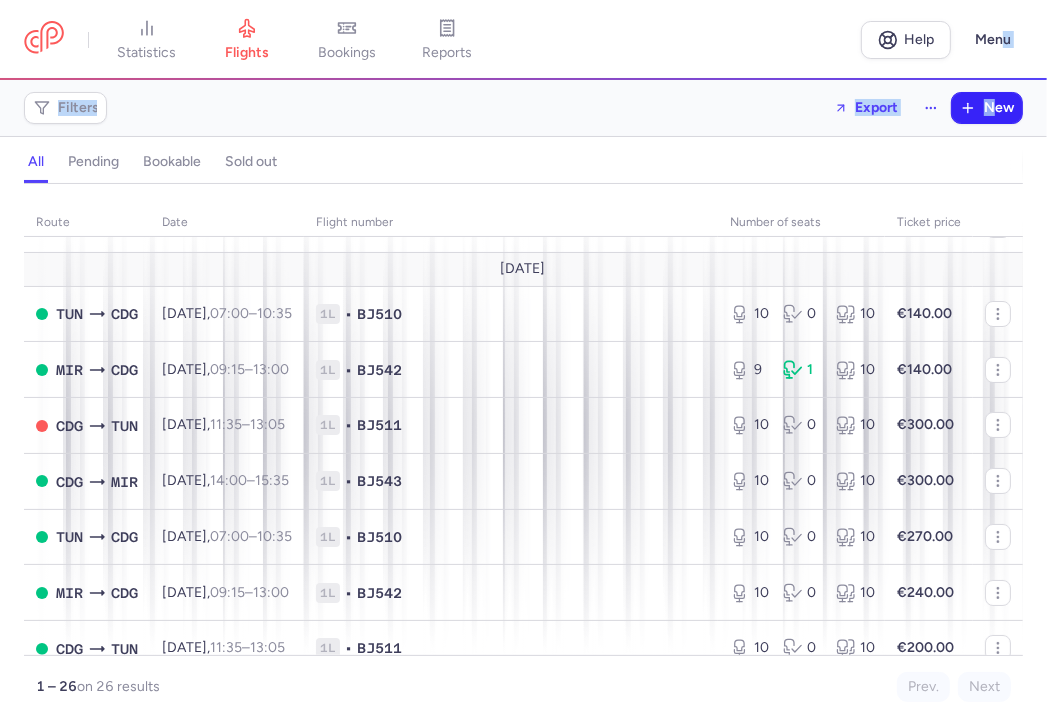drag, startPoint x: 1006, startPoint y: 20, endPoint x: 996, endPoint y: 108, distance: 88.56636 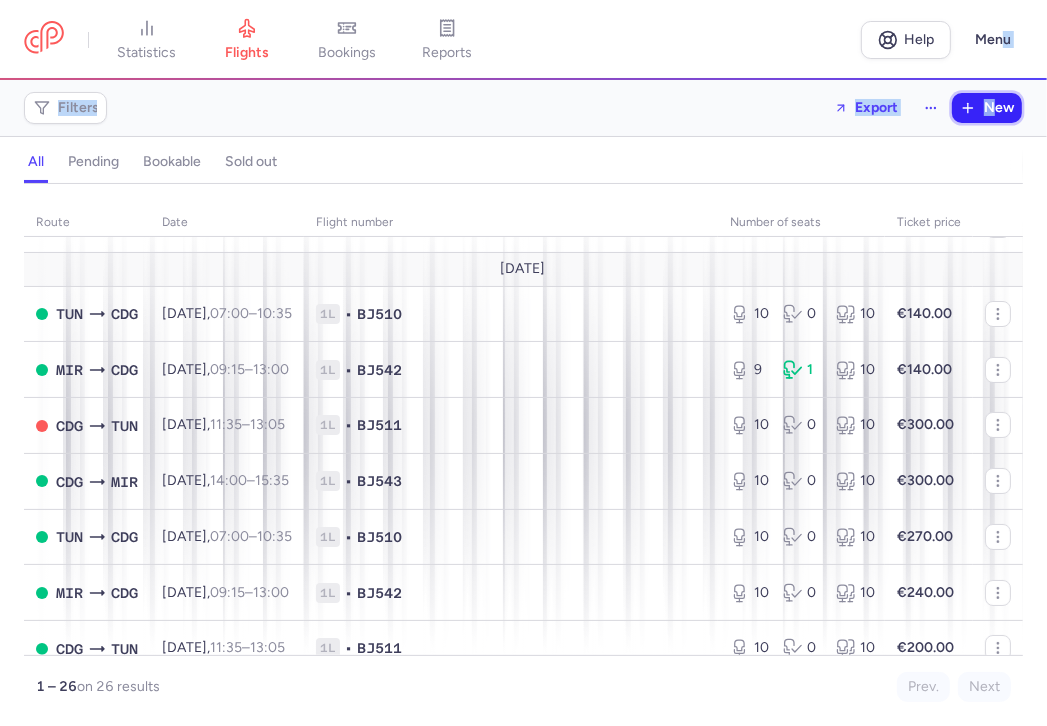 click 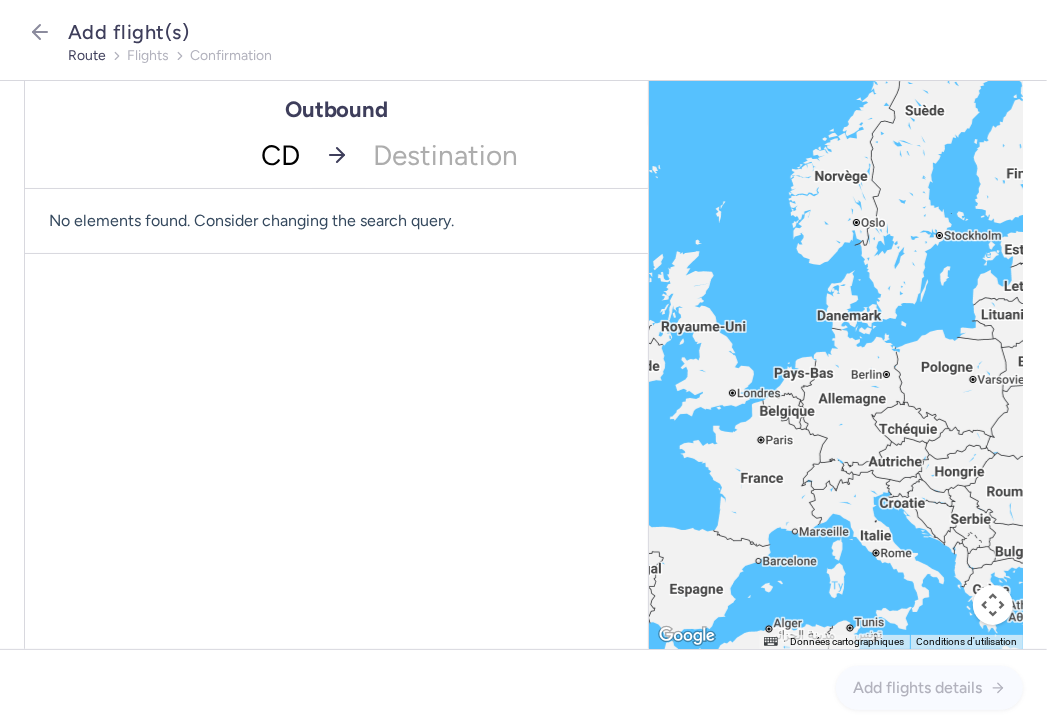 type on "CDG" 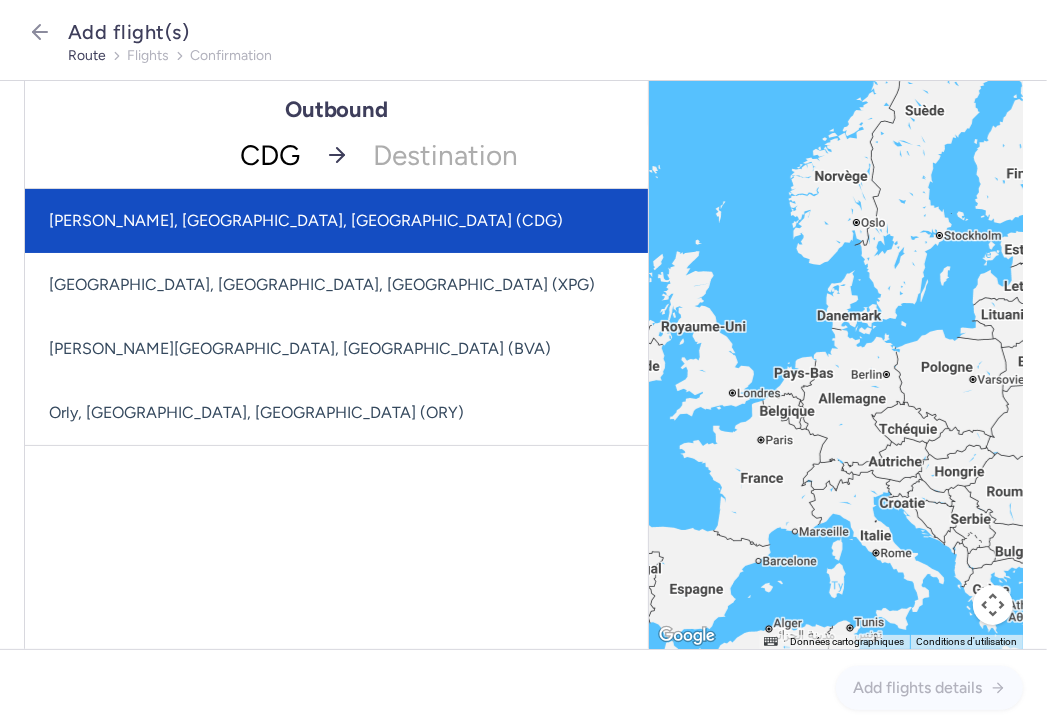 drag, startPoint x: 104, startPoint y: 200, endPoint x: 74, endPoint y: 225, distance: 39.051247 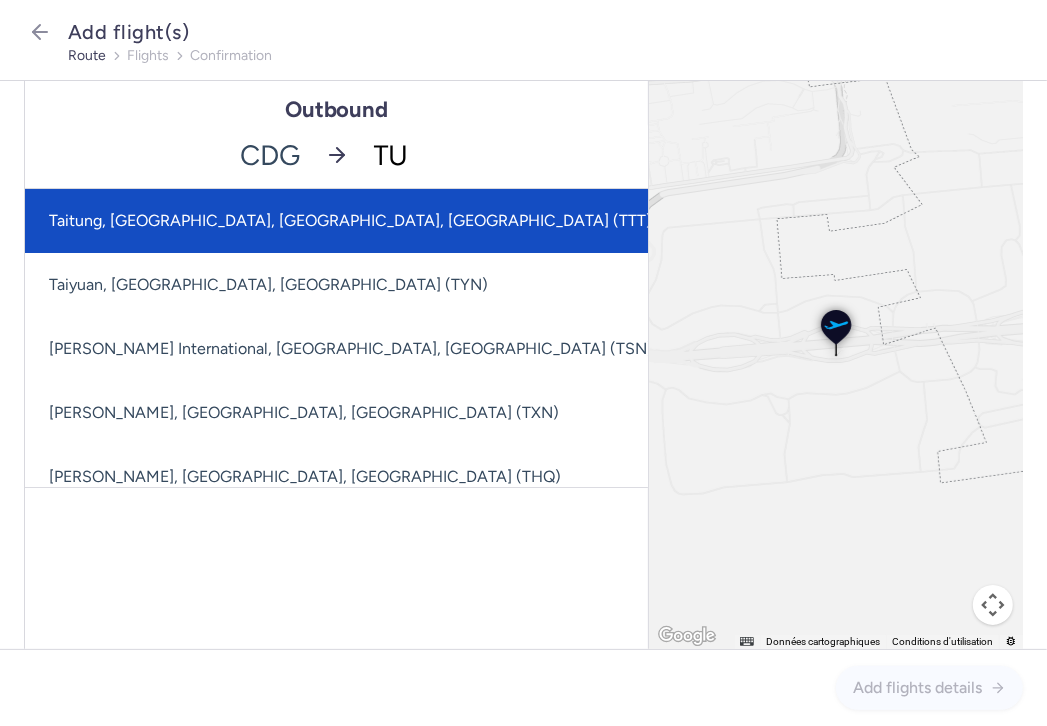 type on "TUN" 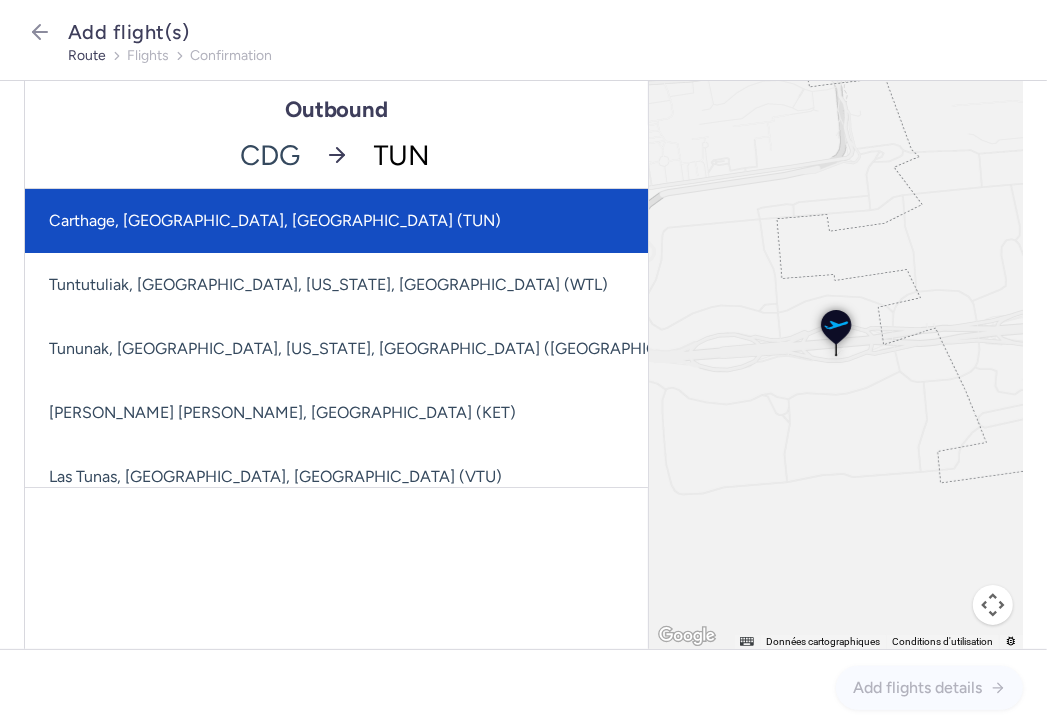 click on "Carthage, [GEOGRAPHIC_DATA], [GEOGRAPHIC_DATA] (TUN)" 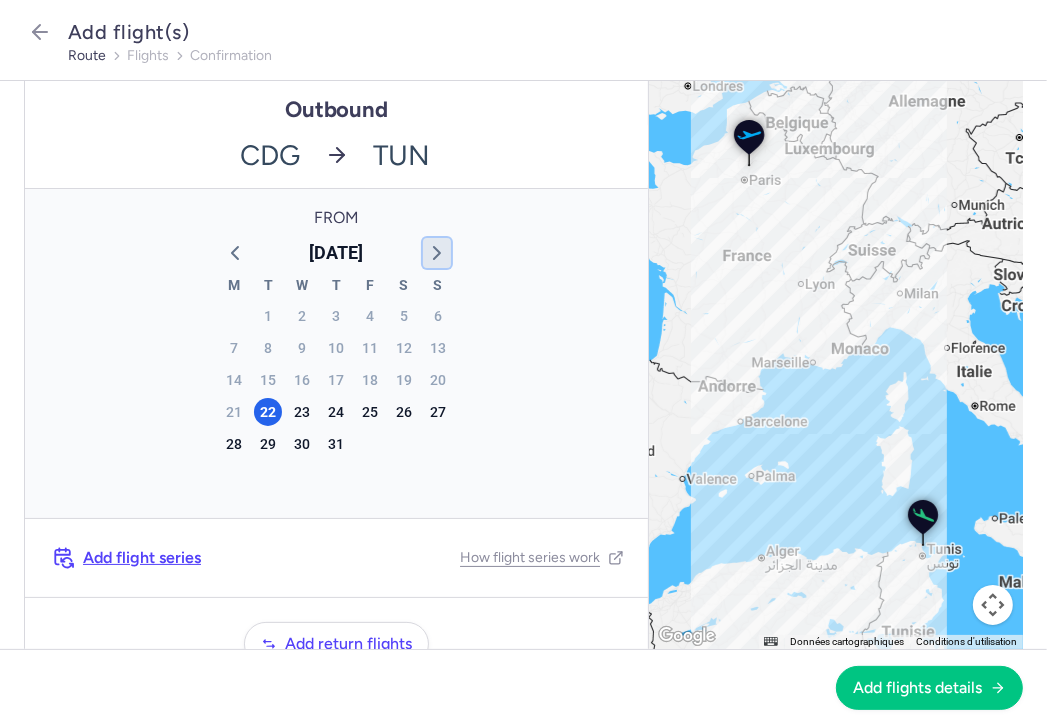 click 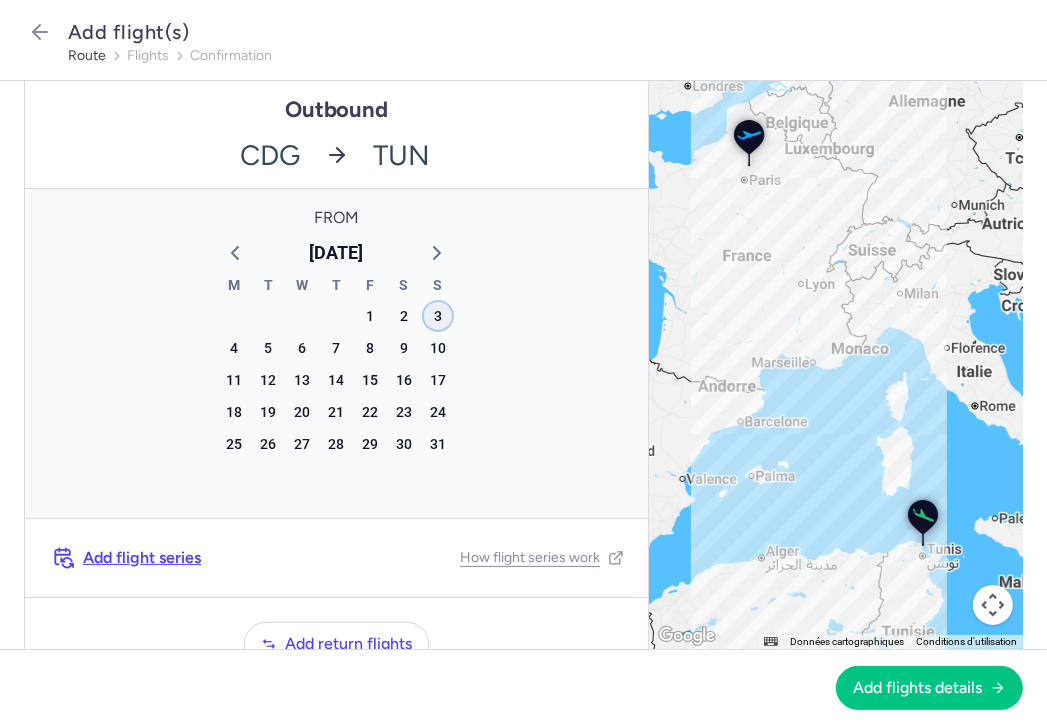 click on "3" 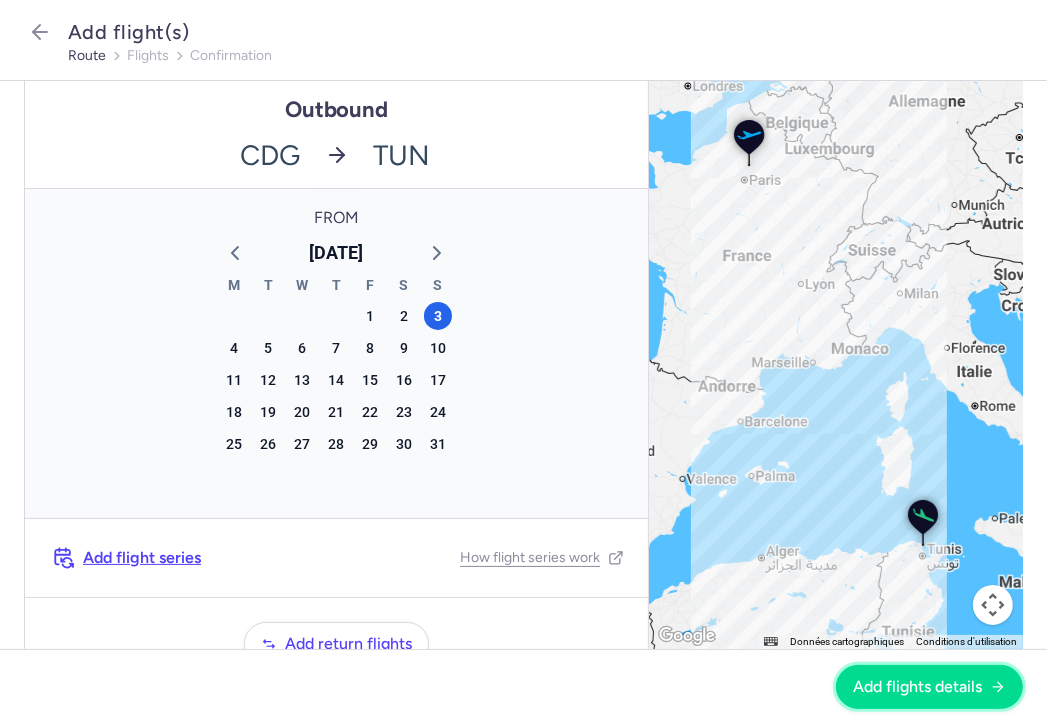 click on "Add flights details" at bounding box center (917, 687) 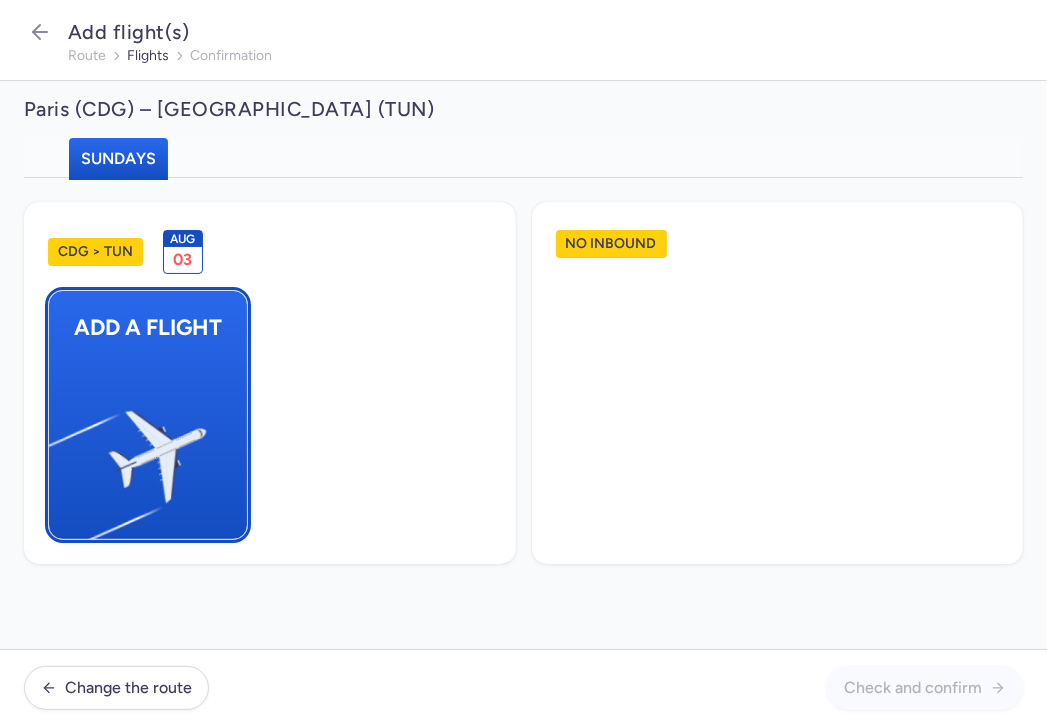 click at bounding box center (59, 448) 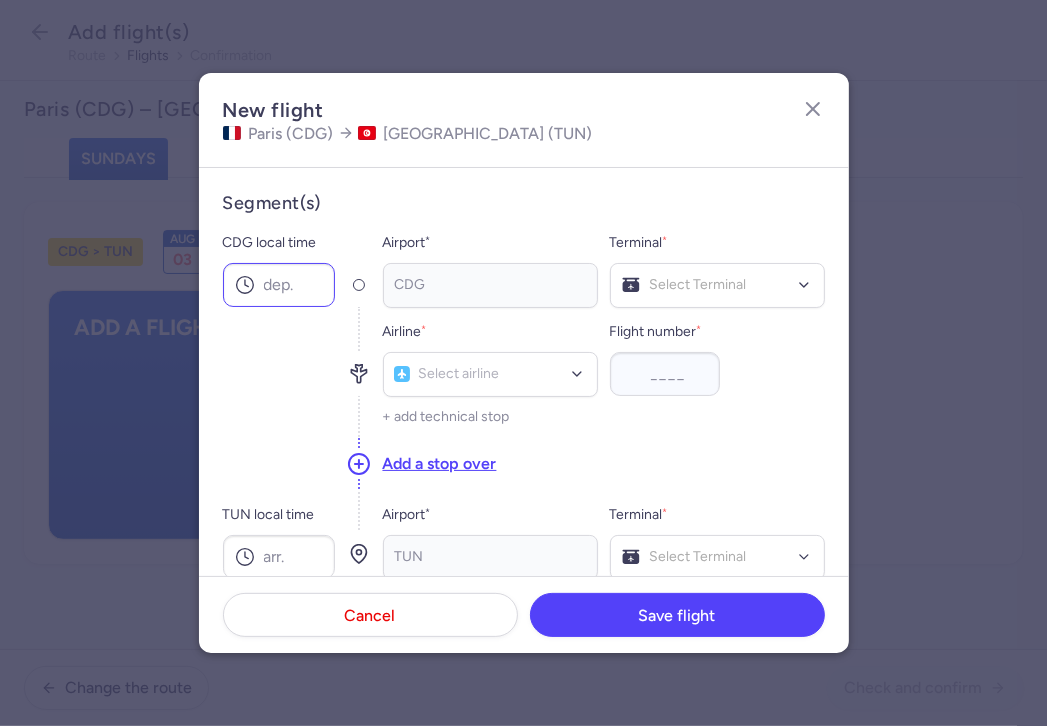 click 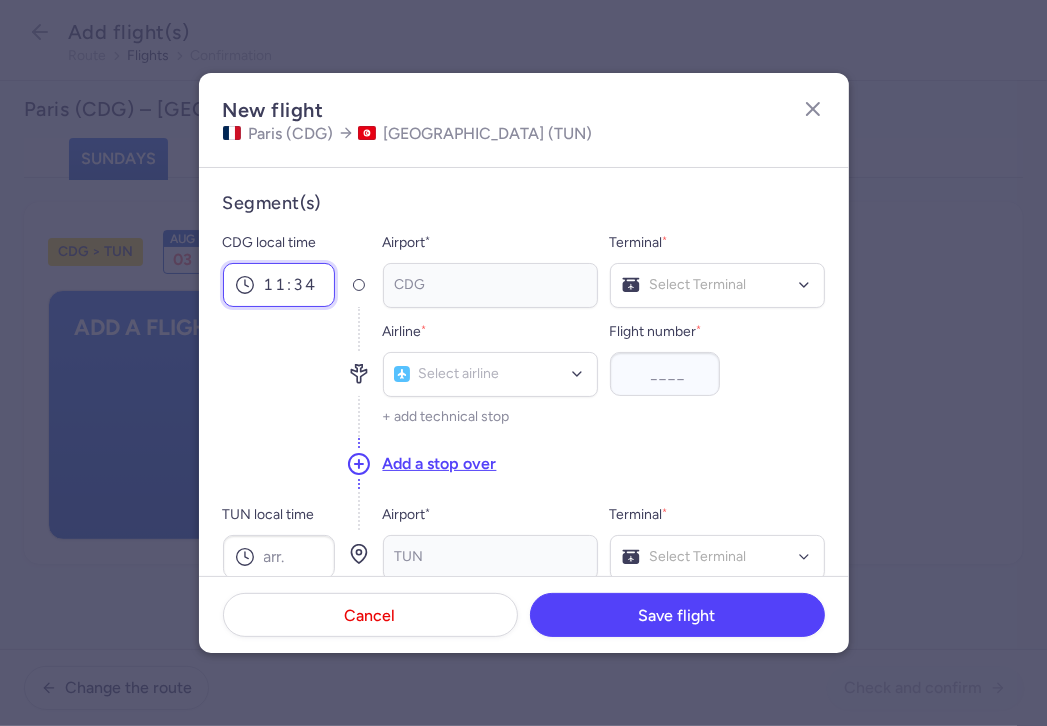 type on "11:34" 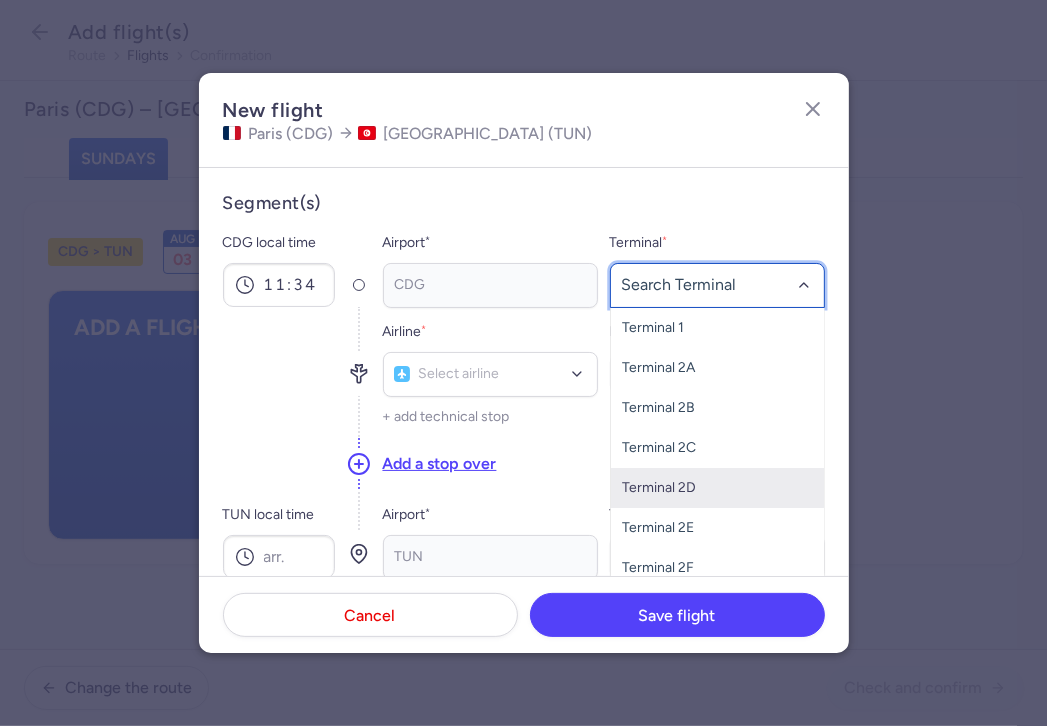 scroll, scrollTop: 60, scrollLeft: 0, axis: vertical 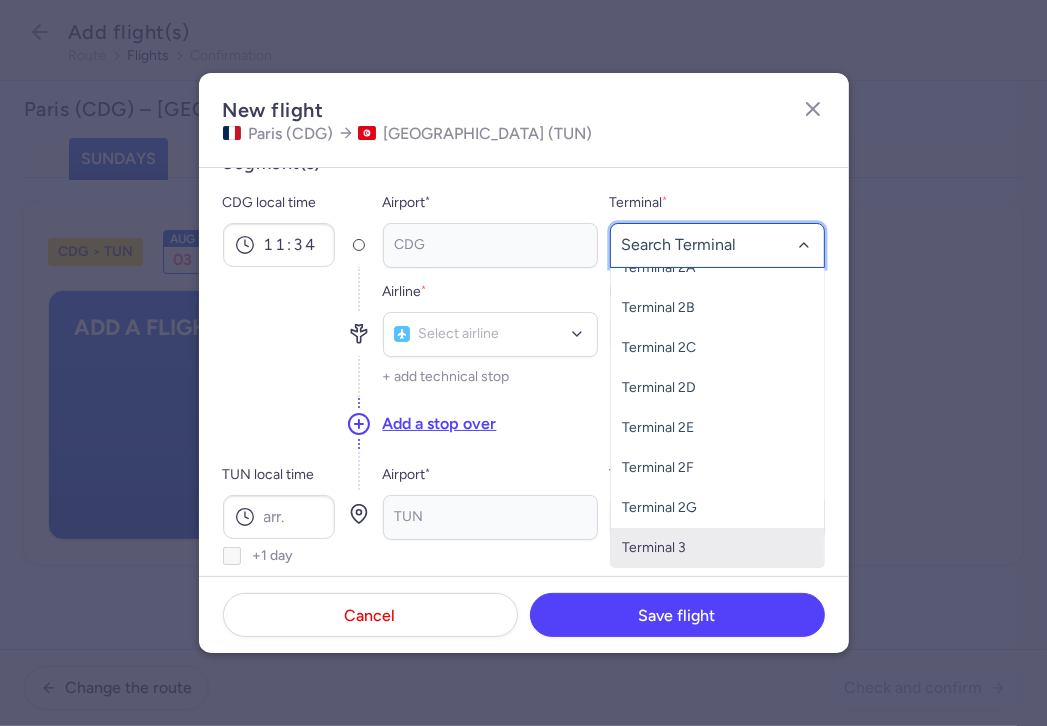 click on "Terminal 3" at bounding box center (717, 548) 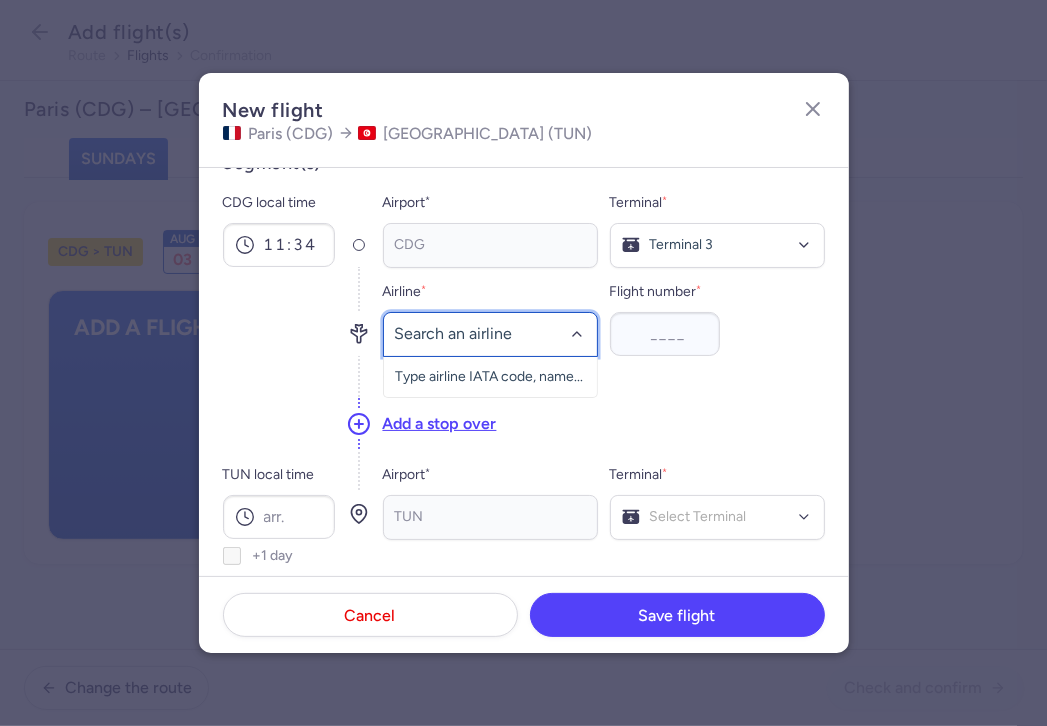 click 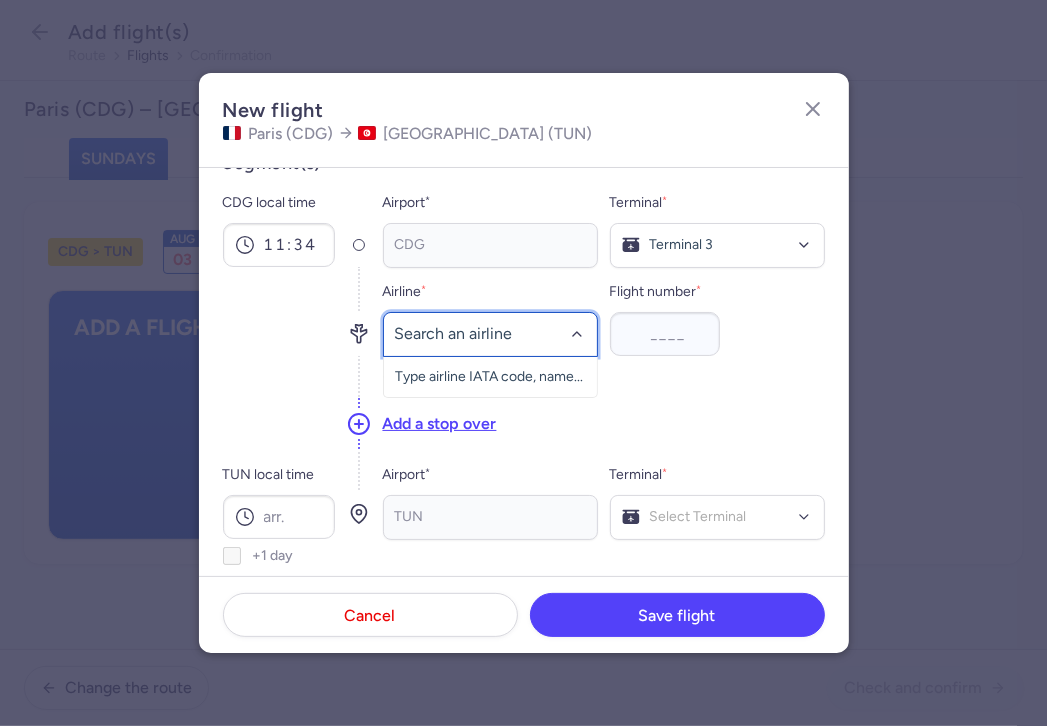 click 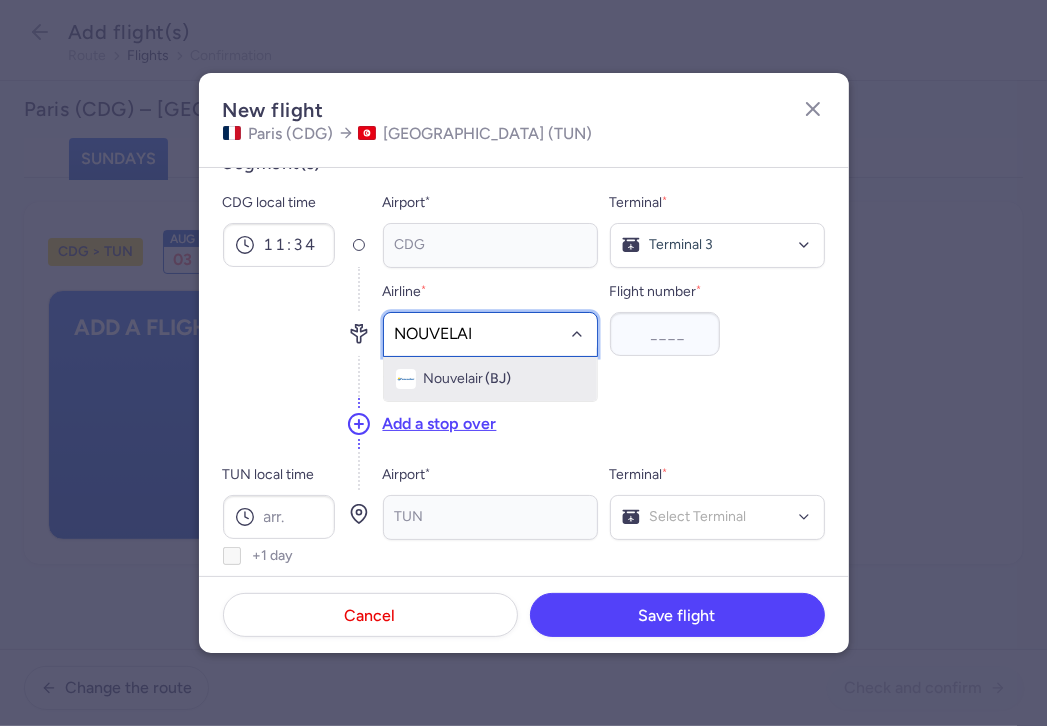 type on "NOUVELAIR" 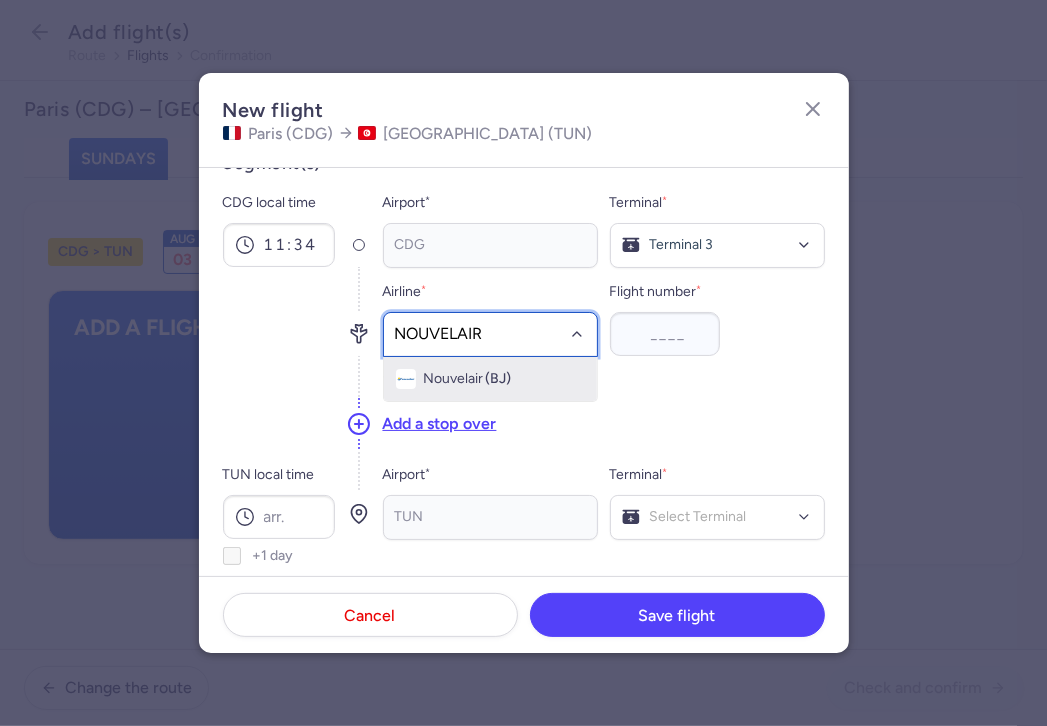 click on "Nouvelair" at bounding box center (454, 379) 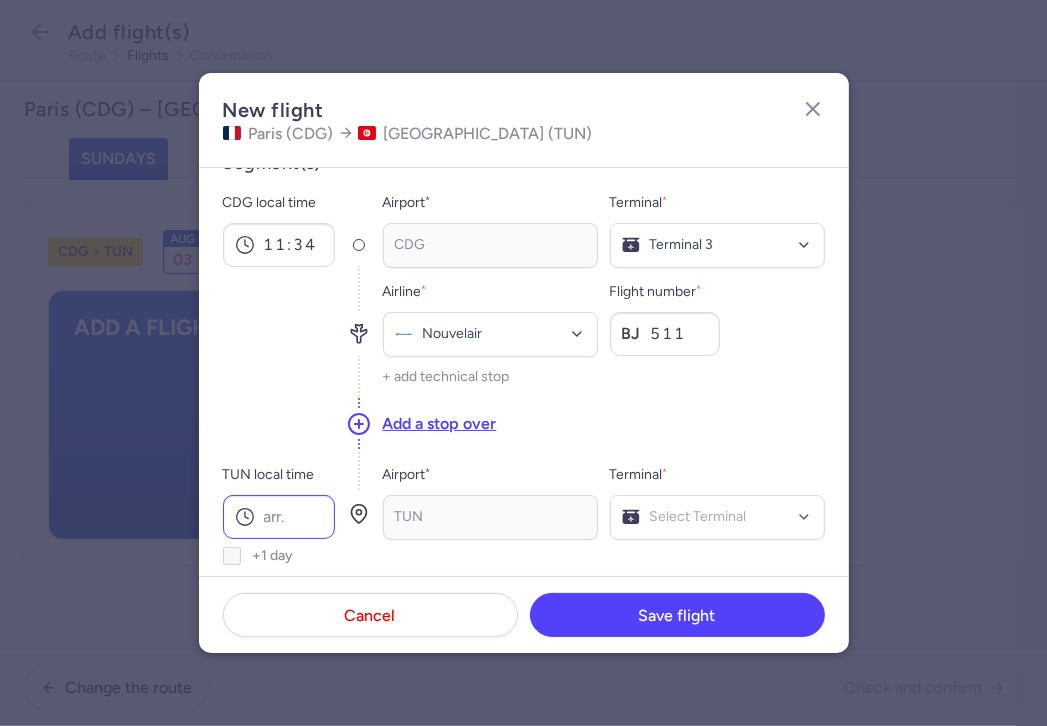 type on "511" 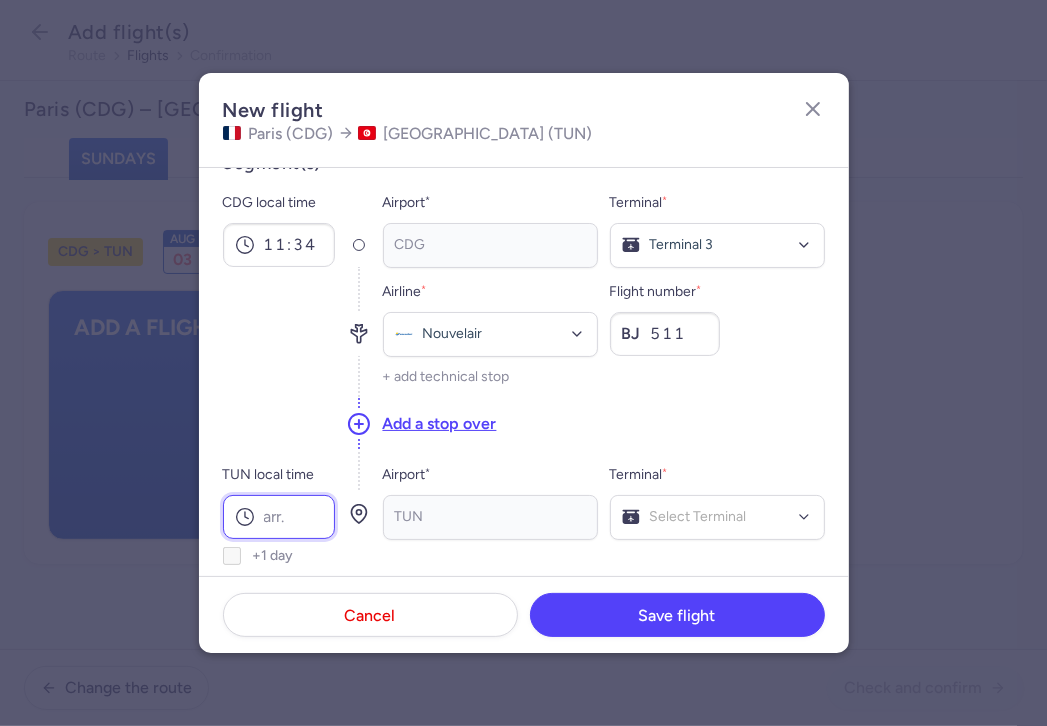 click on "TUN local time" at bounding box center (279, 517) 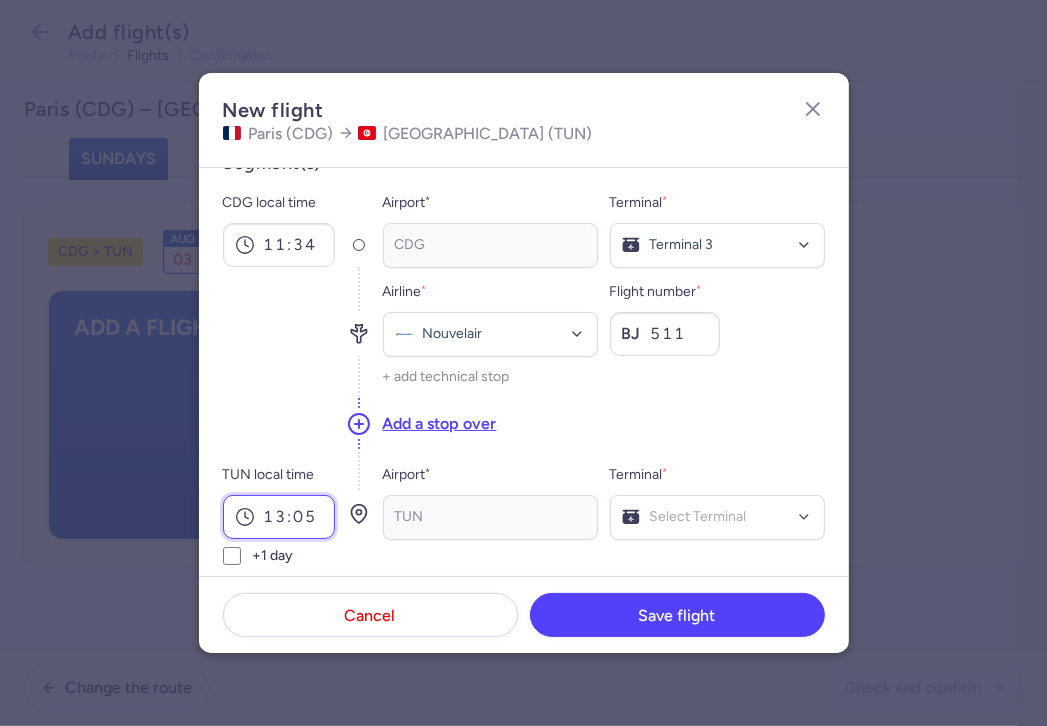 type on "13:05" 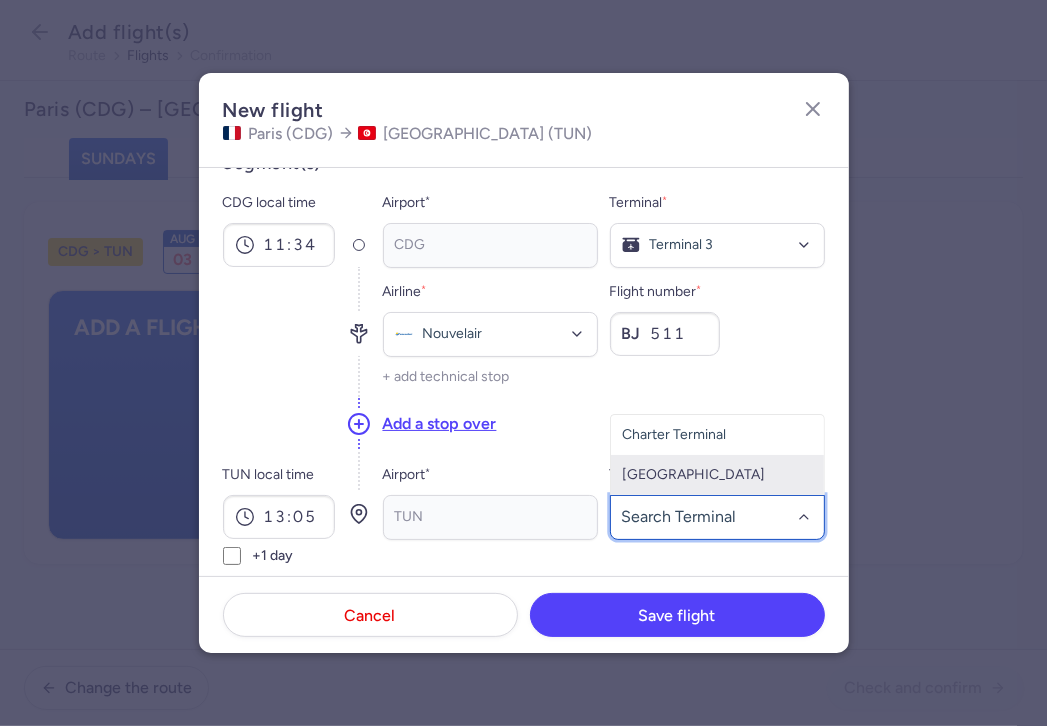 click on "[GEOGRAPHIC_DATA]" at bounding box center [717, 475] 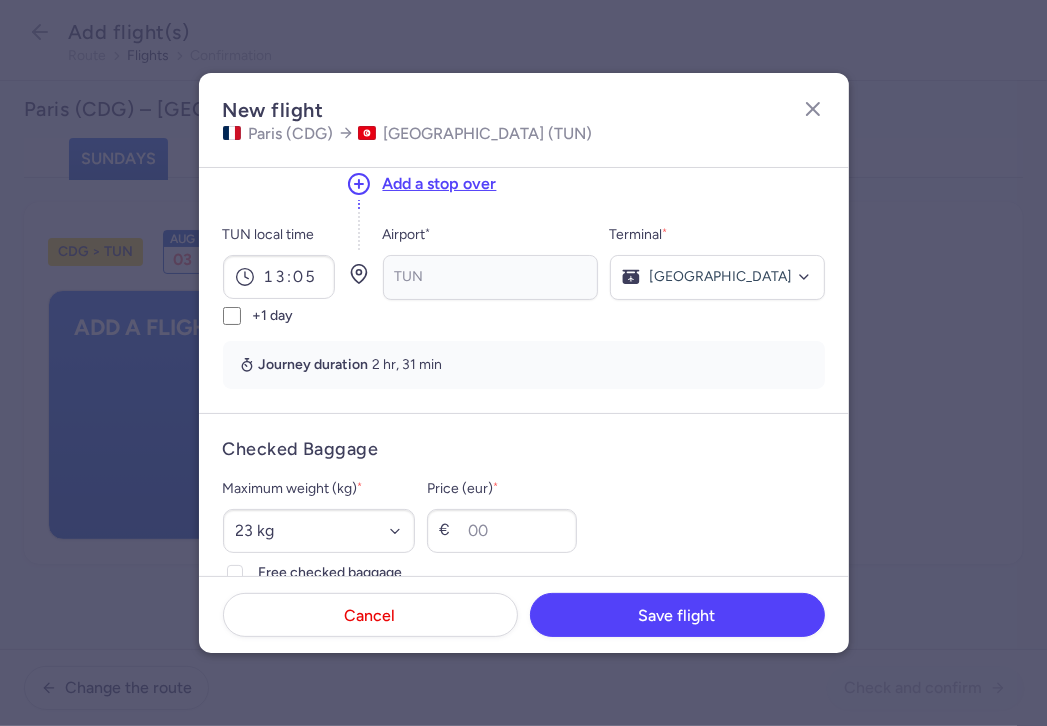 scroll, scrollTop: 320, scrollLeft: 0, axis: vertical 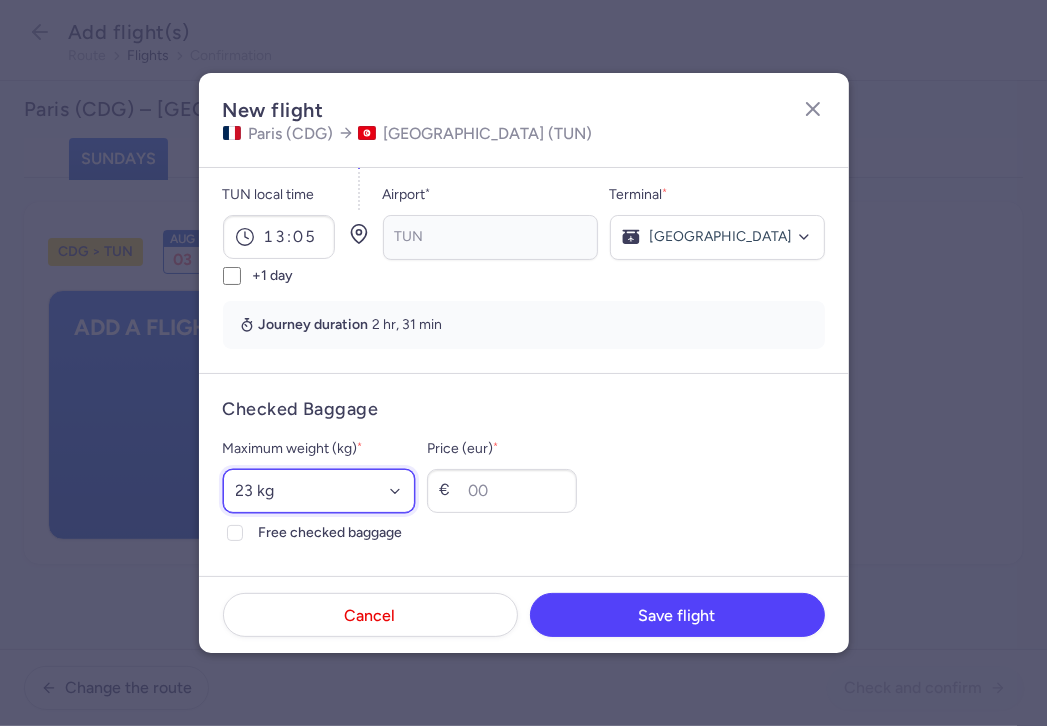 click on "Select an option 15 kg 16 kg 17 kg 18 kg 19 kg 20 kg 21 kg 22 kg 23 kg 24 kg 25 kg 26 kg 27 kg 28 kg 29 kg 30 kg 31 kg 32 kg 33 kg 34 kg 35 kg" at bounding box center [319, 491] 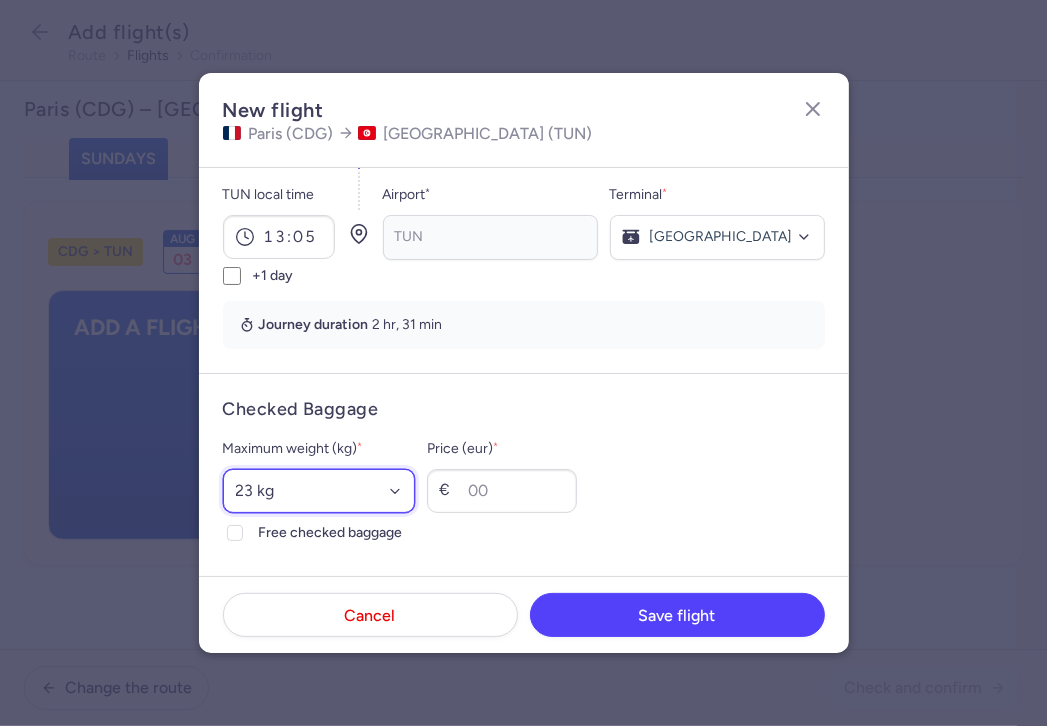 select on "25" 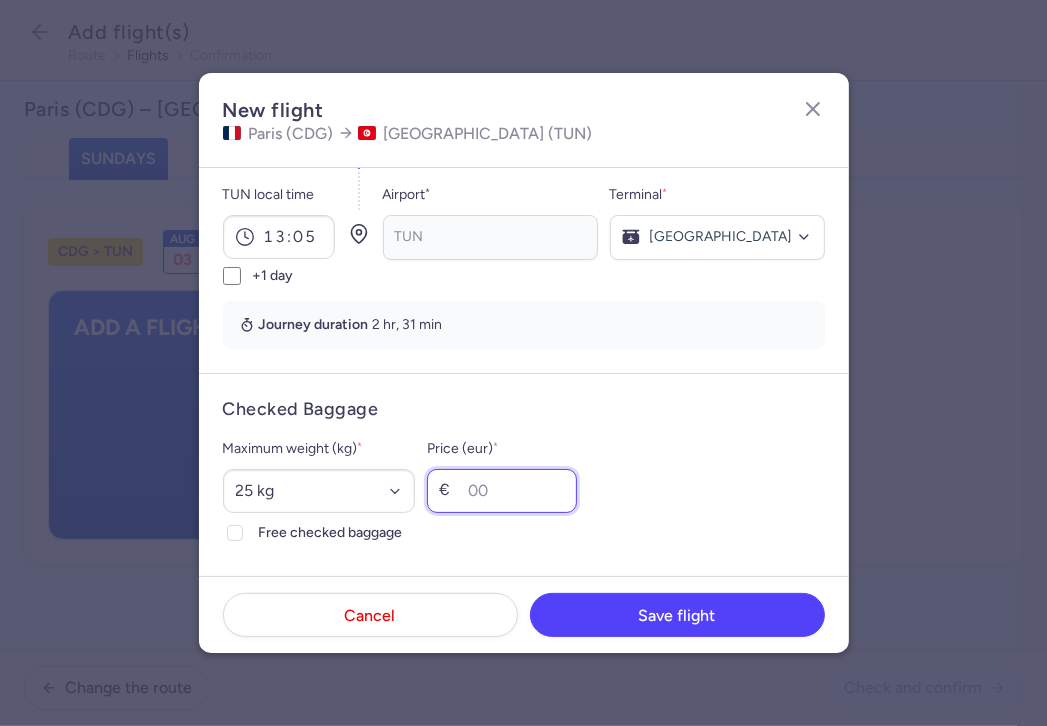 click on "Price (eur)  *" at bounding box center (502, 491) 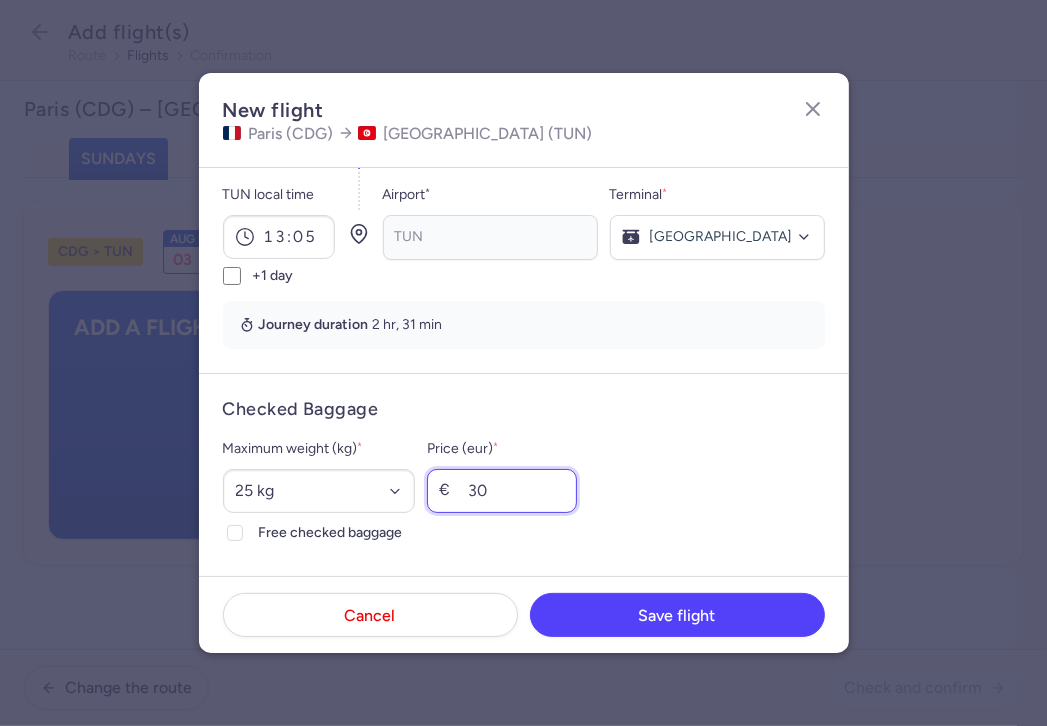 type on "30" 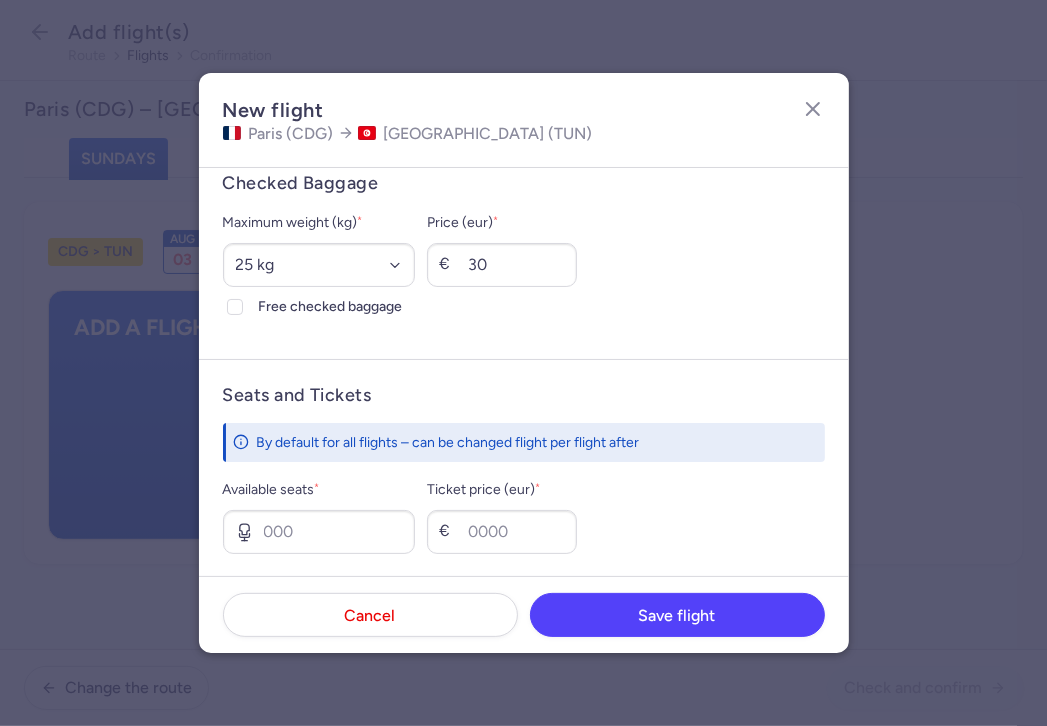 scroll, scrollTop: 600, scrollLeft: 0, axis: vertical 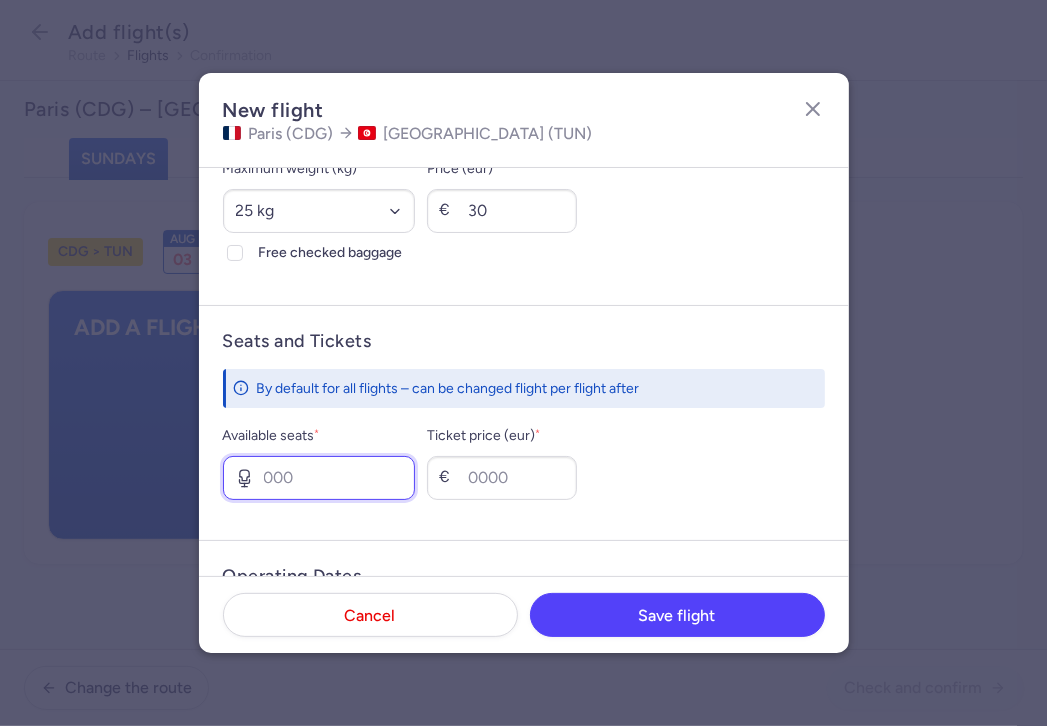 click on "Available seats  *" at bounding box center (319, 478) 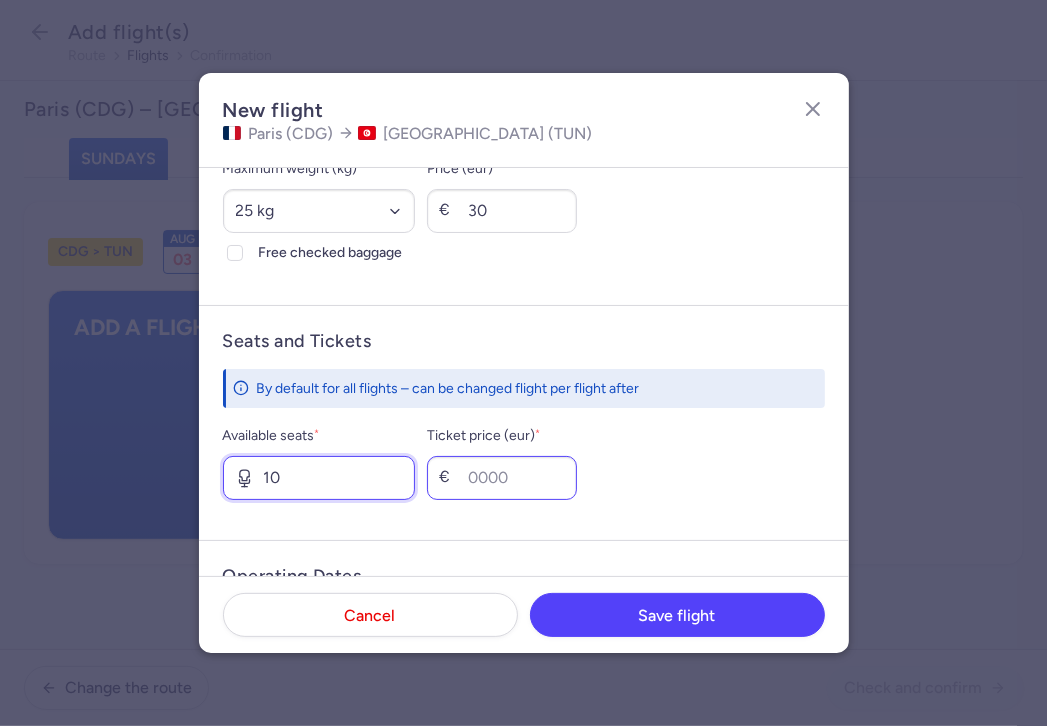 type on "10" 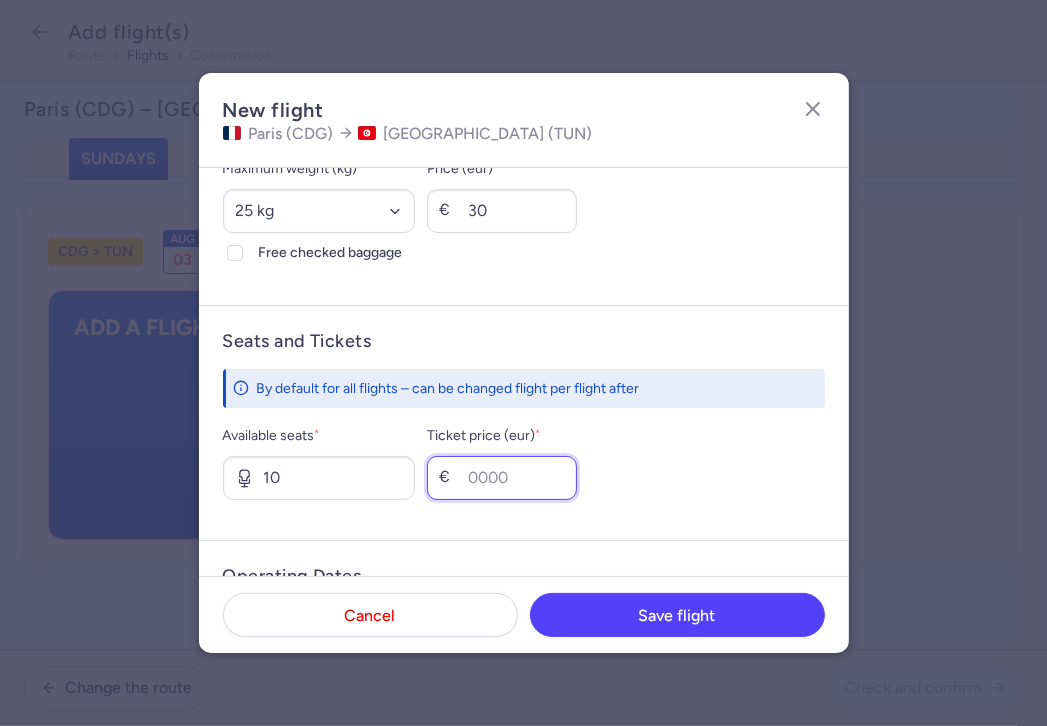 click on "Ticket price (eur)  *" at bounding box center [502, 478] 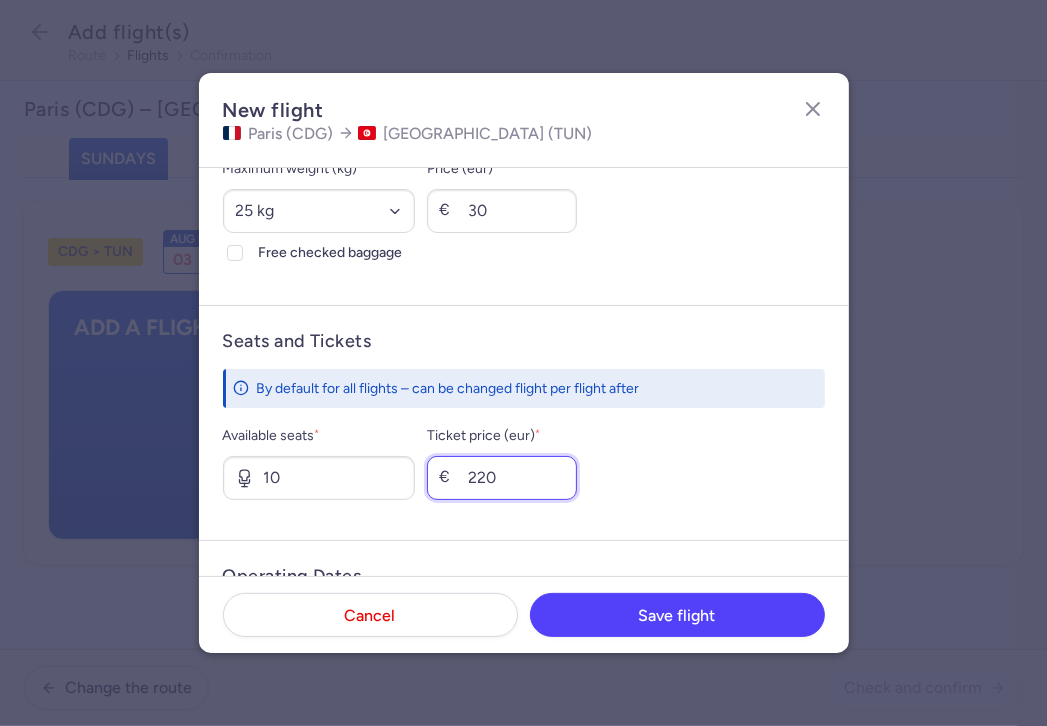 type on "220" 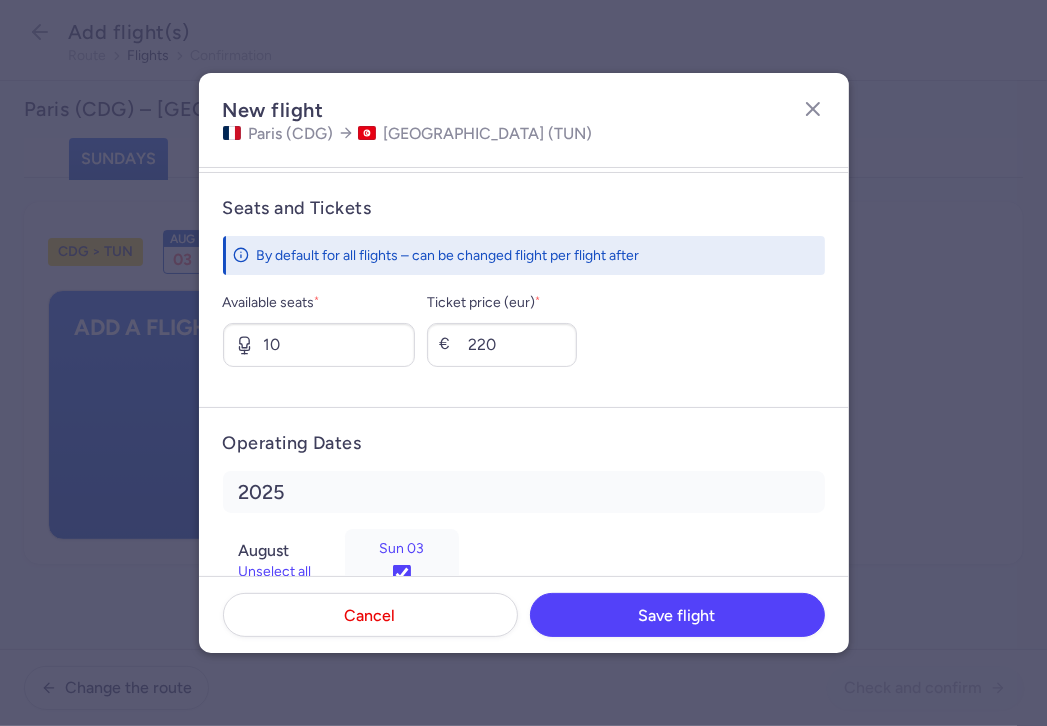 scroll, scrollTop: 789, scrollLeft: 0, axis: vertical 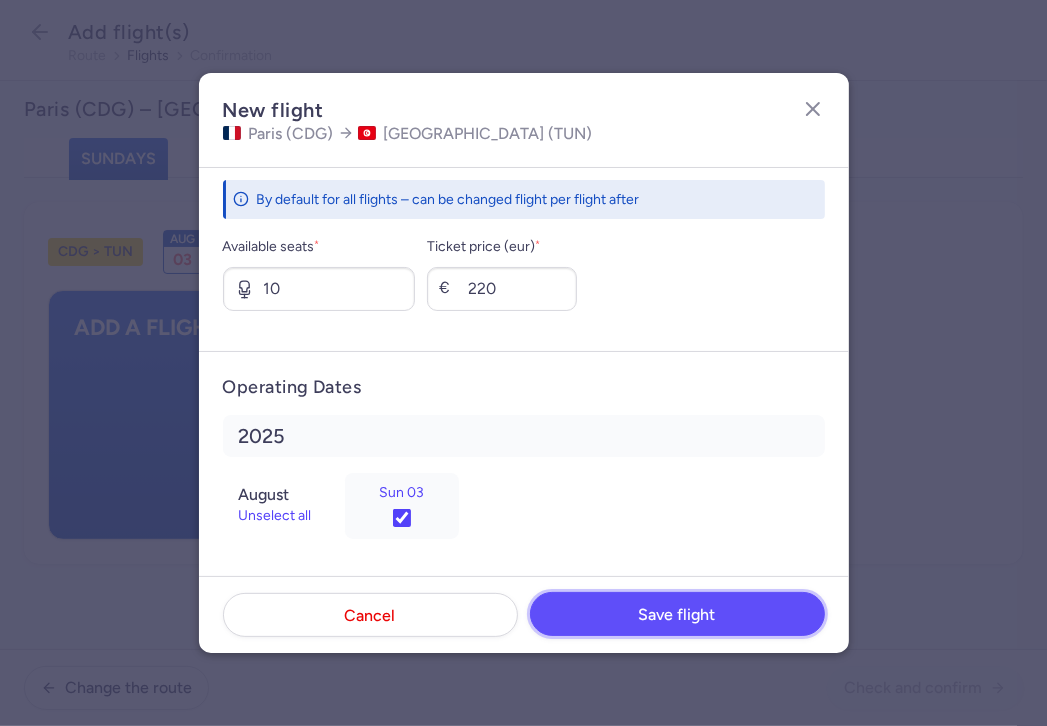 click on "Save flight" at bounding box center [677, 615] 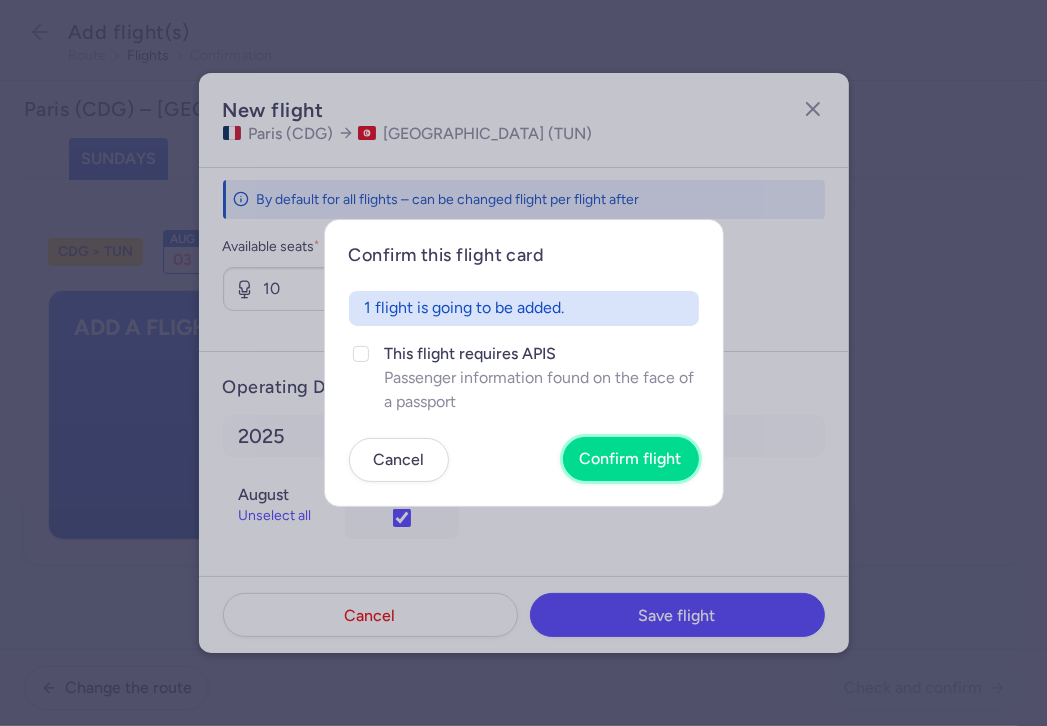click on "Confirm flight" at bounding box center (631, 459) 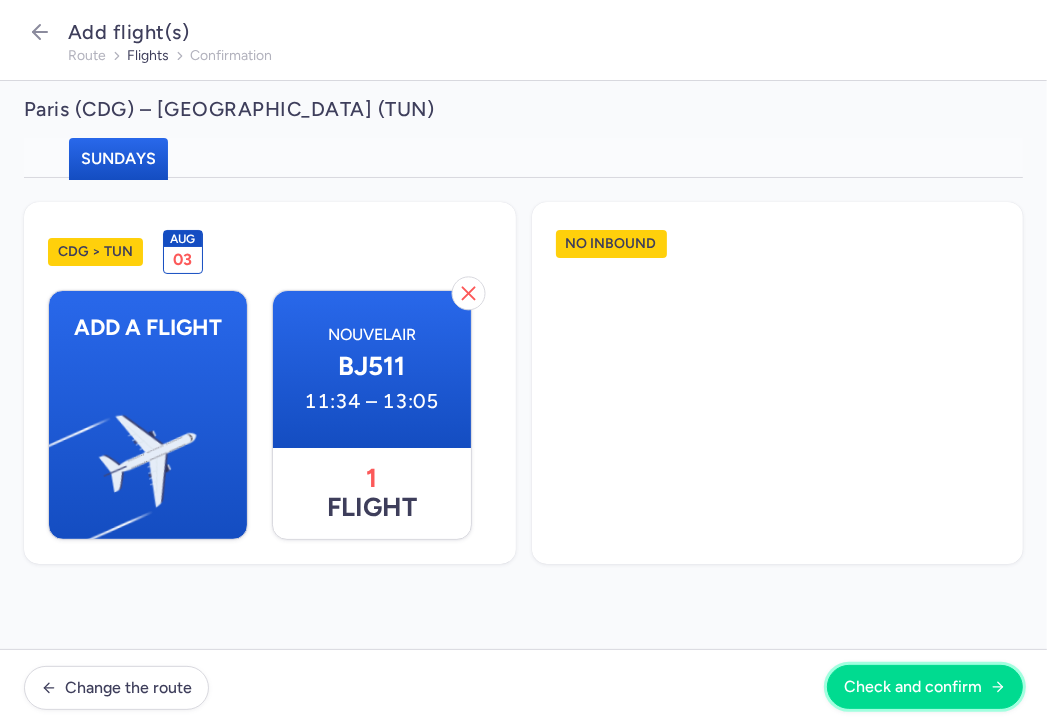 click on "Check and confirm" at bounding box center [913, 687] 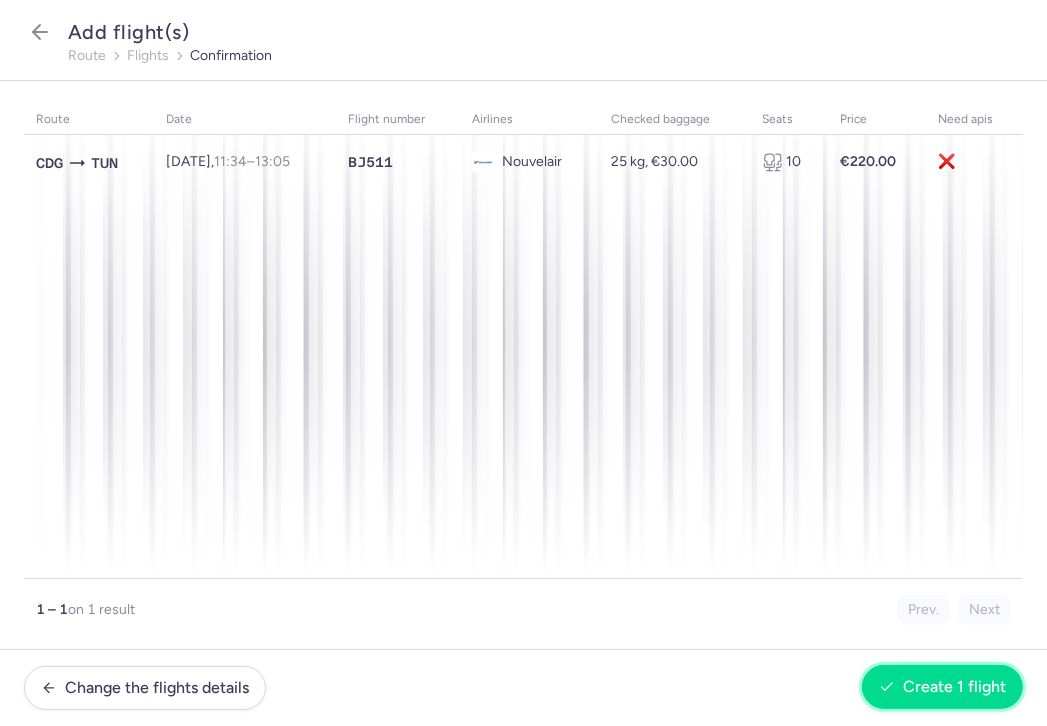 click on "Create 1 flight" at bounding box center [954, 687] 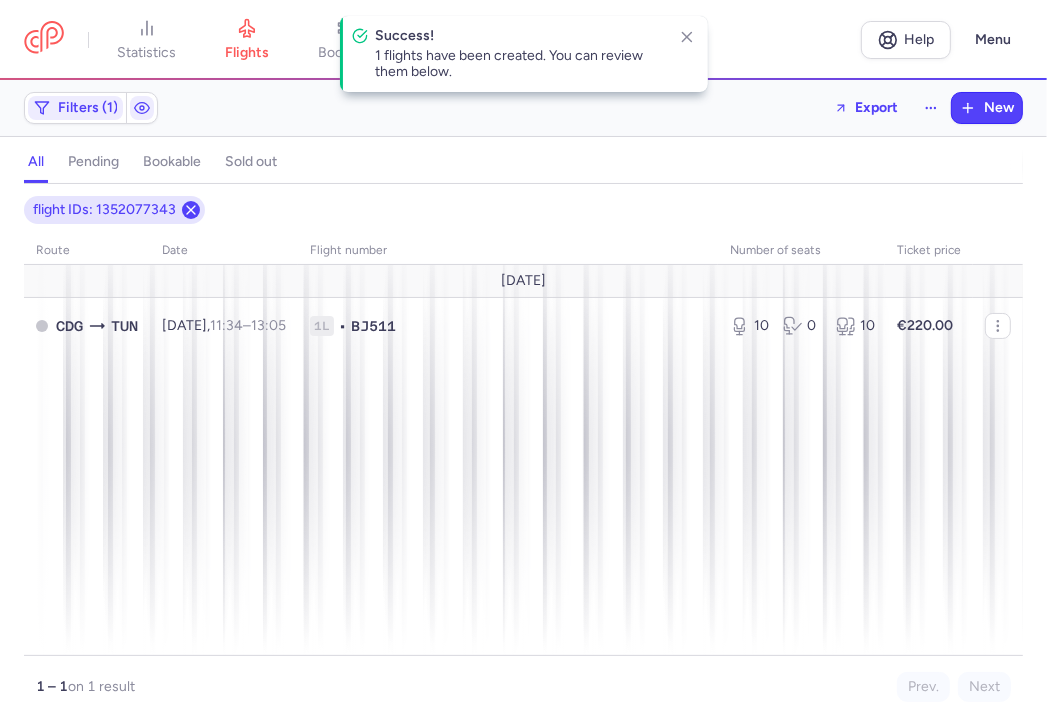 click 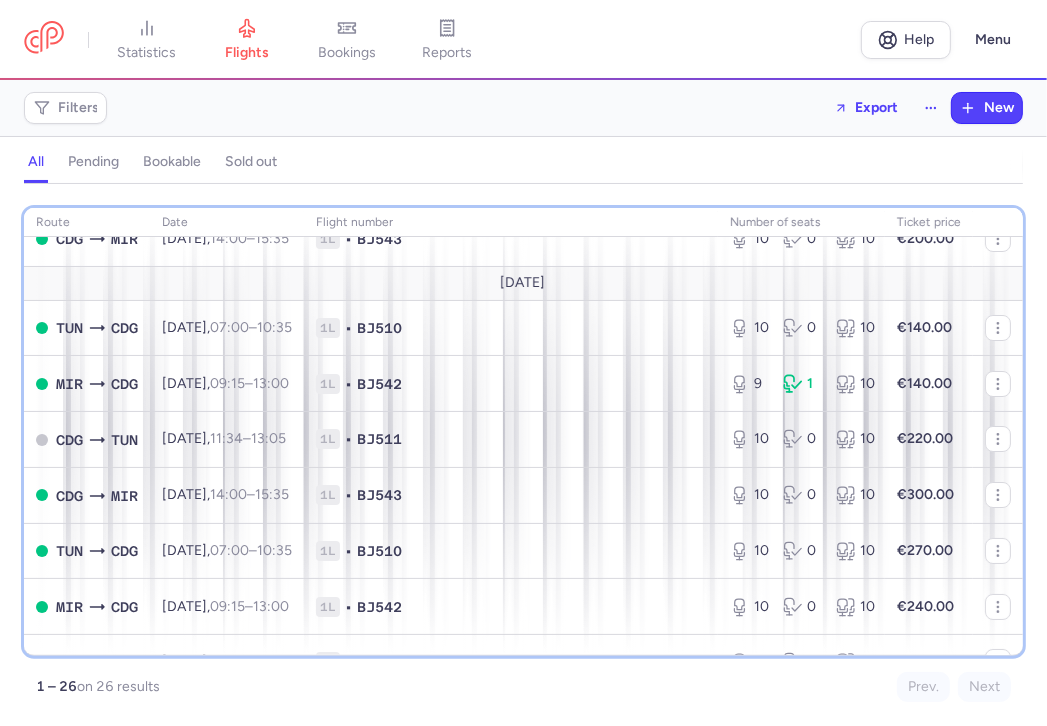 scroll, scrollTop: 266, scrollLeft: 0, axis: vertical 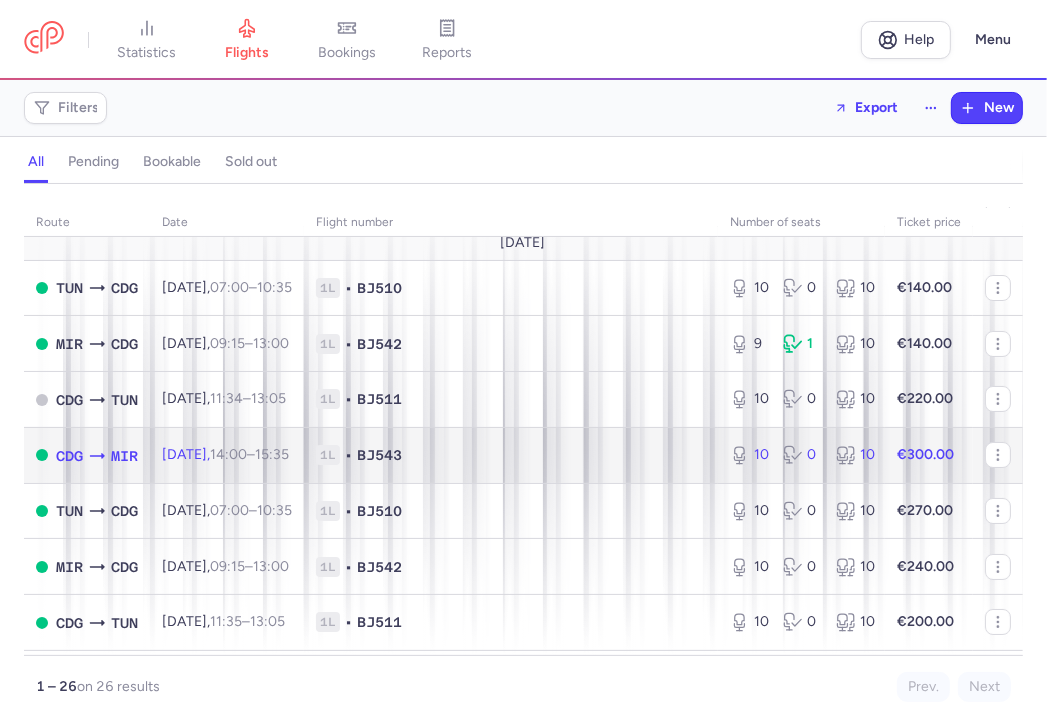 click on "10 0 10" 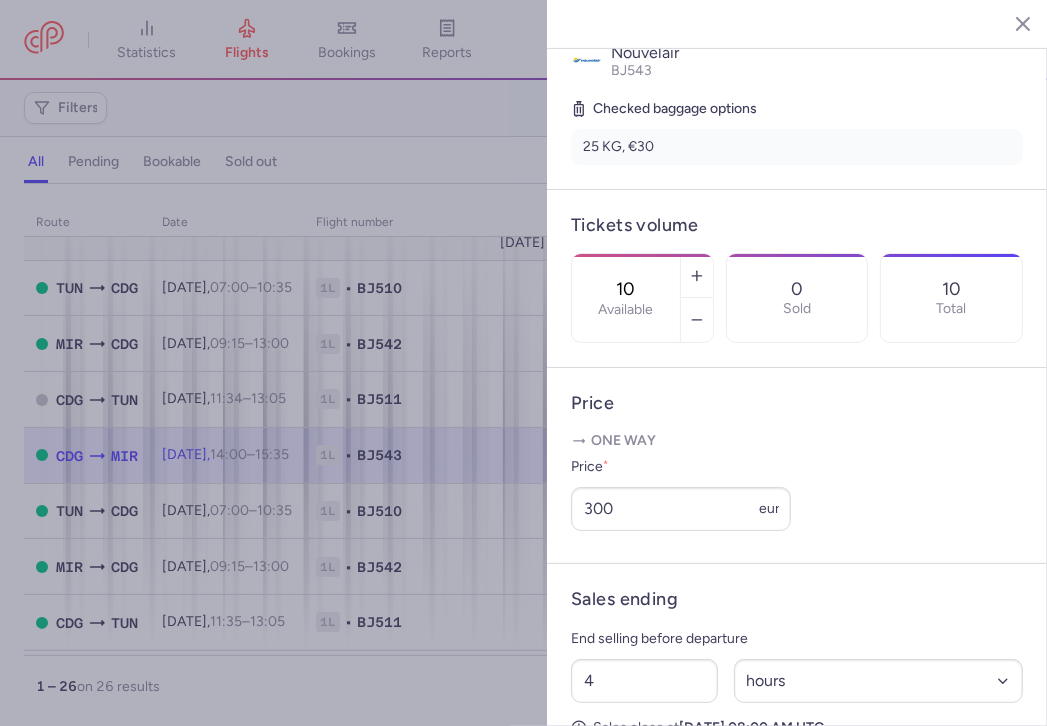 scroll, scrollTop: 440, scrollLeft: 0, axis: vertical 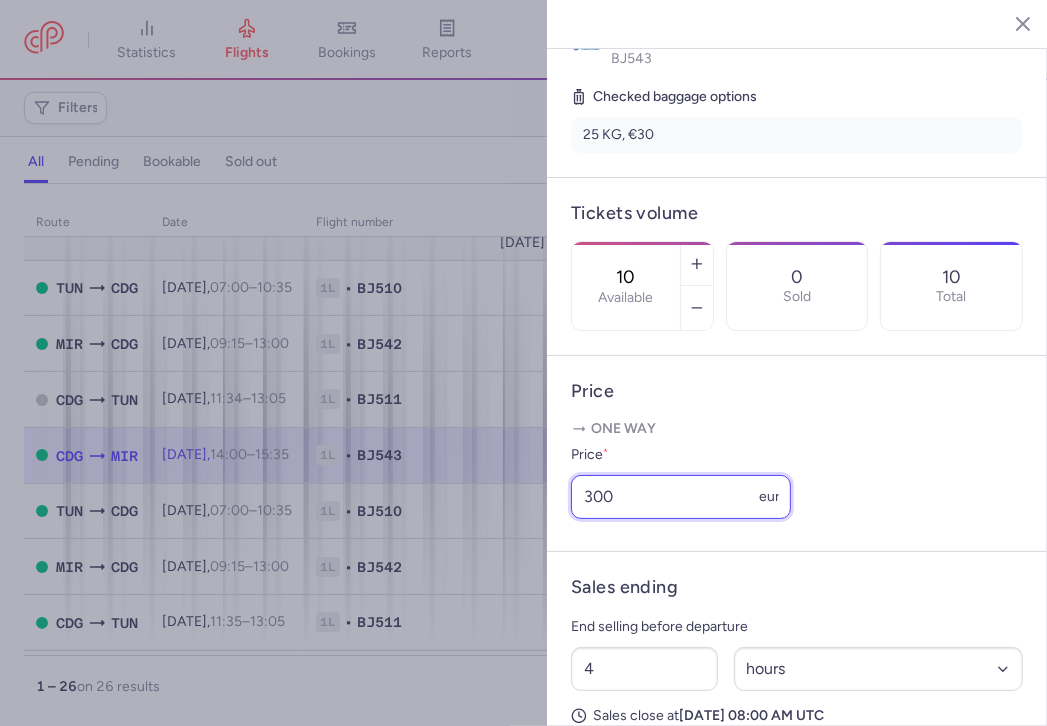 drag, startPoint x: 627, startPoint y: 546, endPoint x: 463, endPoint y: 562, distance: 164.77864 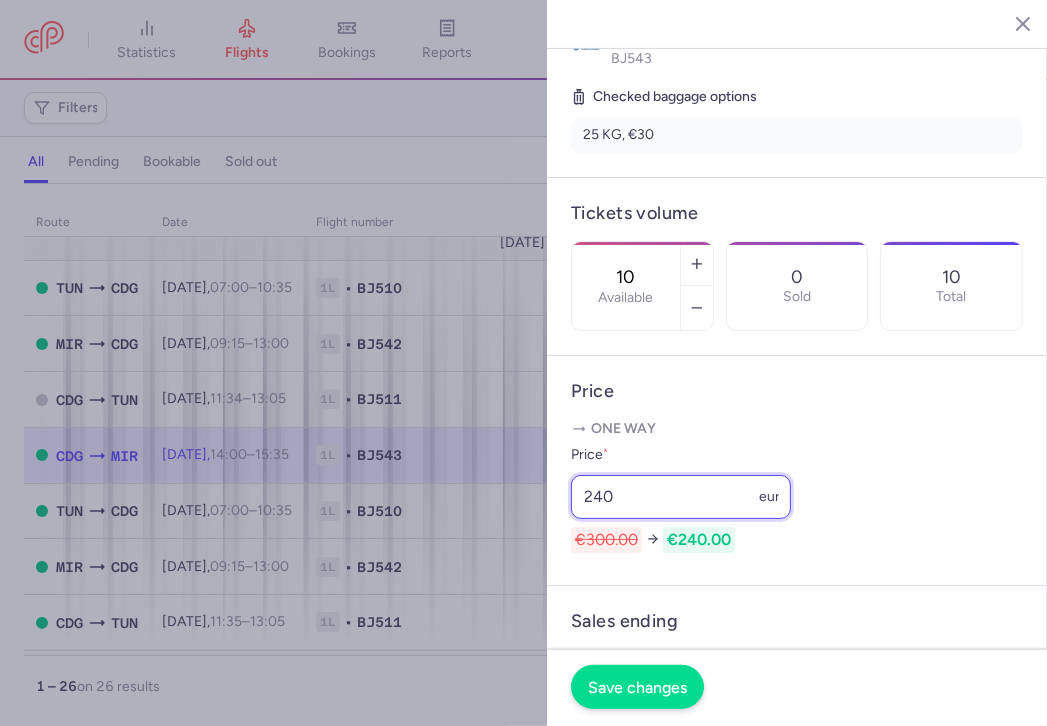 type on "240" 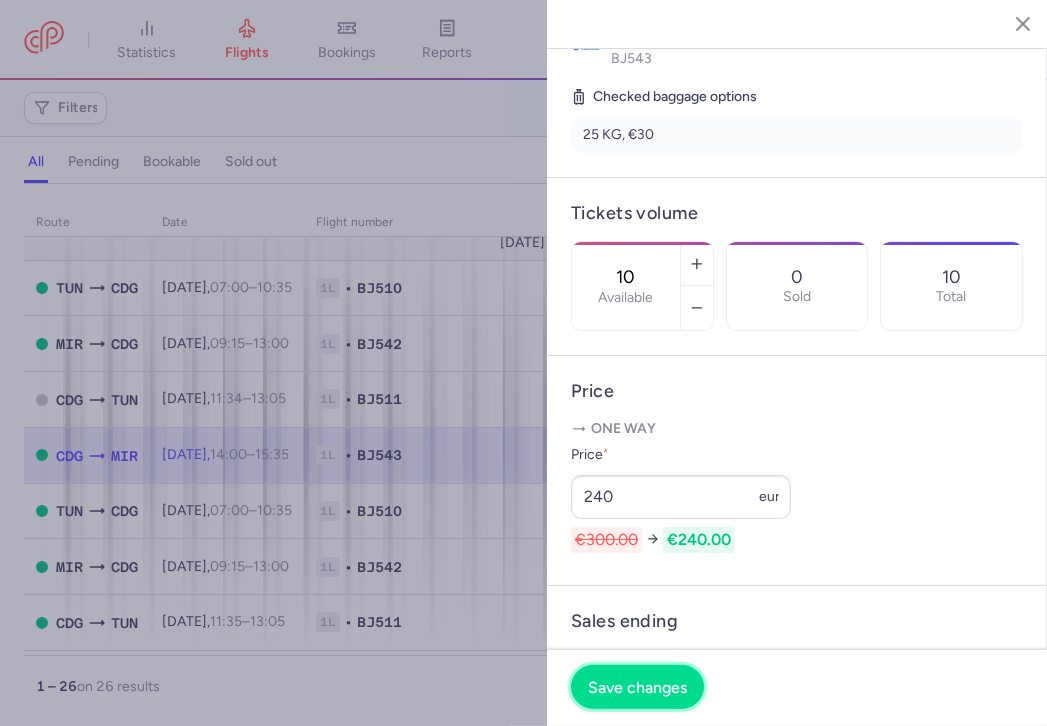 click on "Save changes" at bounding box center (637, 687) 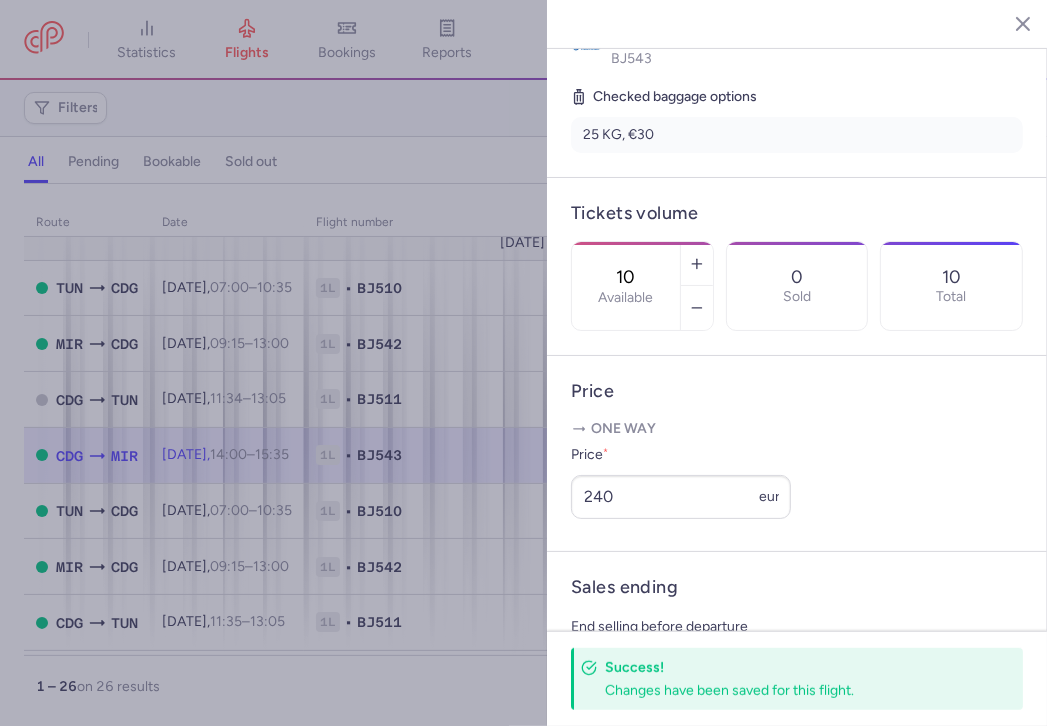 scroll, scrollTop: 0, scrollLeft: 0, axis: both 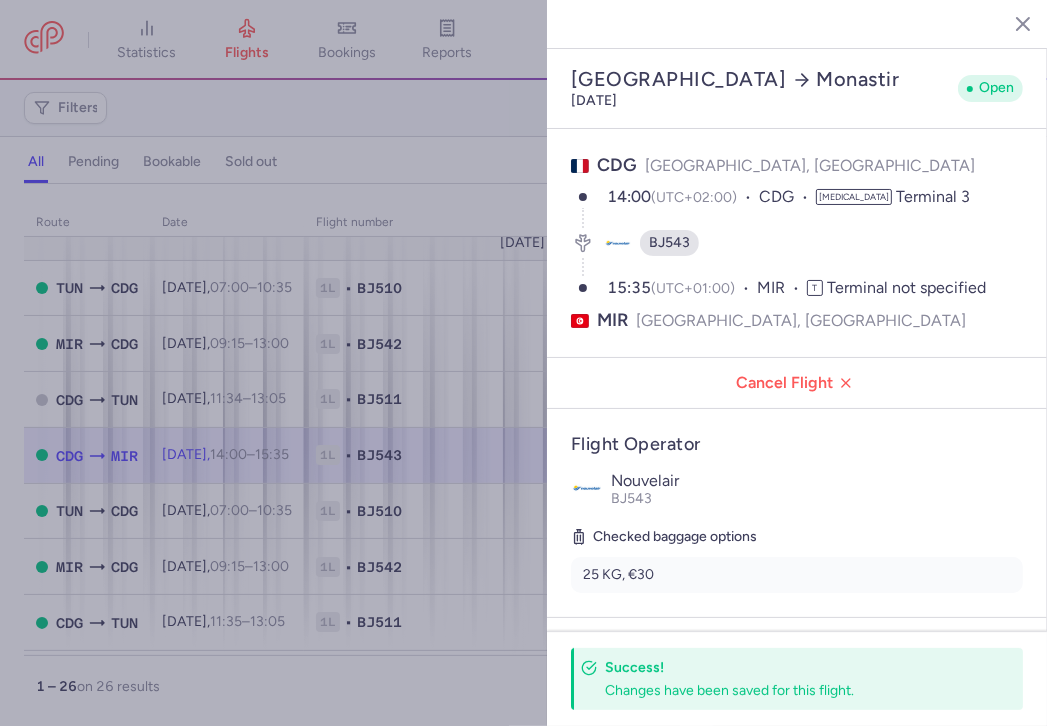 click 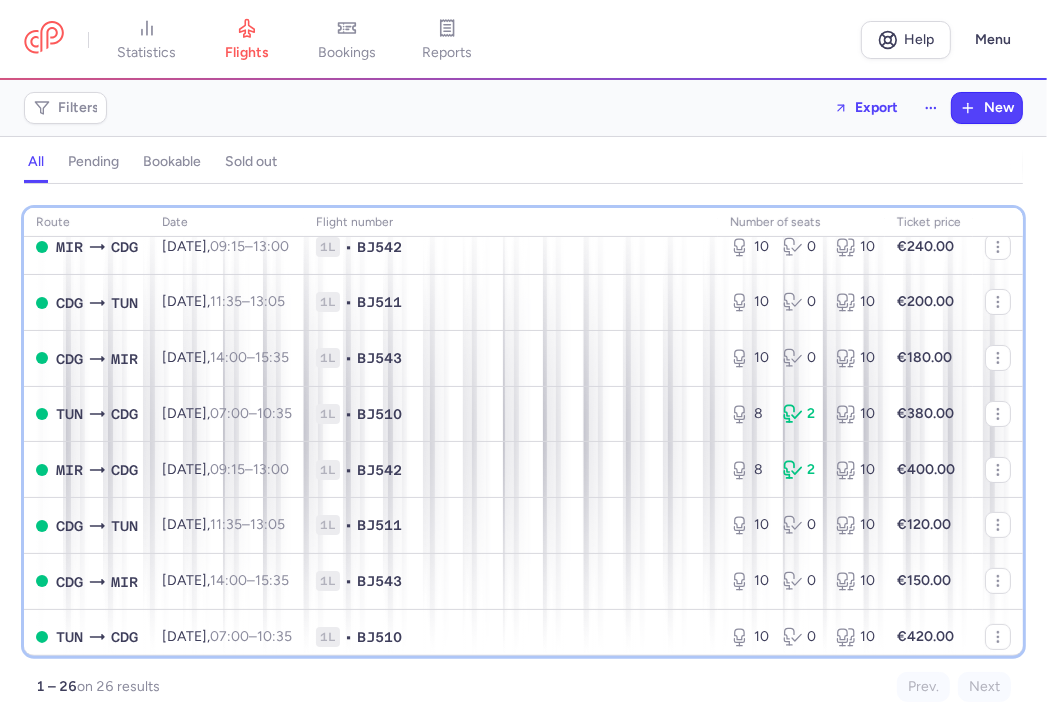 scroll, scrollTop: 600, scrollLeft: 0, axis: vertical 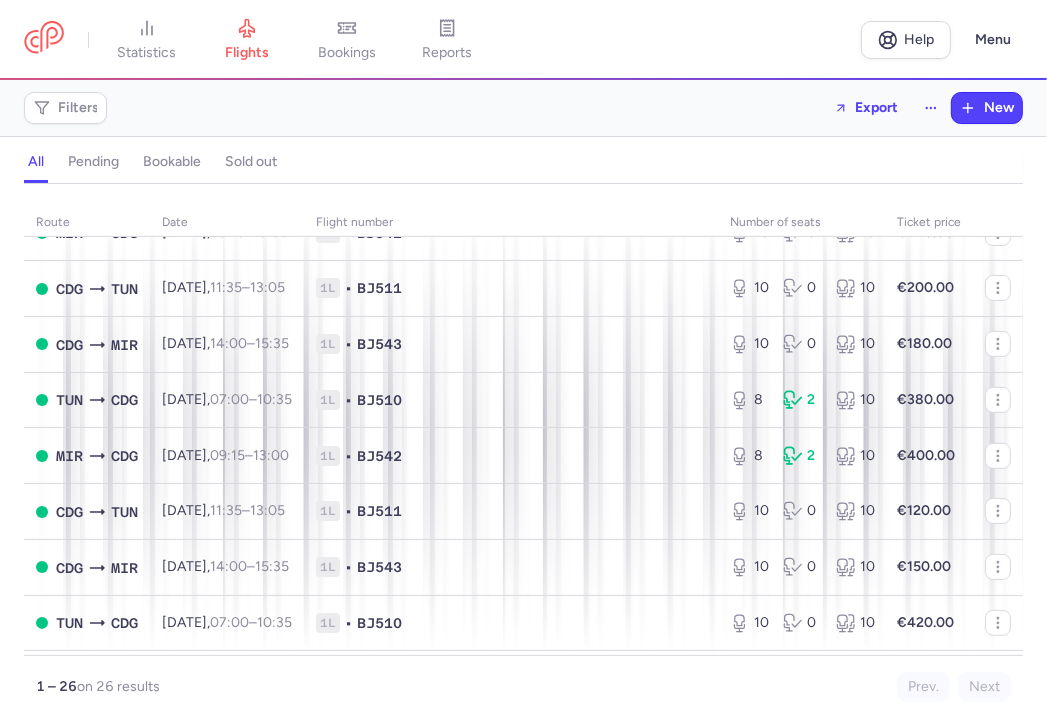 drag, startPoint x: 1025, startPoint y: 444, endPoint x: 1017, endPoint y: 225, distance: 219.14607 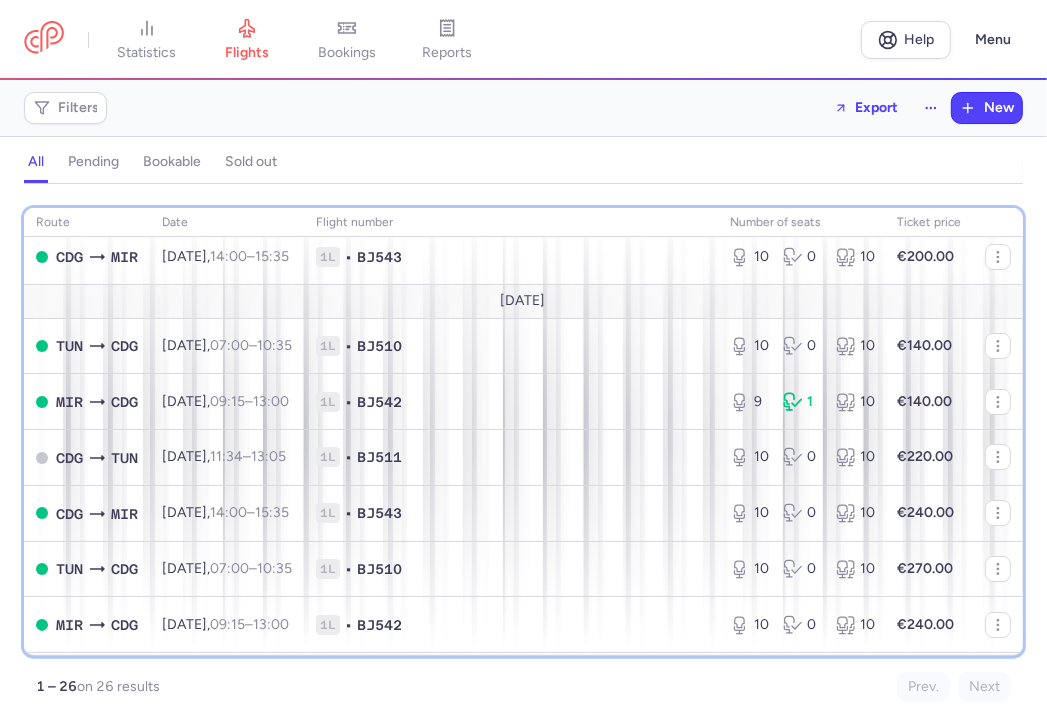 scroll, scrollTop: 0, scrollLeft: 0, axis: both 